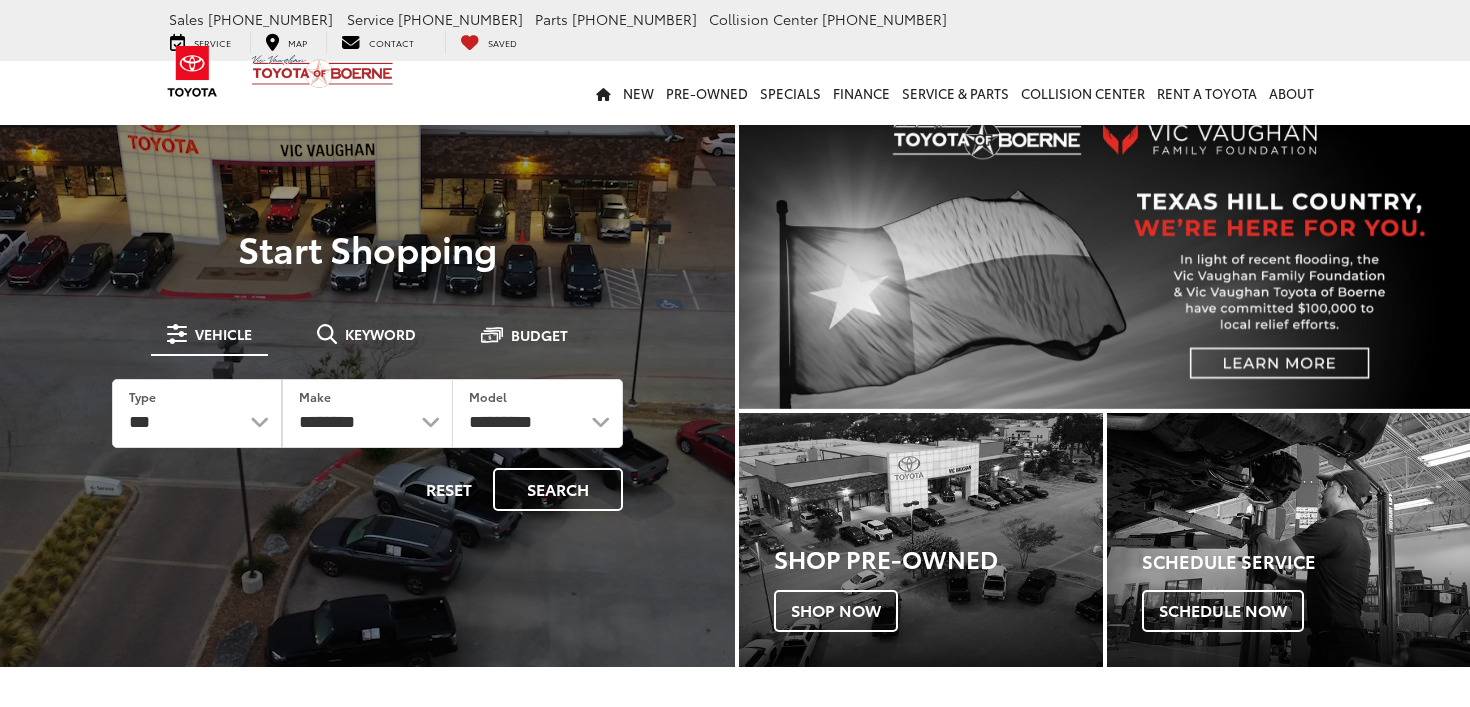 scroll, scrollTop: 0, scrollLeft: 0, axis: both 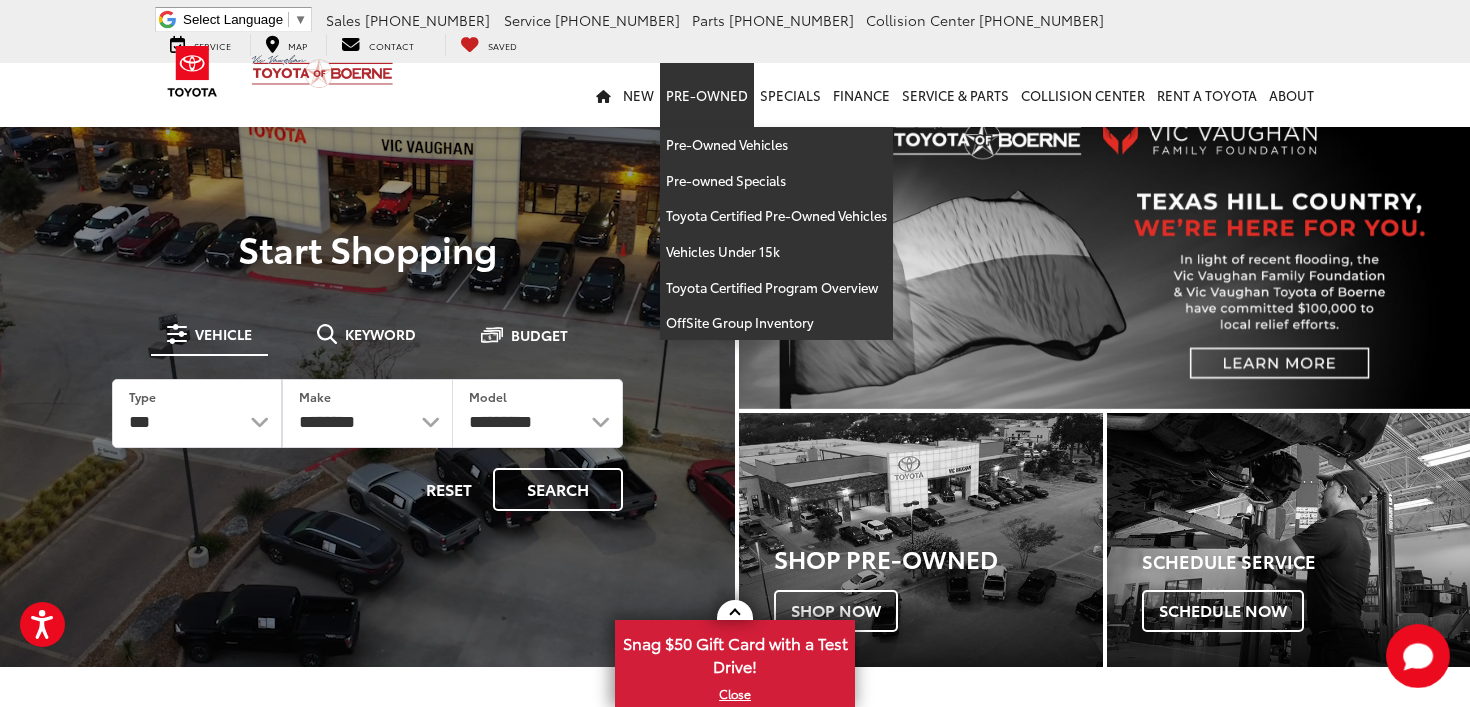 click on "Pre-Owned" at bounding box center [707, 95] 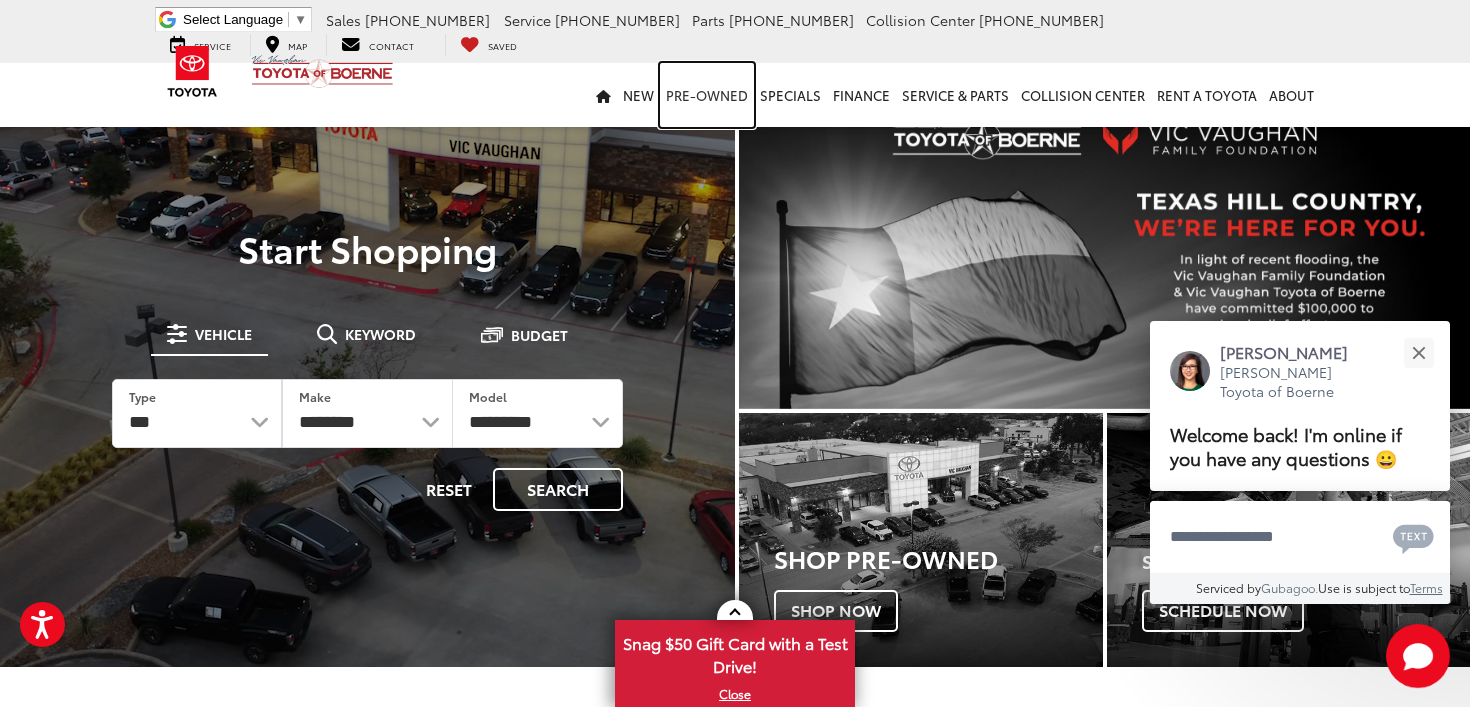 click on "Pre-Owned" at bounding box center (707, 95) 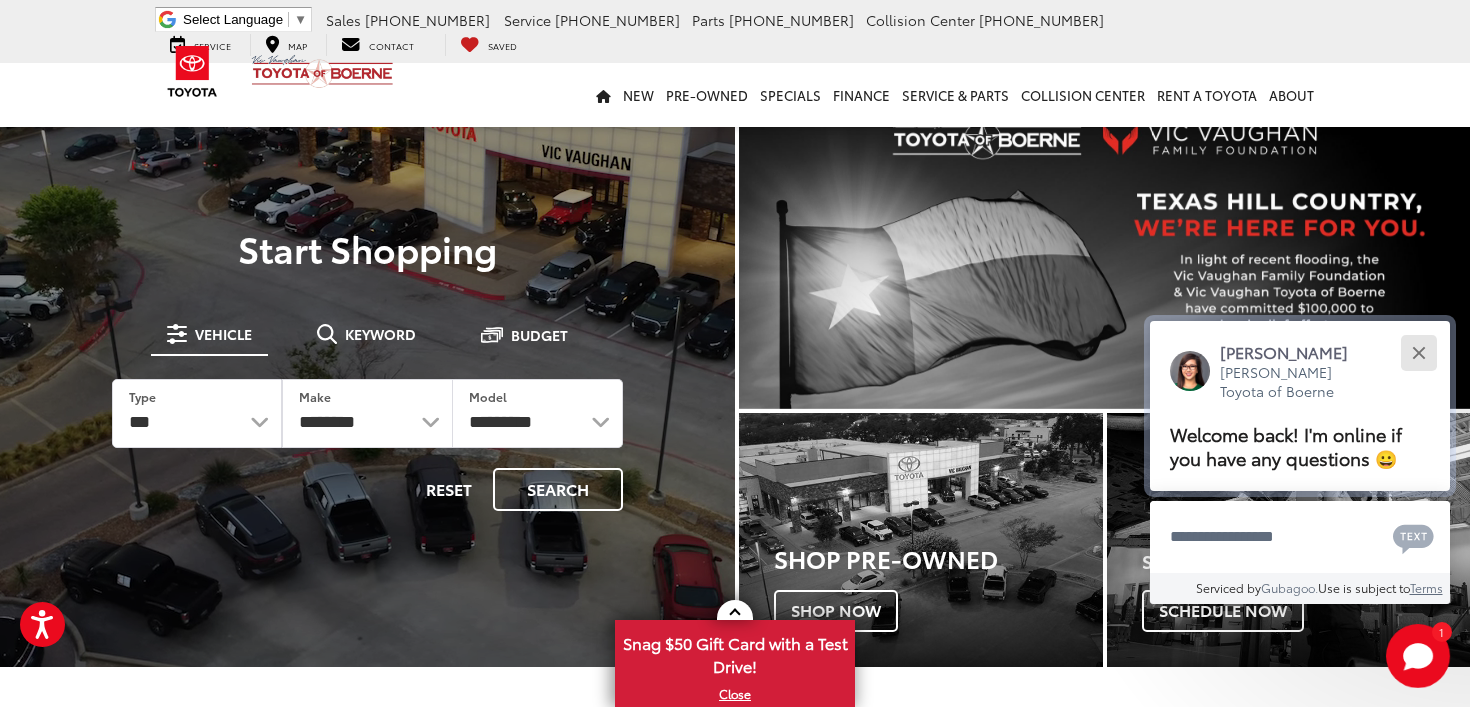 click at bounding box center [1418, 352] 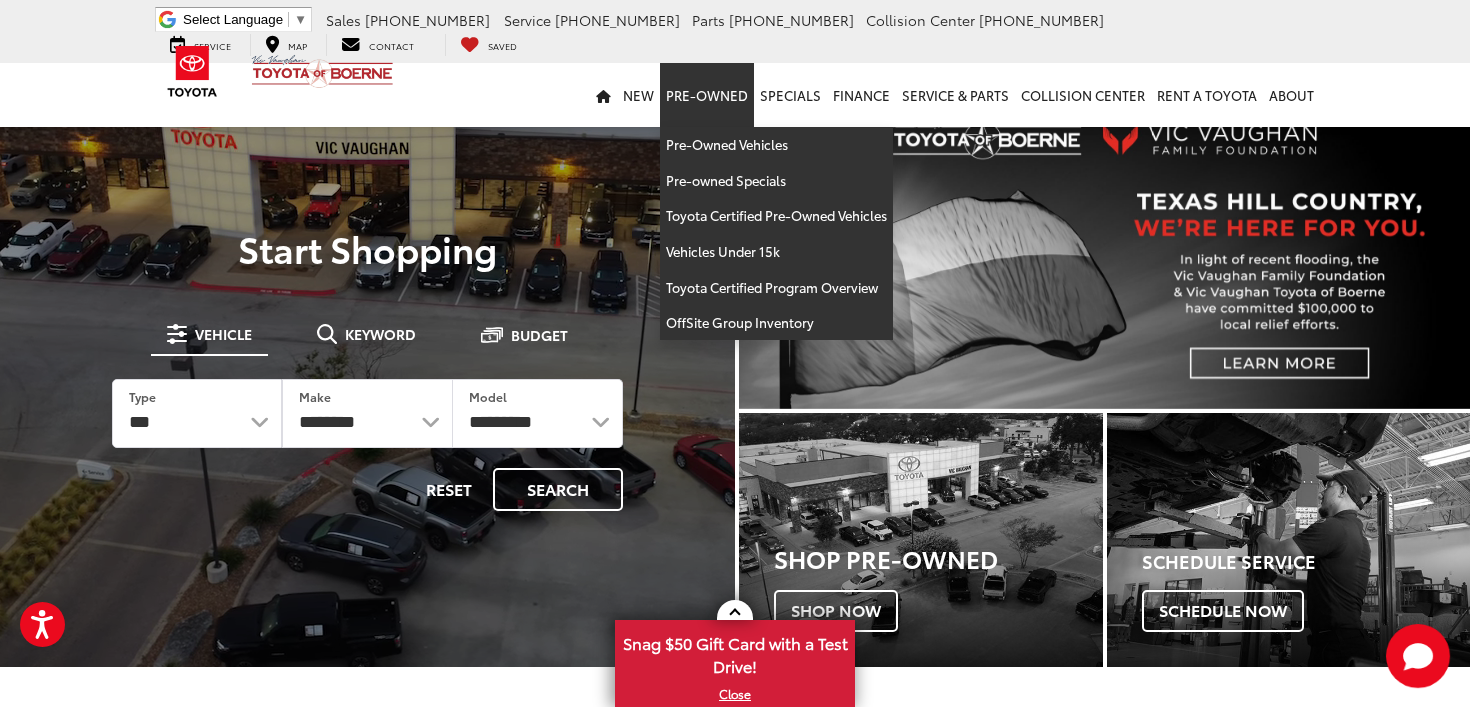click on "Pre-Owned" at bounding box center (707, 95) 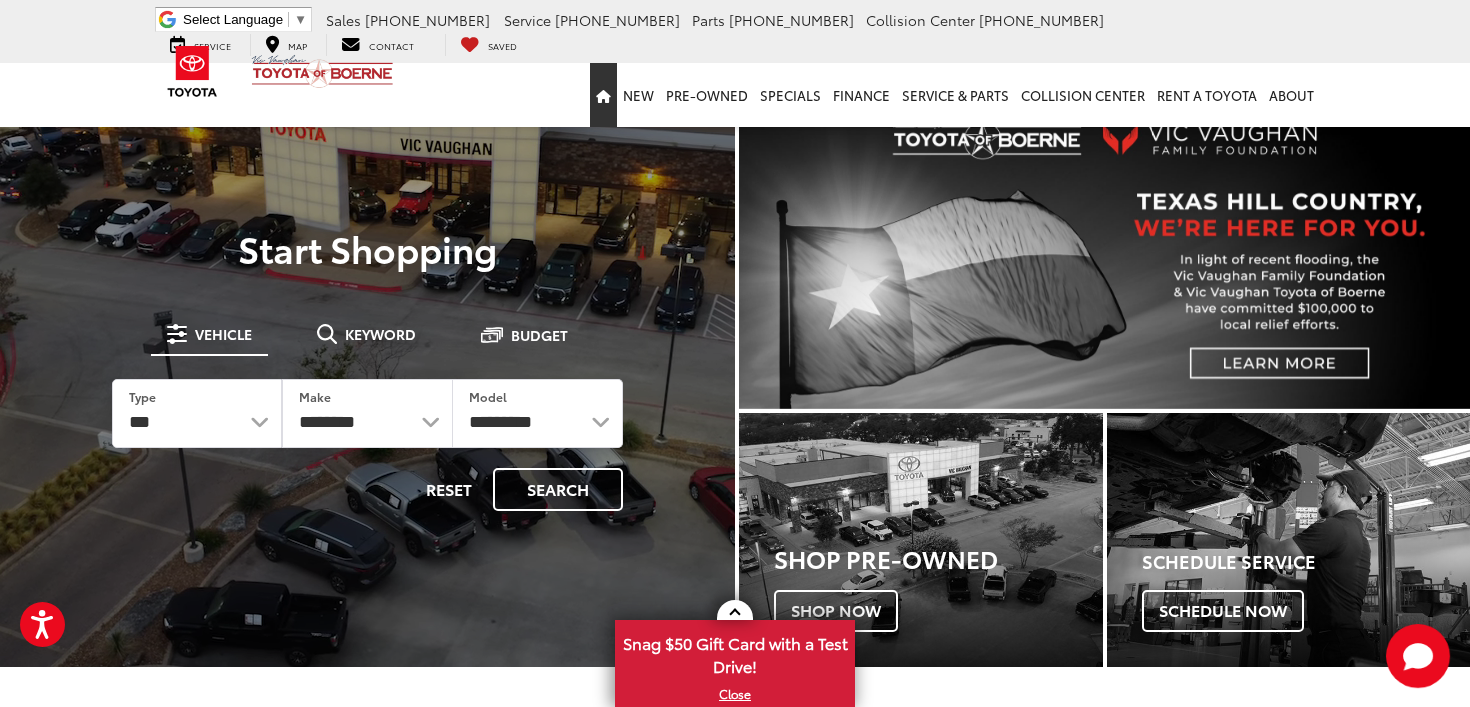 click at bounding box center [603, 95] 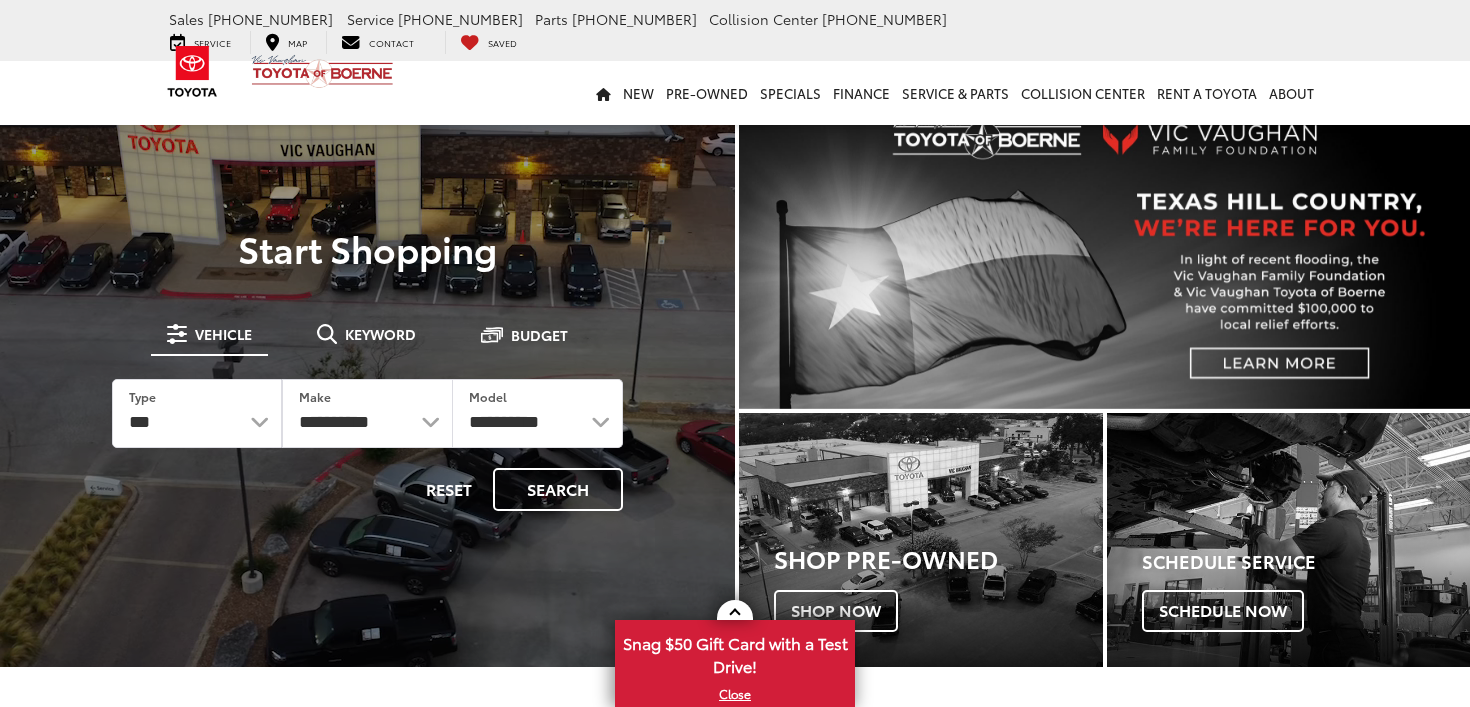 scroll, scrollTop: 0, scrollLeft: 0, axis: both 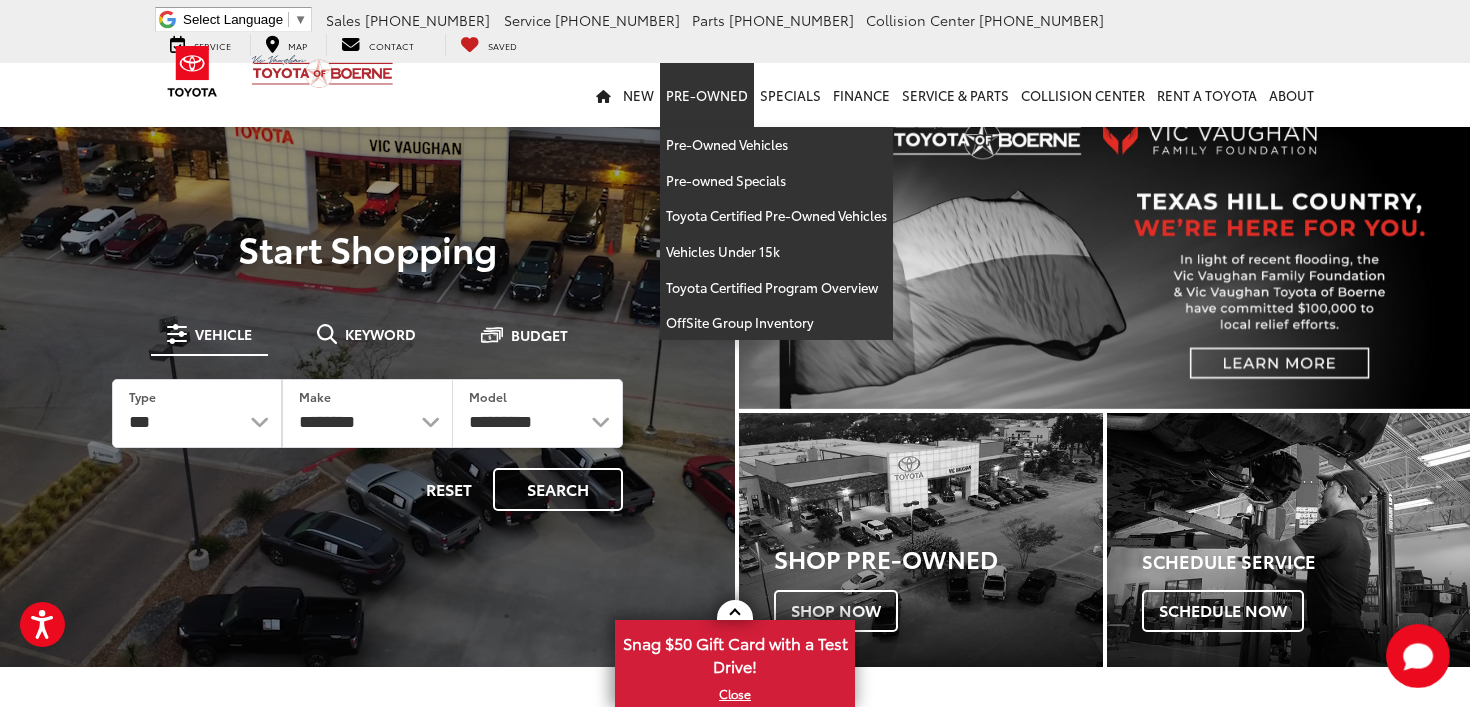 click on "Pre-Owned" at bounding box center (707, 95) 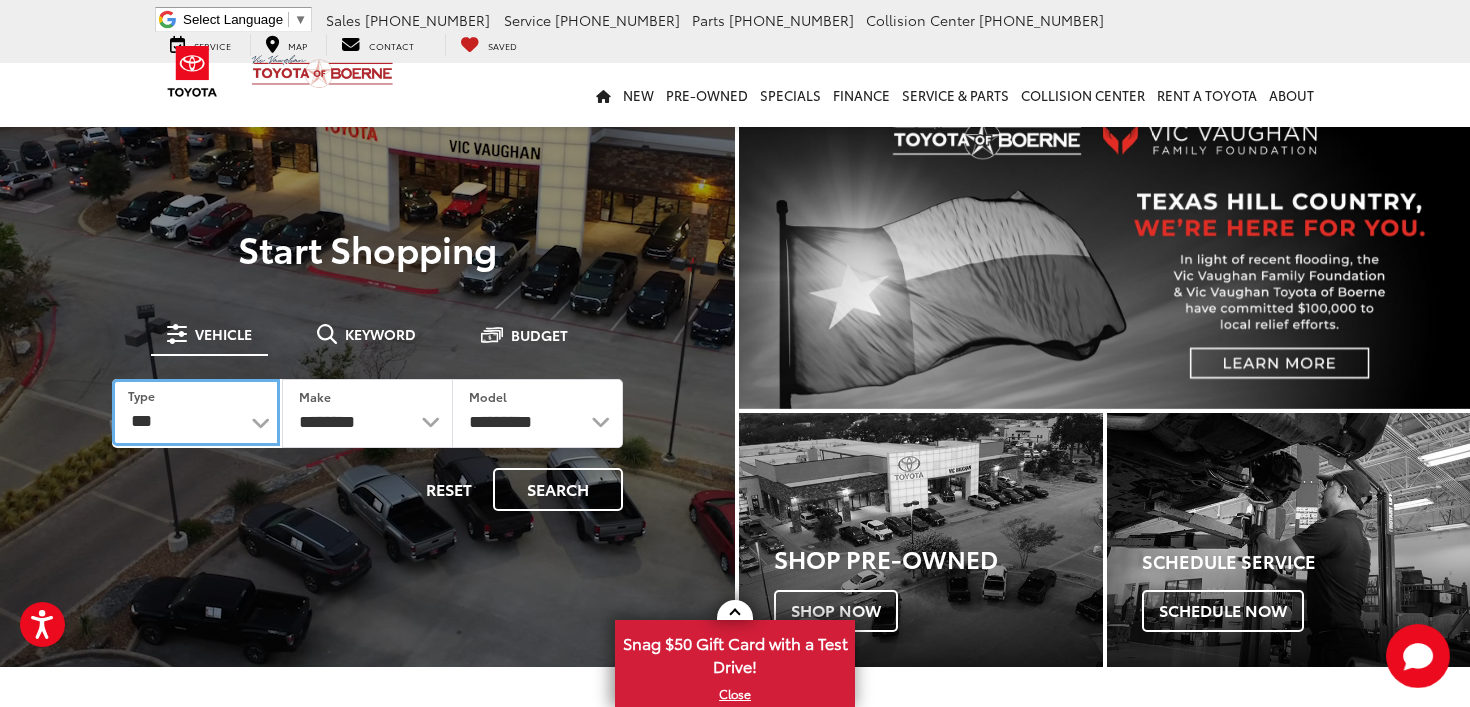 click on "***
***
****
*********" at bounding box center (196, 412) 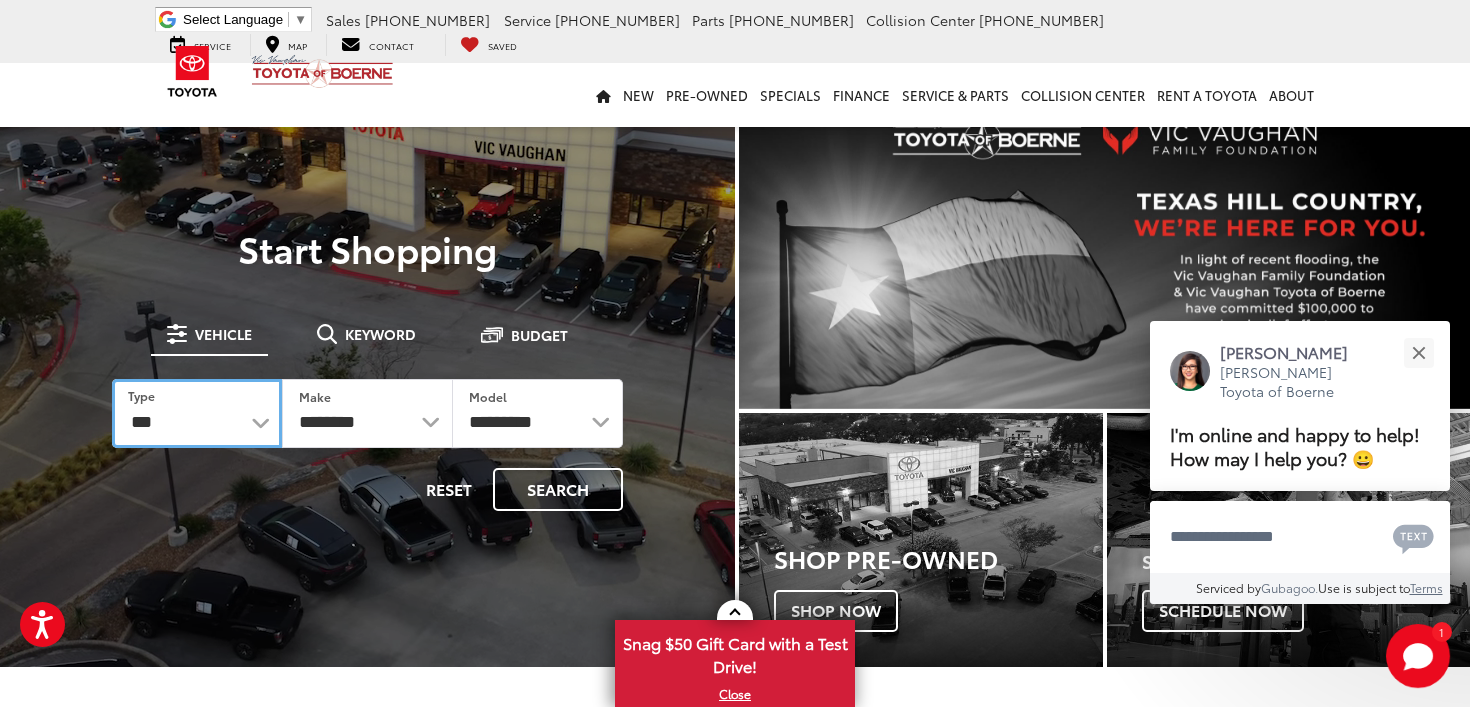 select on "******" 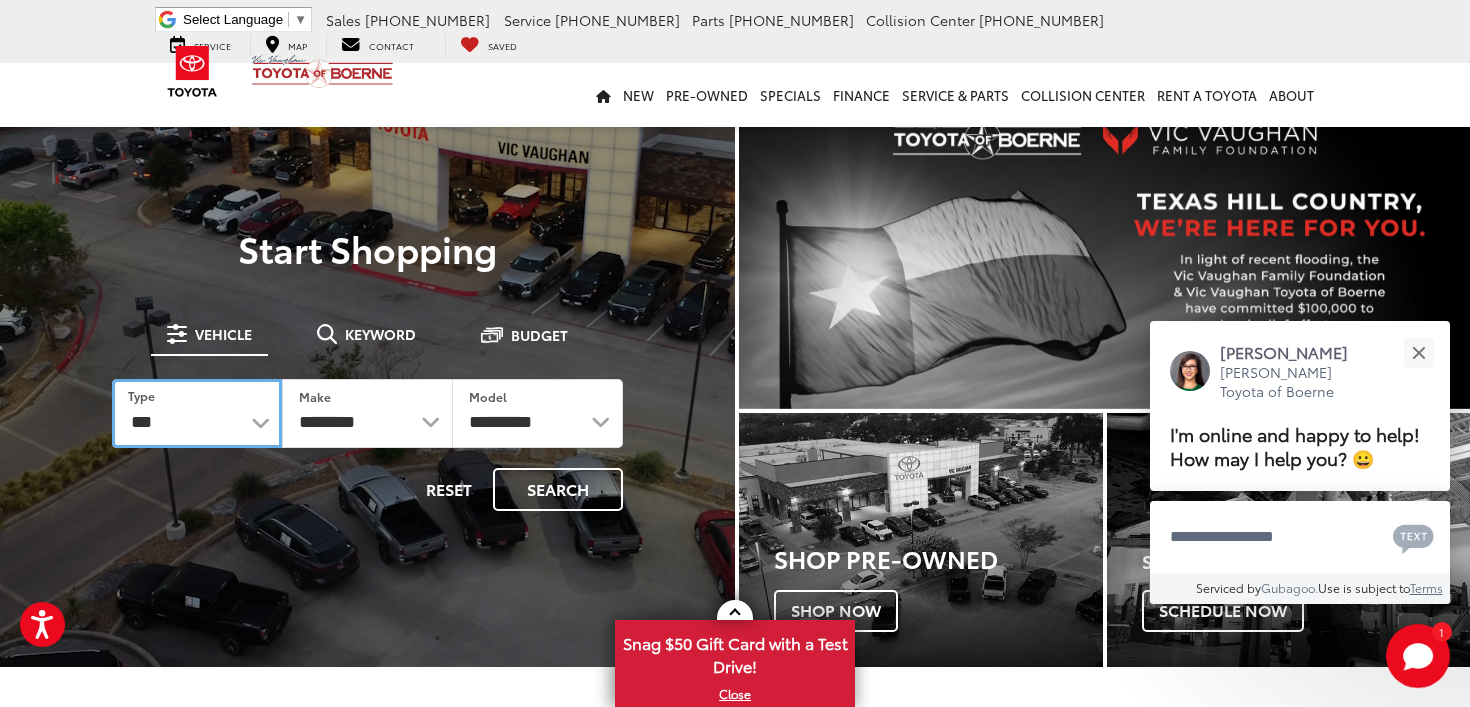select 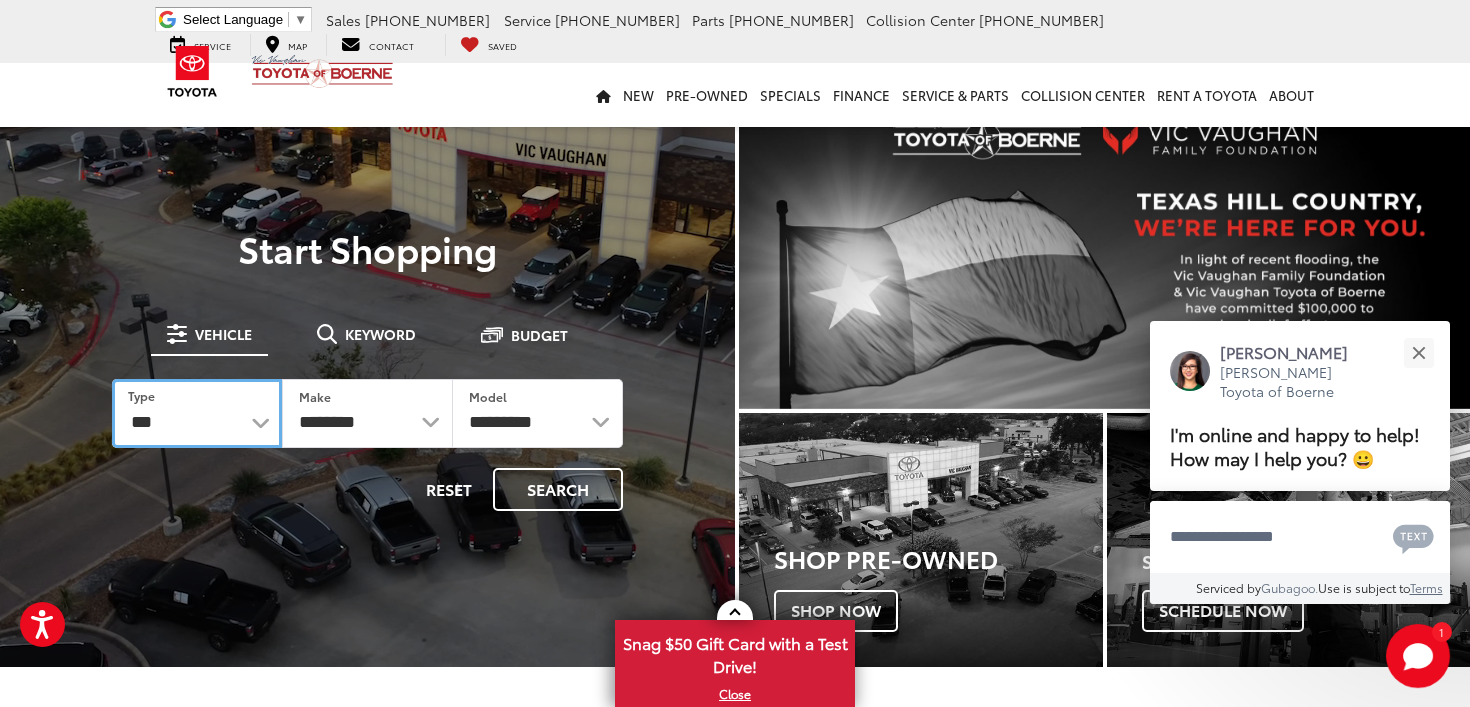select 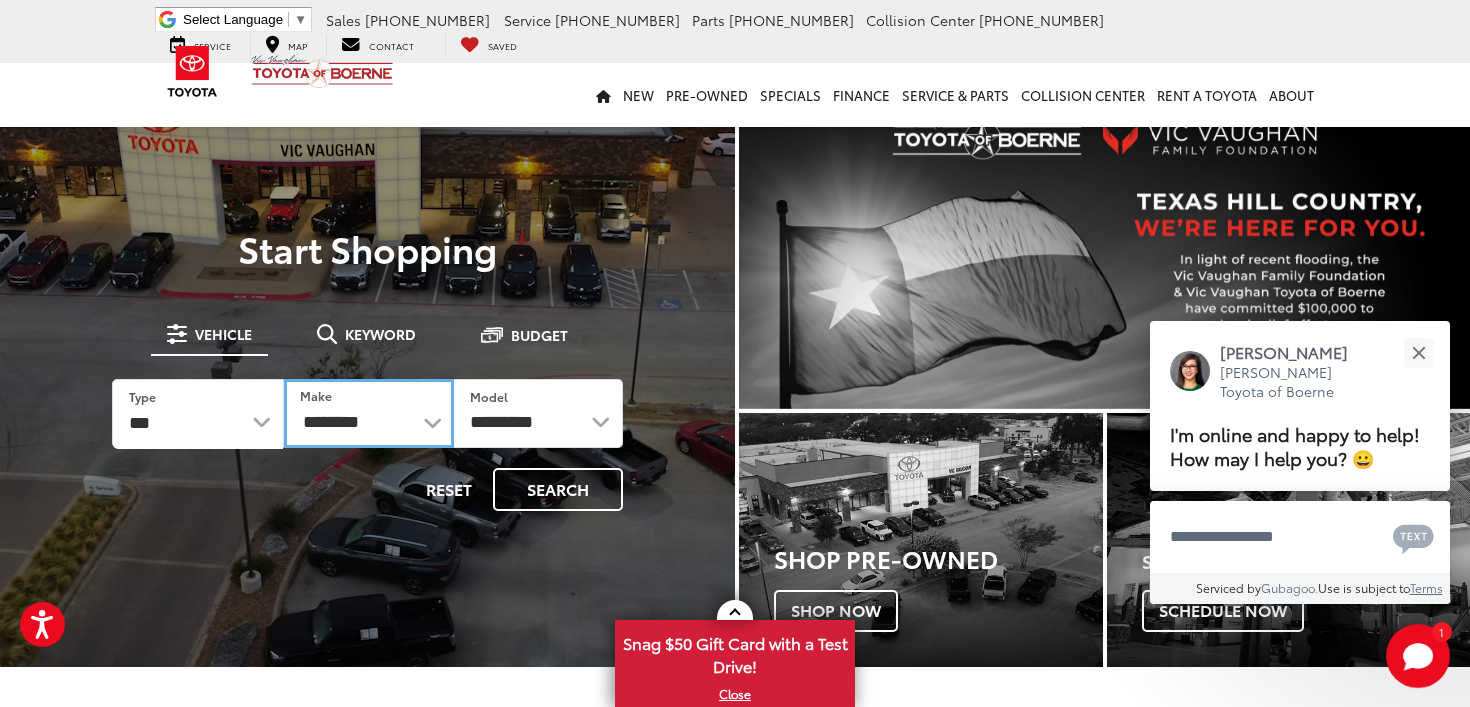 click on "**********" at bounding box center [368, 413] 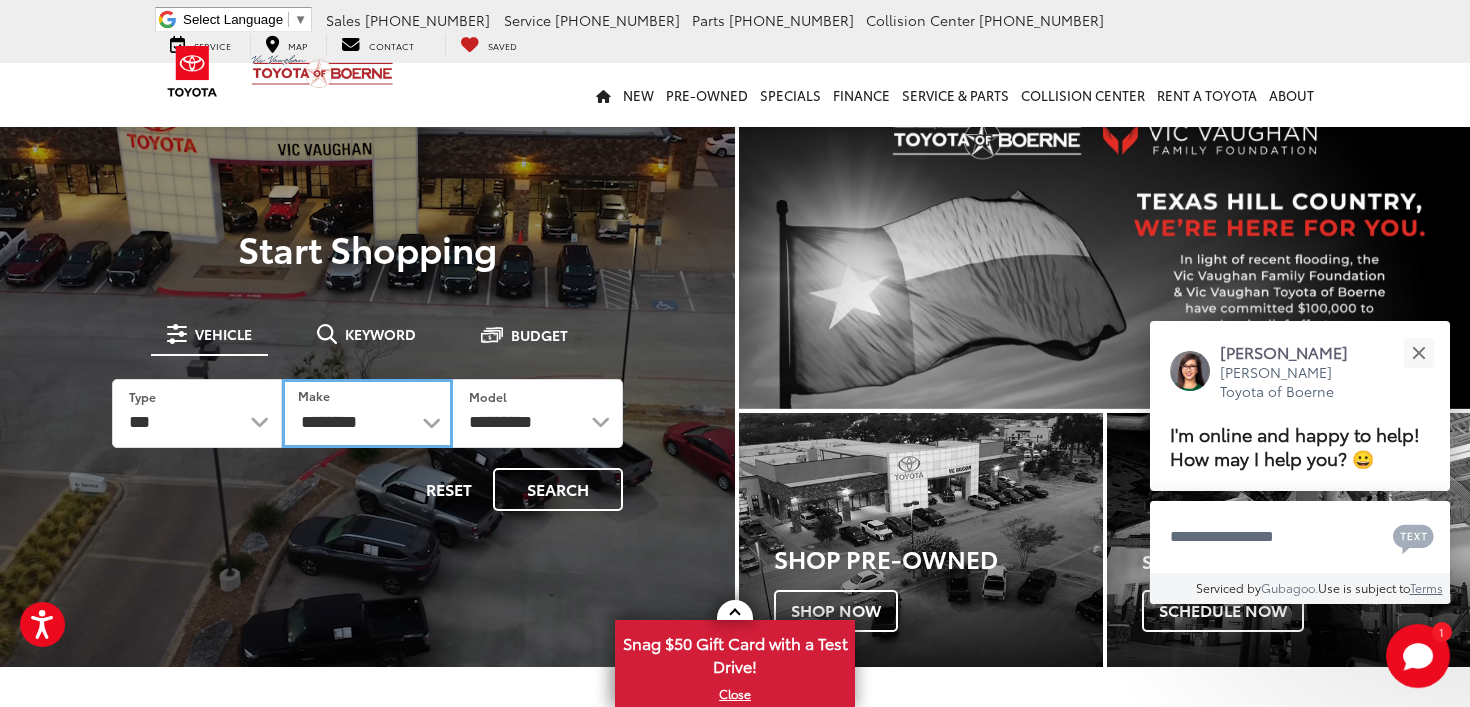 select on "******" 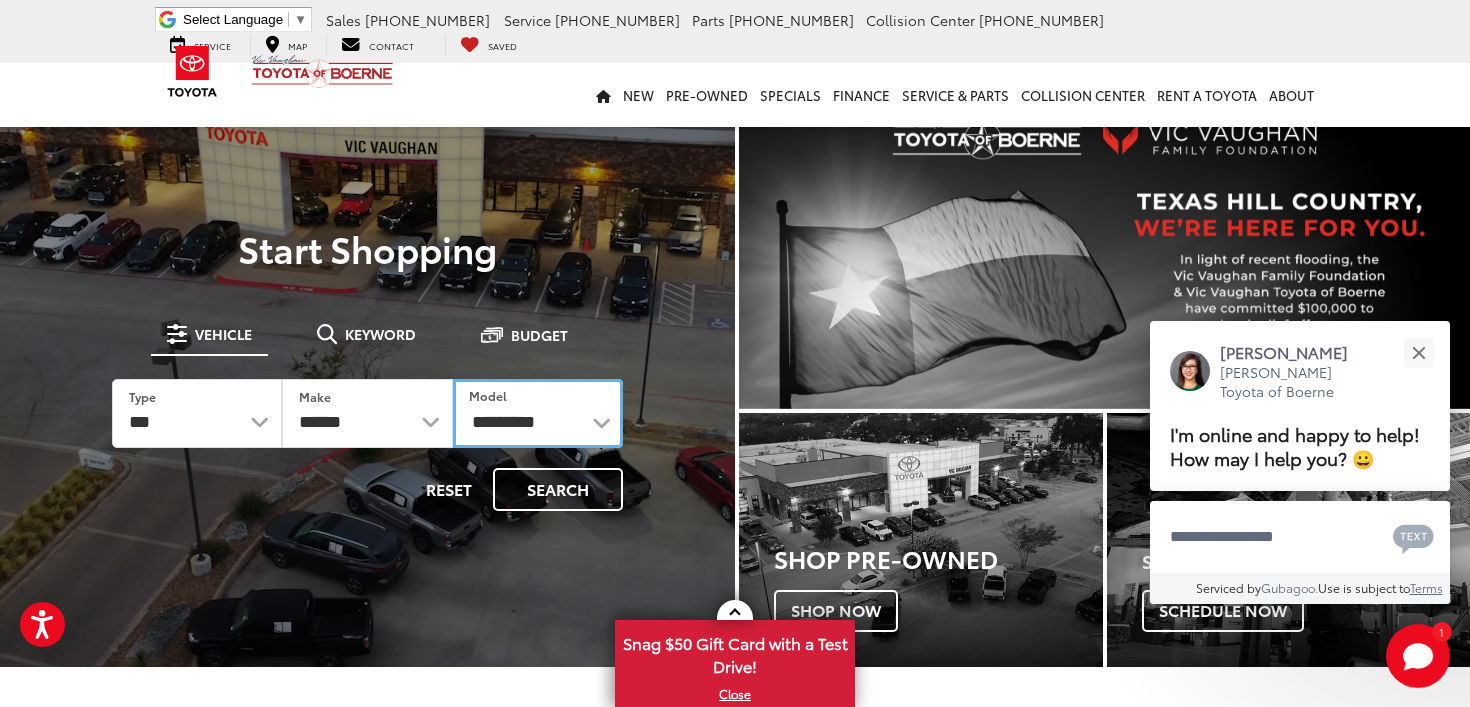 click on "**********" at bounding box center (538, 413) 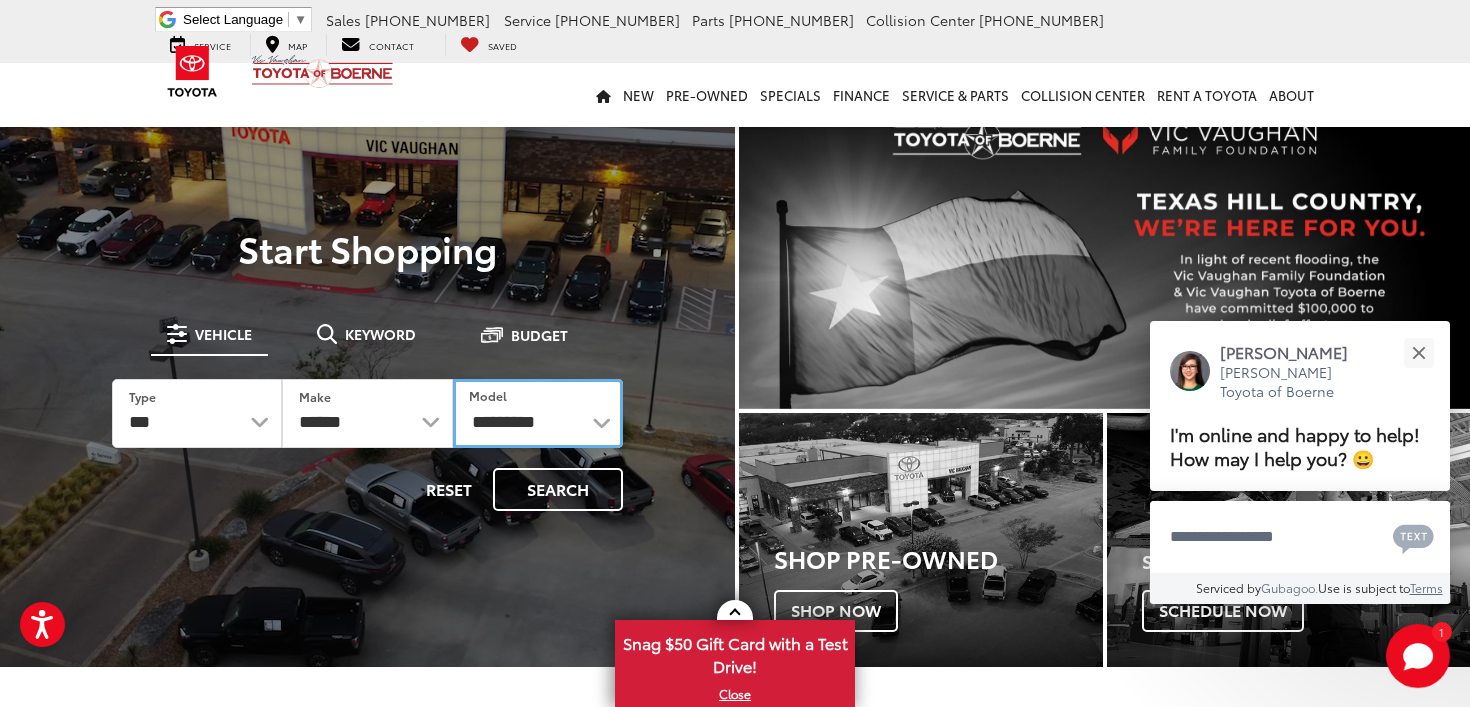 select on "*****" 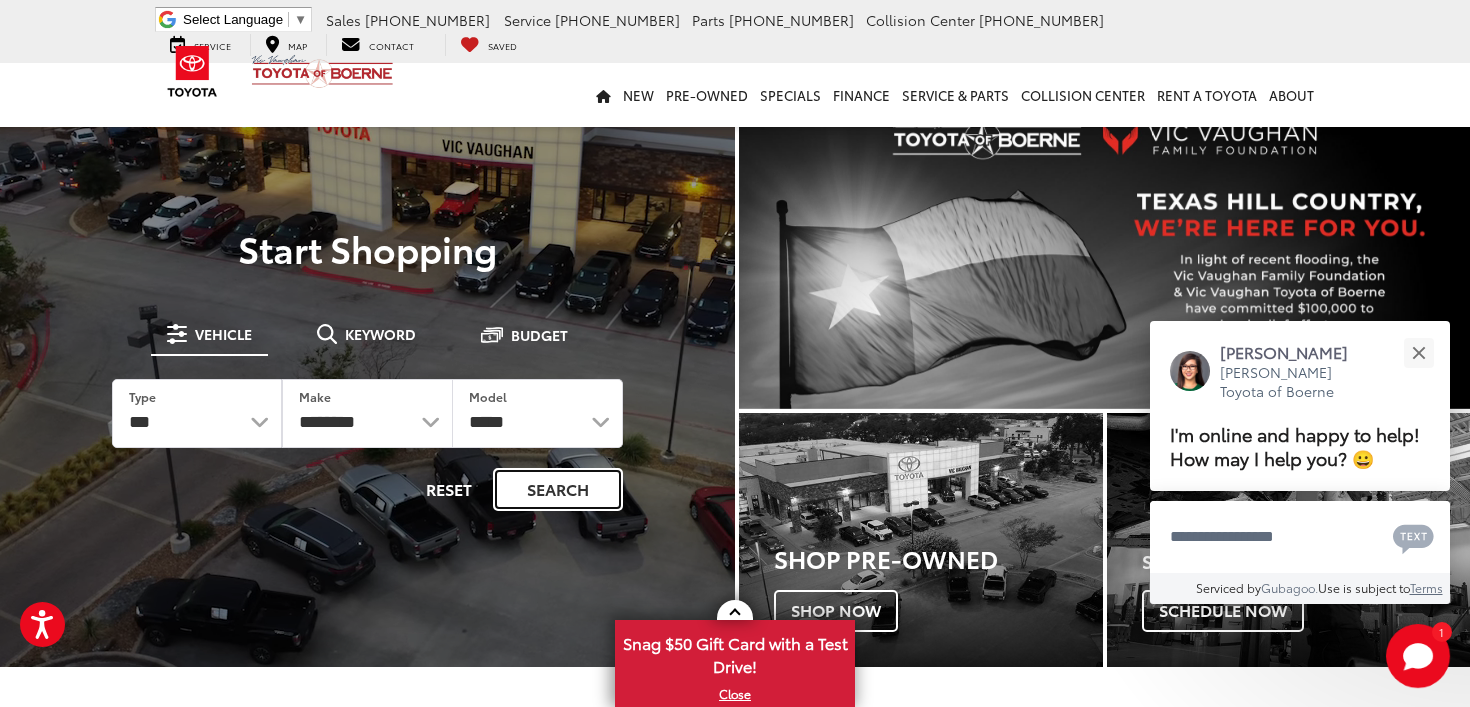 click on "Search" at bounding box center (558, 489) 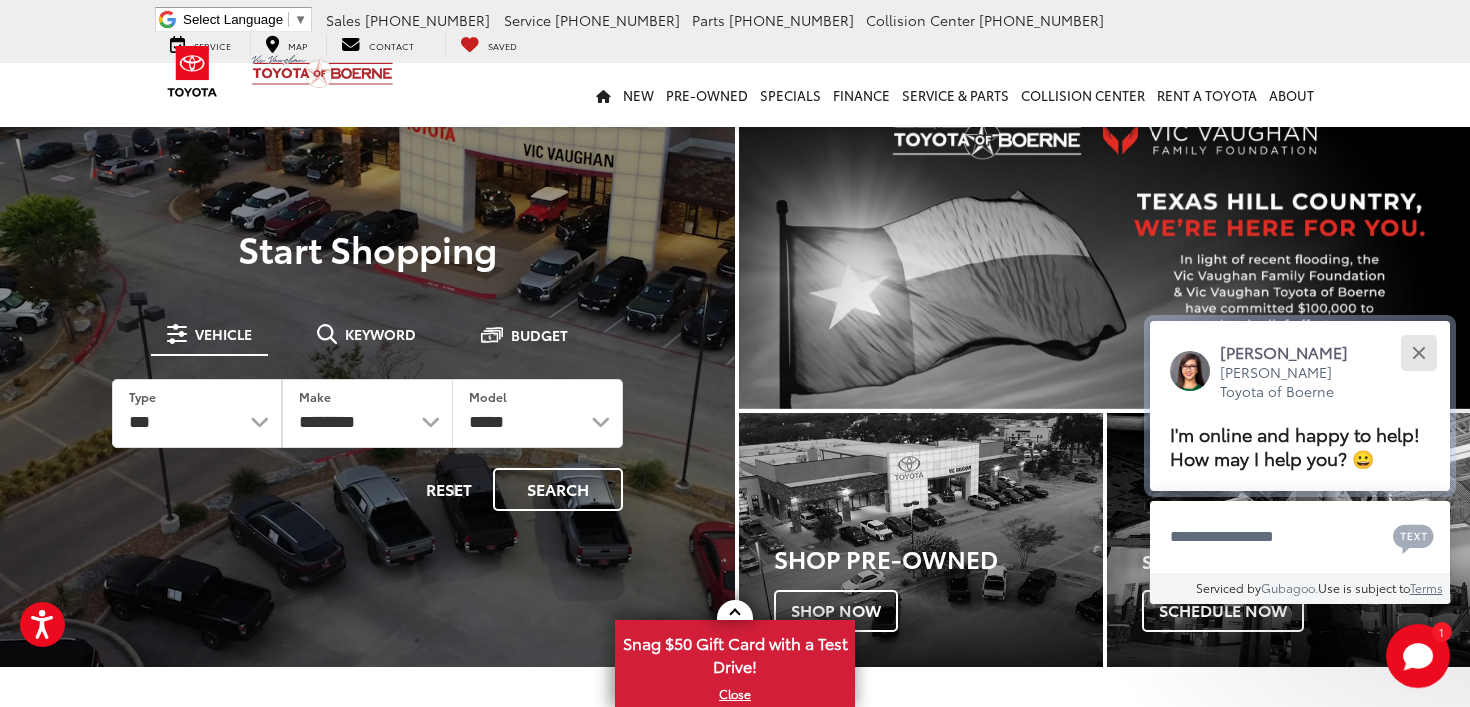 click at bounding box center (1418, 352) 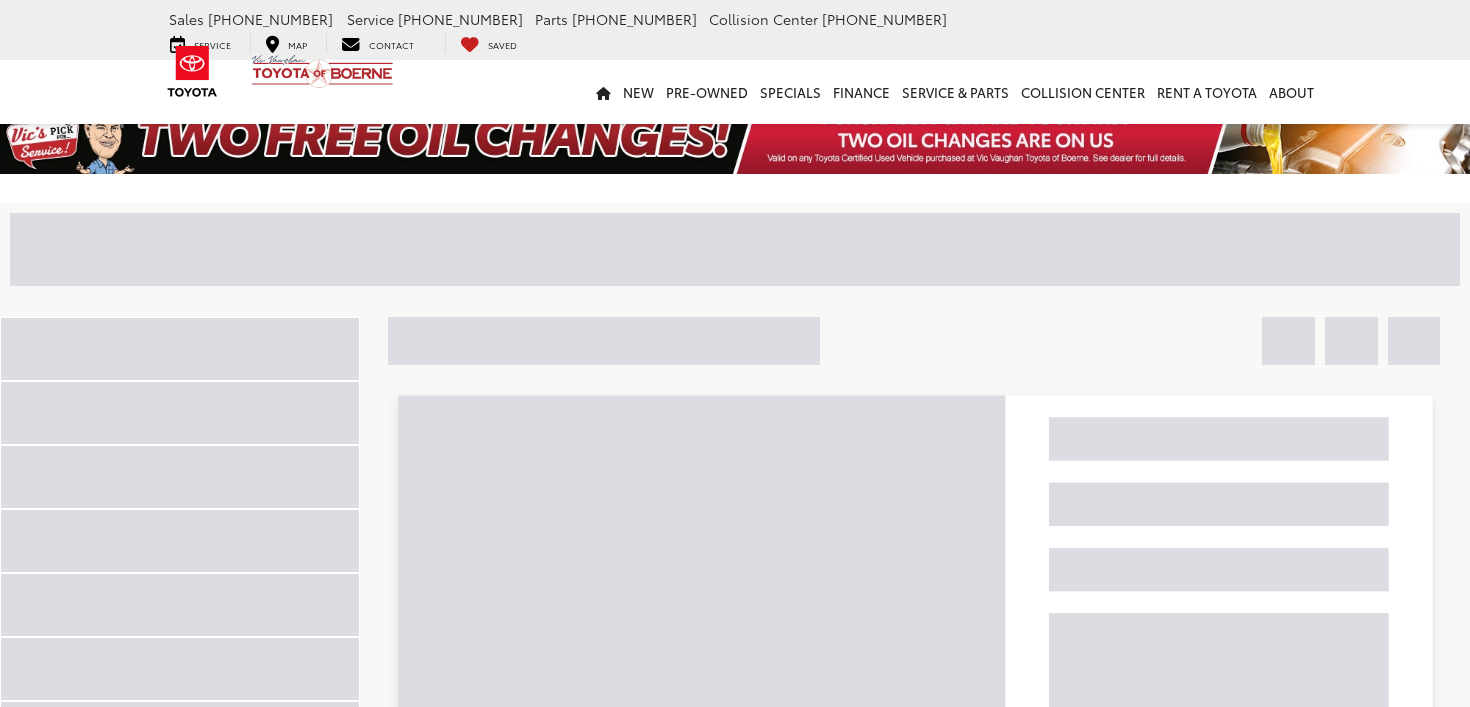 scroll, scrollTop: 0, scrollLeft: 0, axis: both 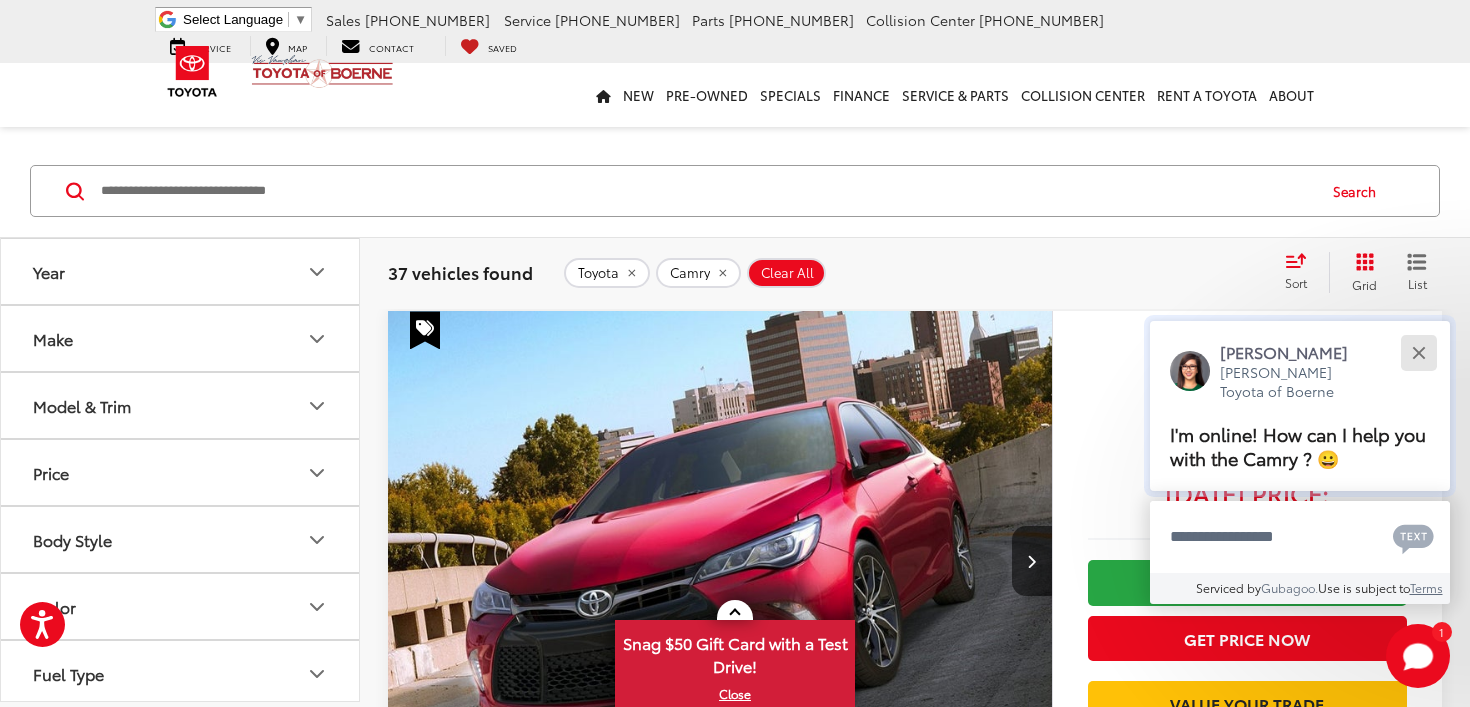 click at bounding box center [1418, 352] 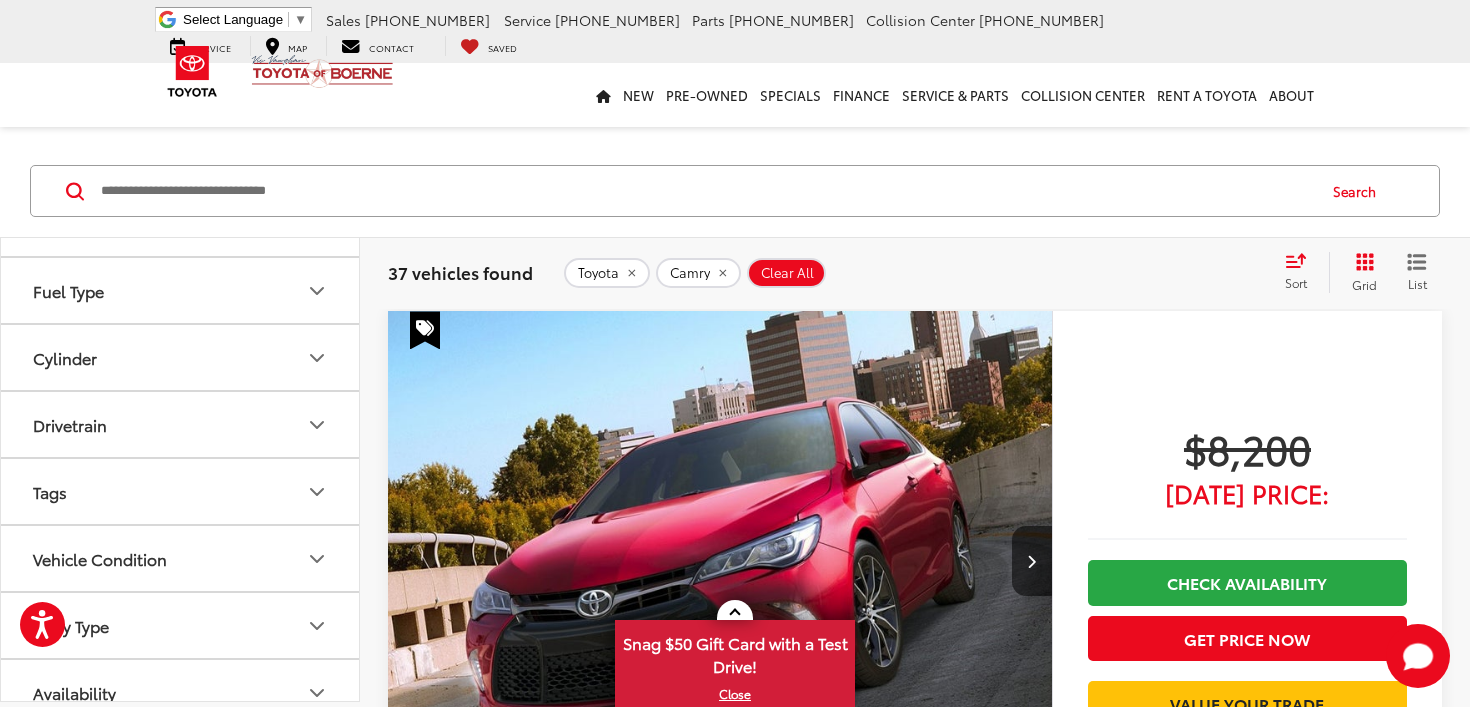 scroll, scrollTop: 408, scrollLeft: 0, axis: vertical 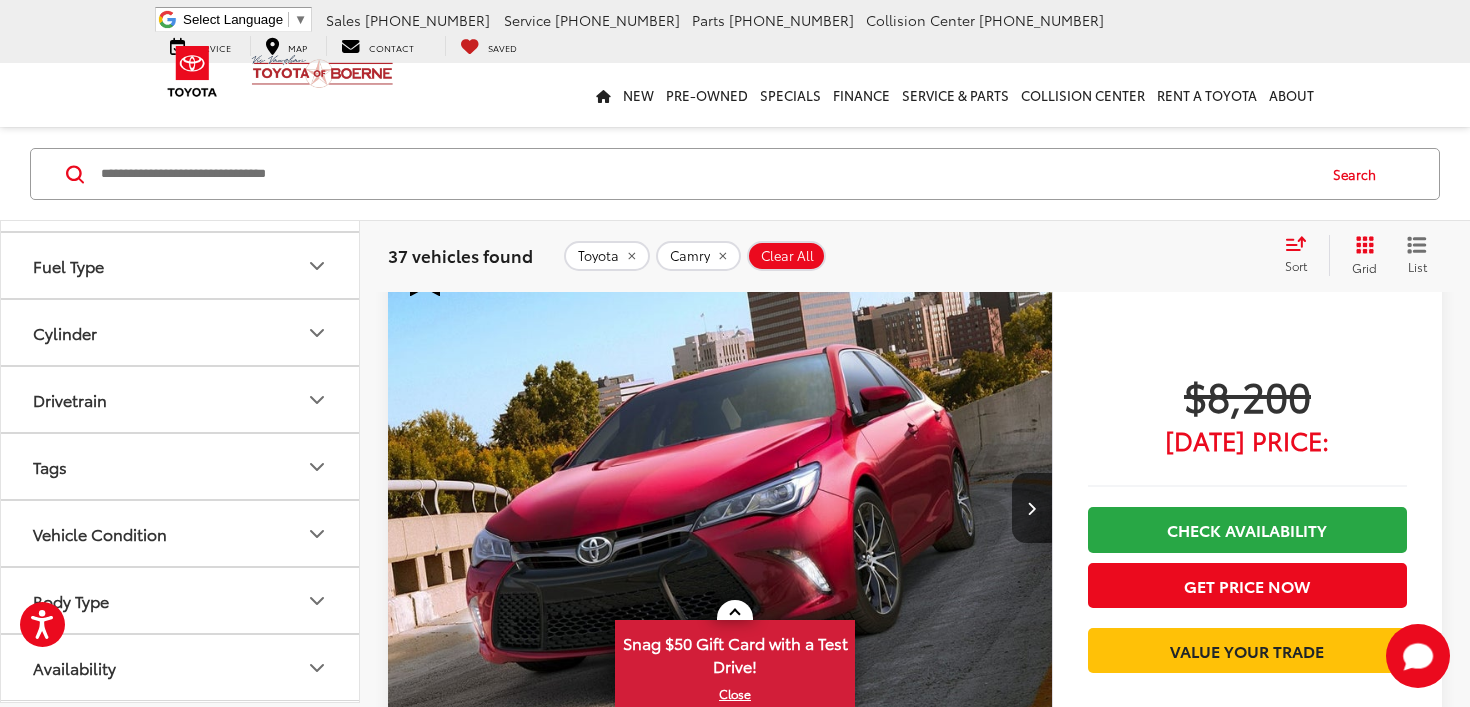 click on "Body Type" at bounding box center (181, 600) 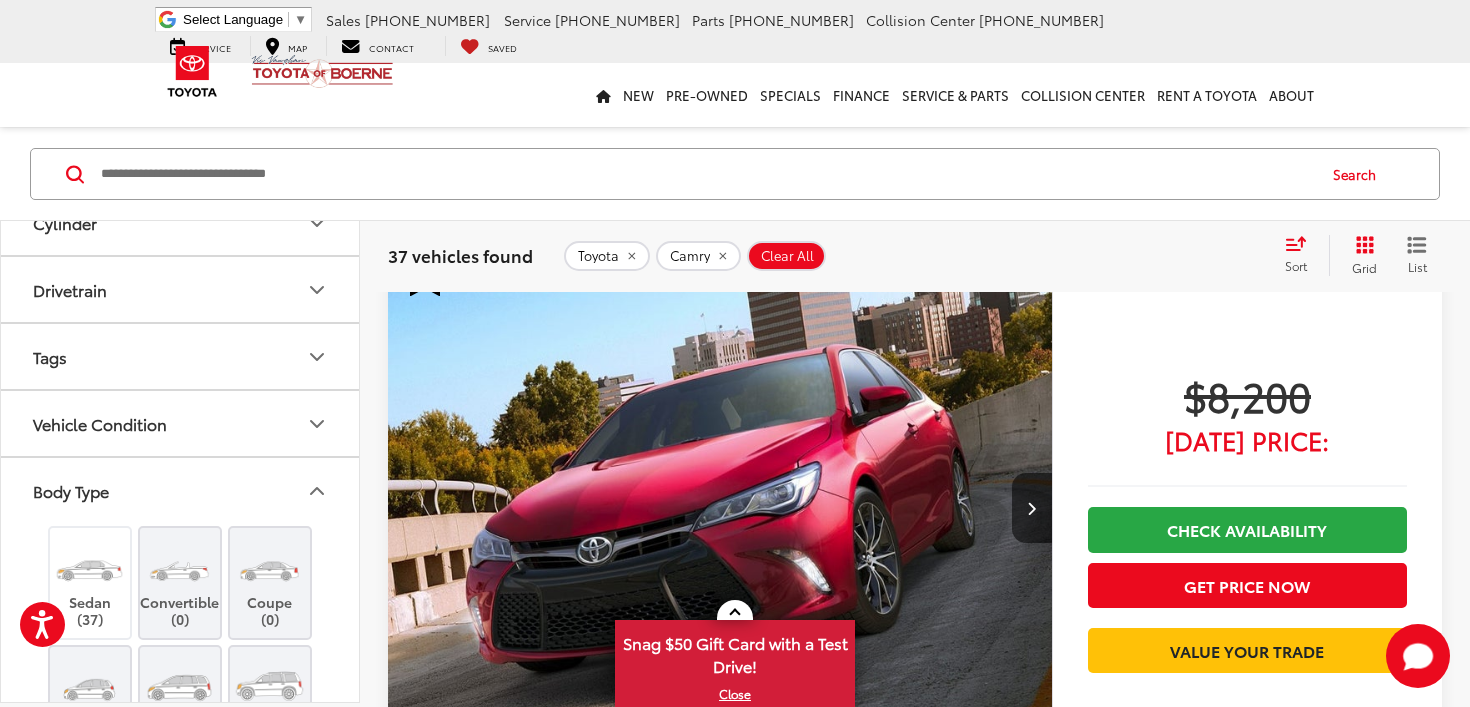 click on "Body Type" at bounding box center [181, 490] 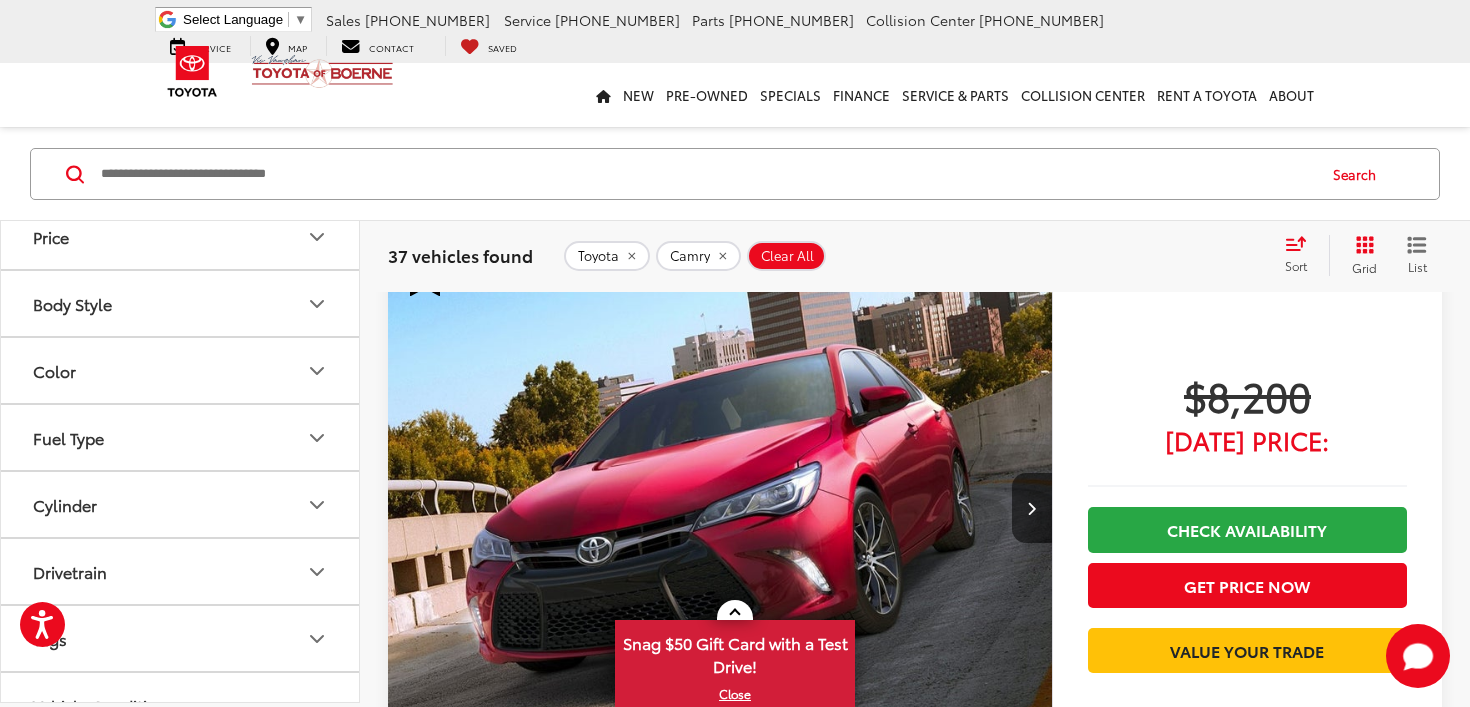 scroll, scrollTop: 118, scrollLeft: 0, axis: vertical 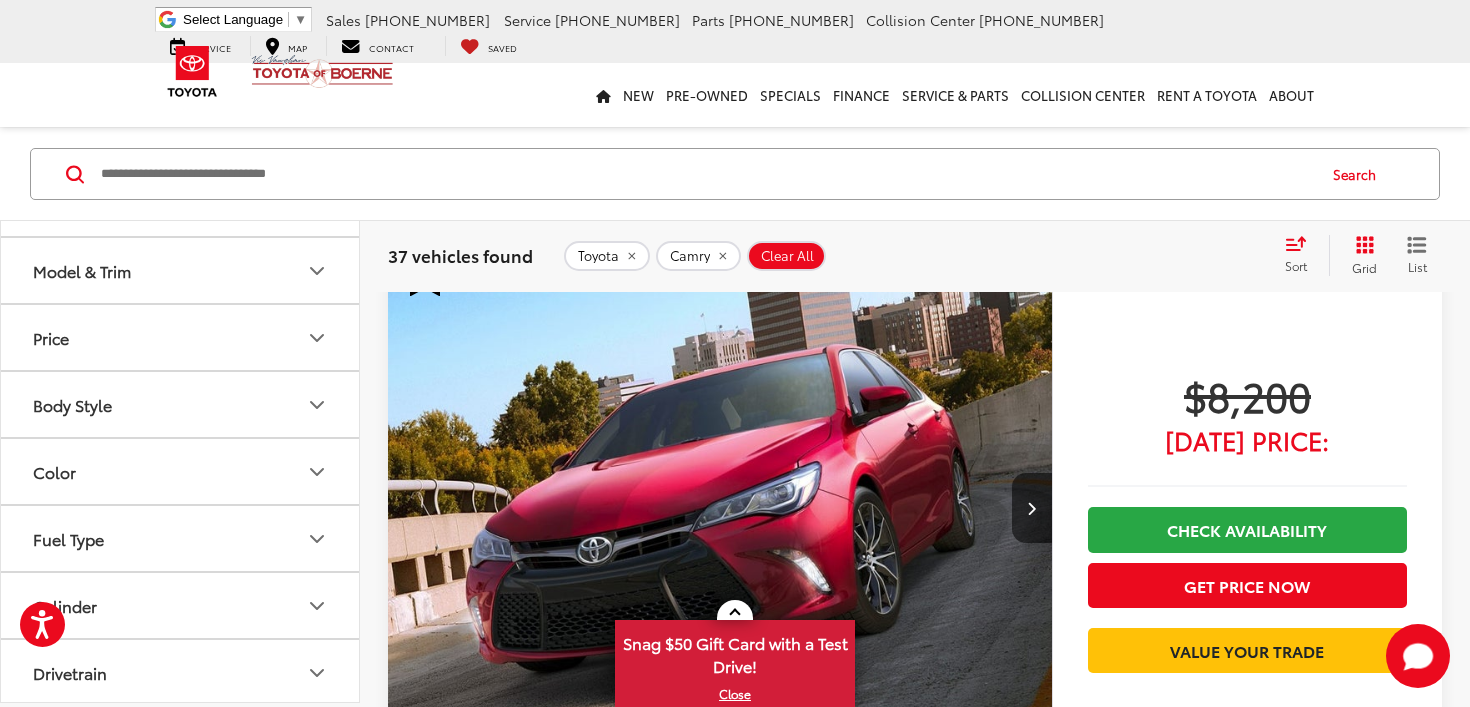 click on "Color" at bounding box center (181, 471) 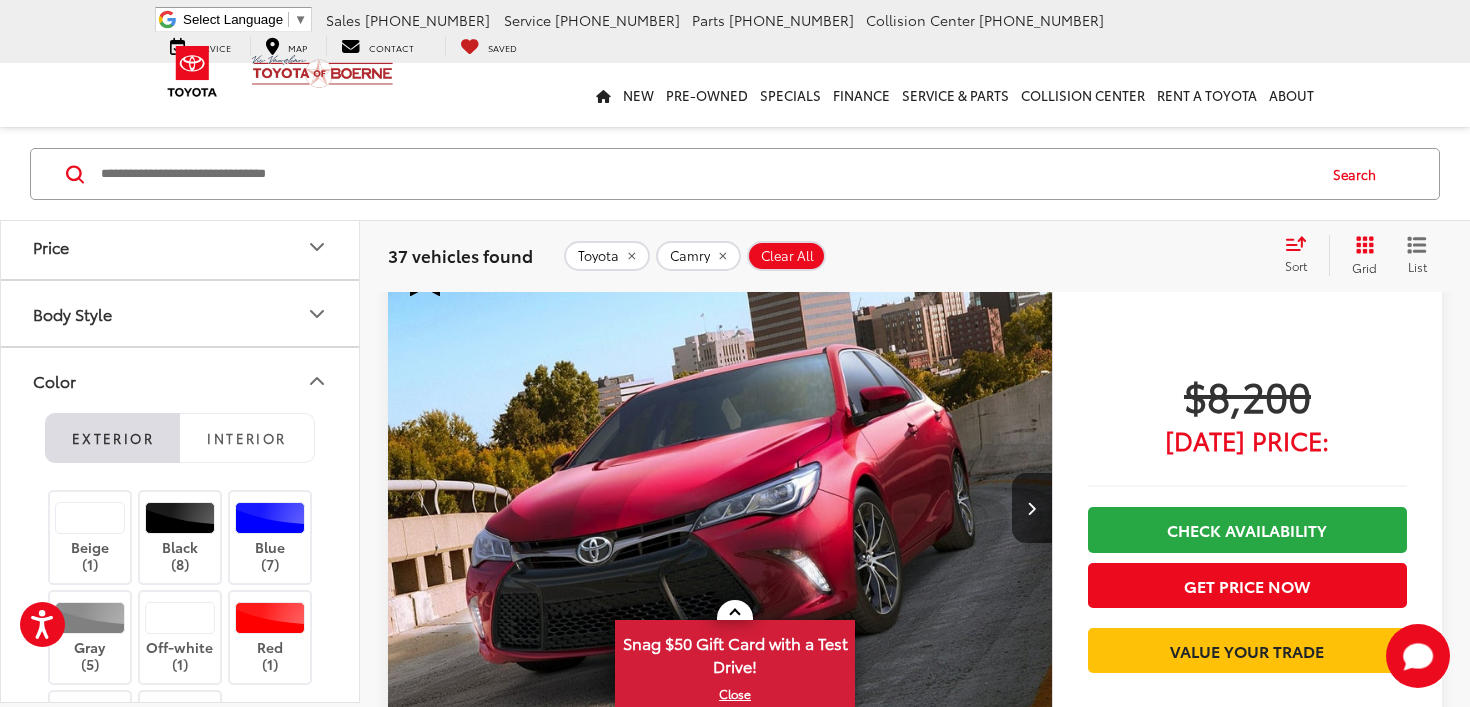 scroll, scrollTop: 211, scrollLeft: 0, axis: vertical 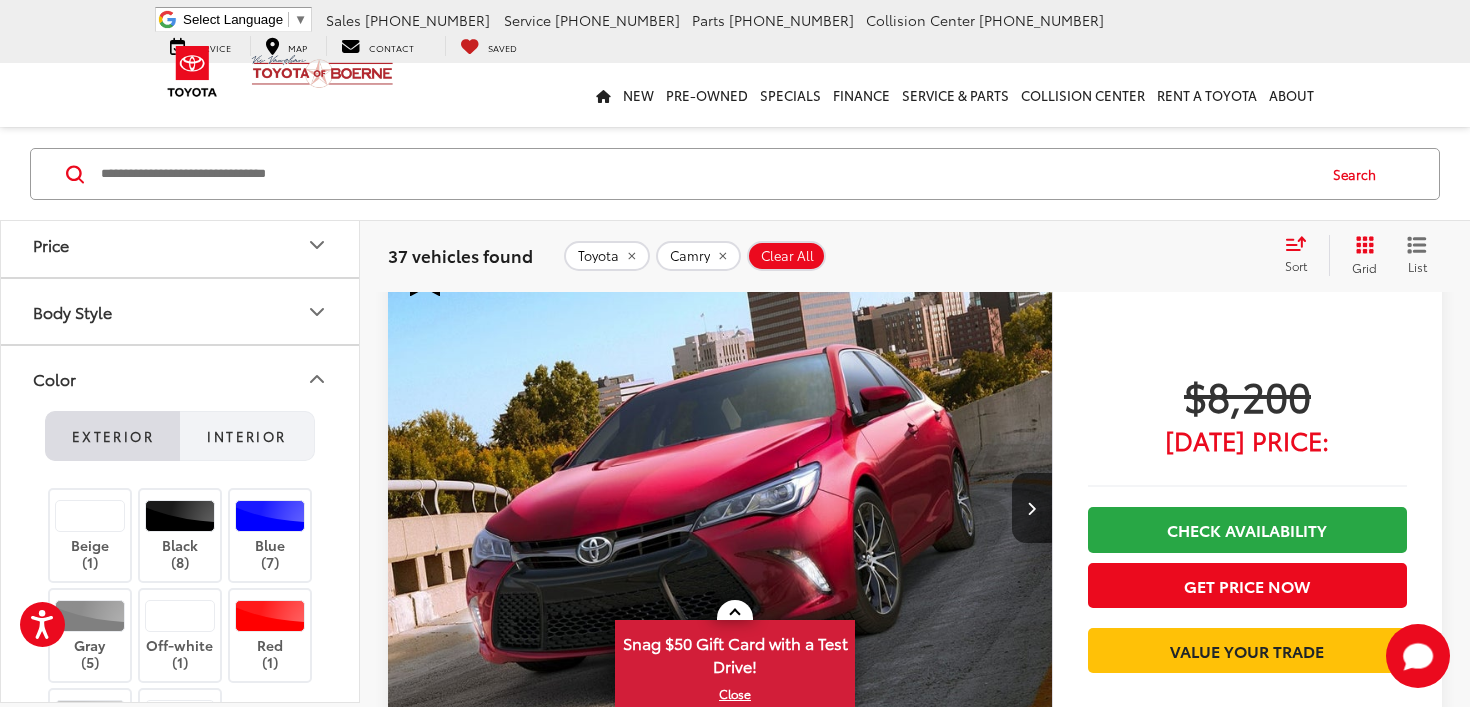 click on "Interior" at bounding box center (246, 435) 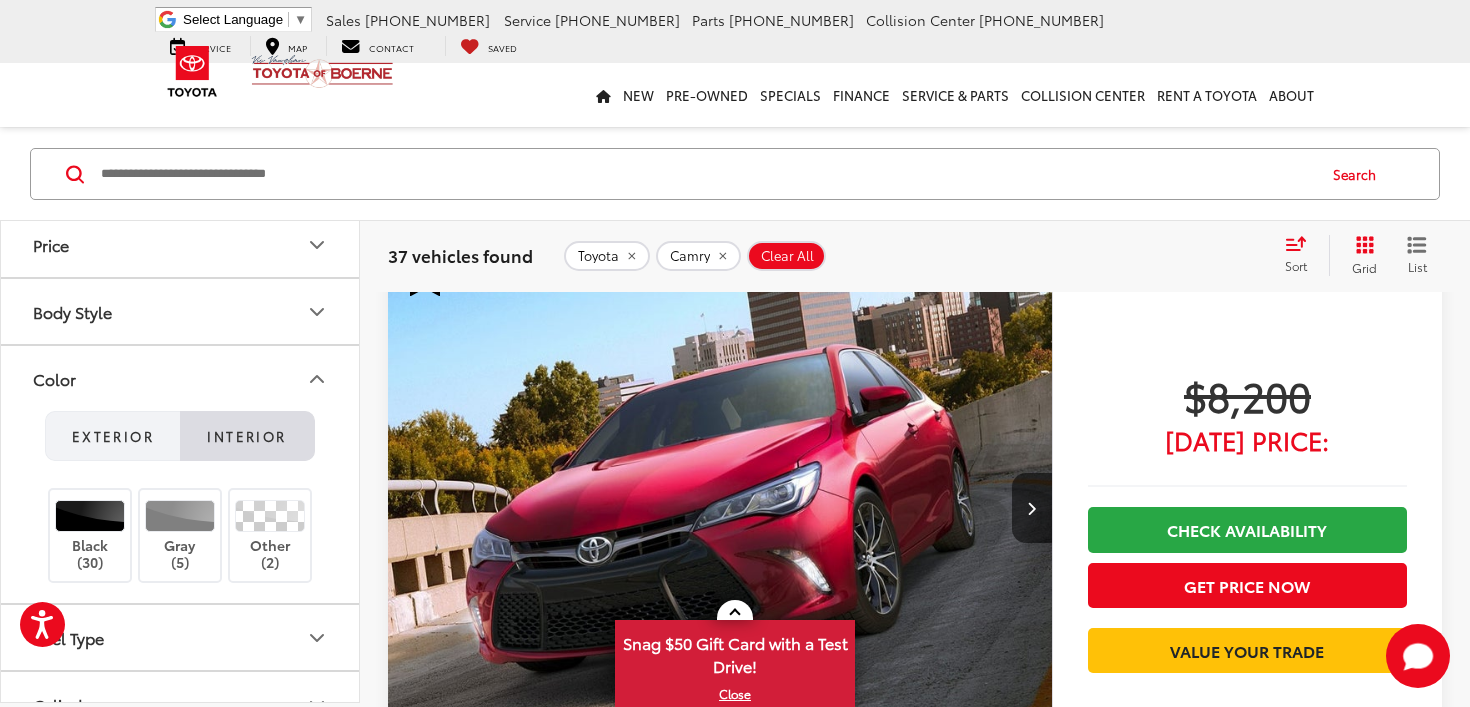 click on "Exterior" at bounding box center (112, 436) 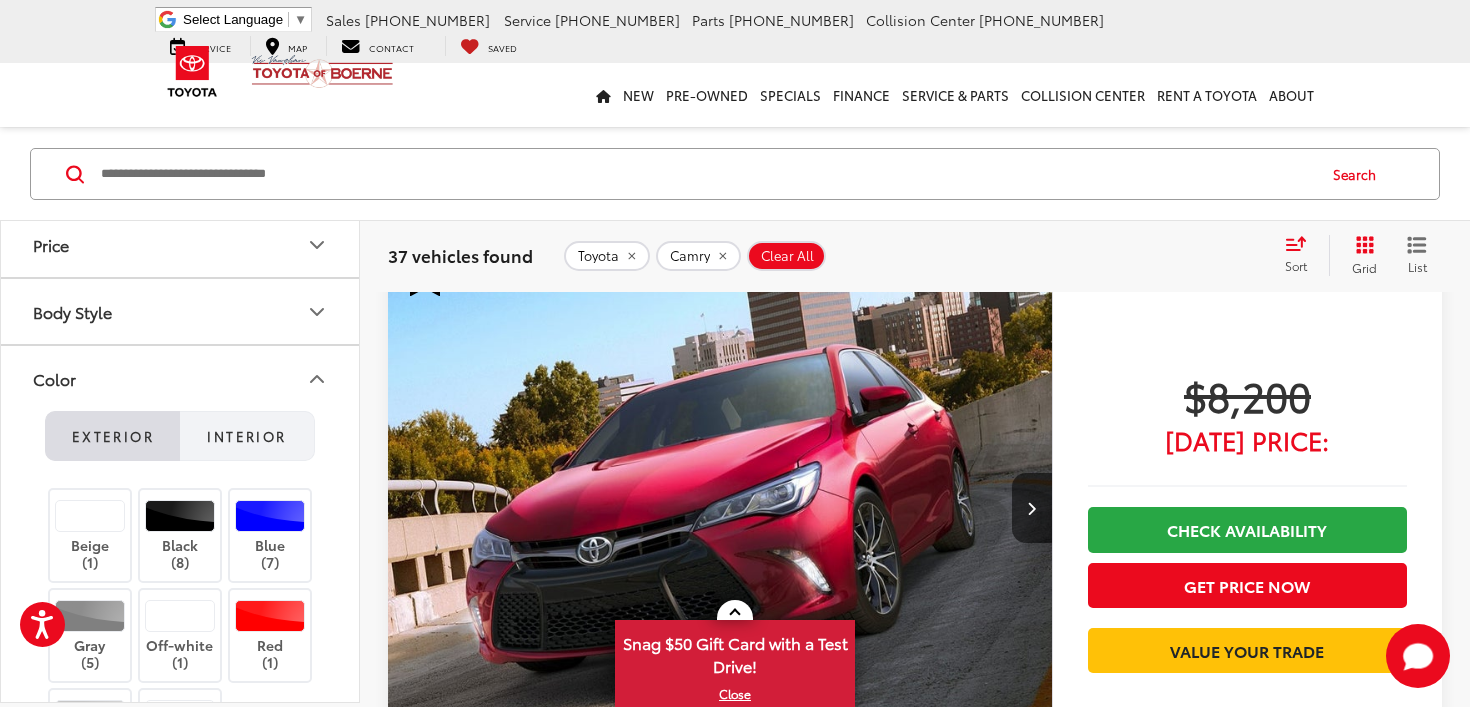 click on "Interior" at bounding box center [247, 436] 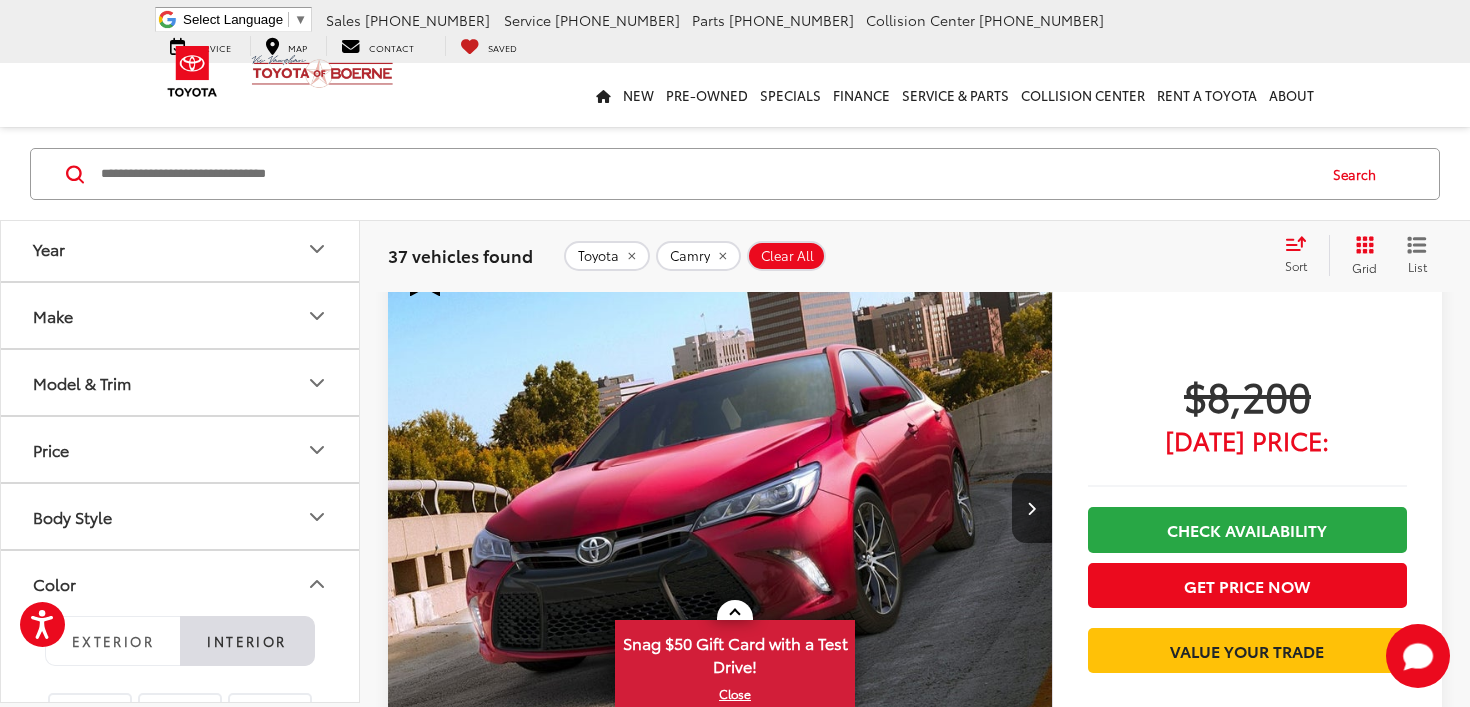 scroll, scrollTop: 0, scrollLeft: 0, axis: both 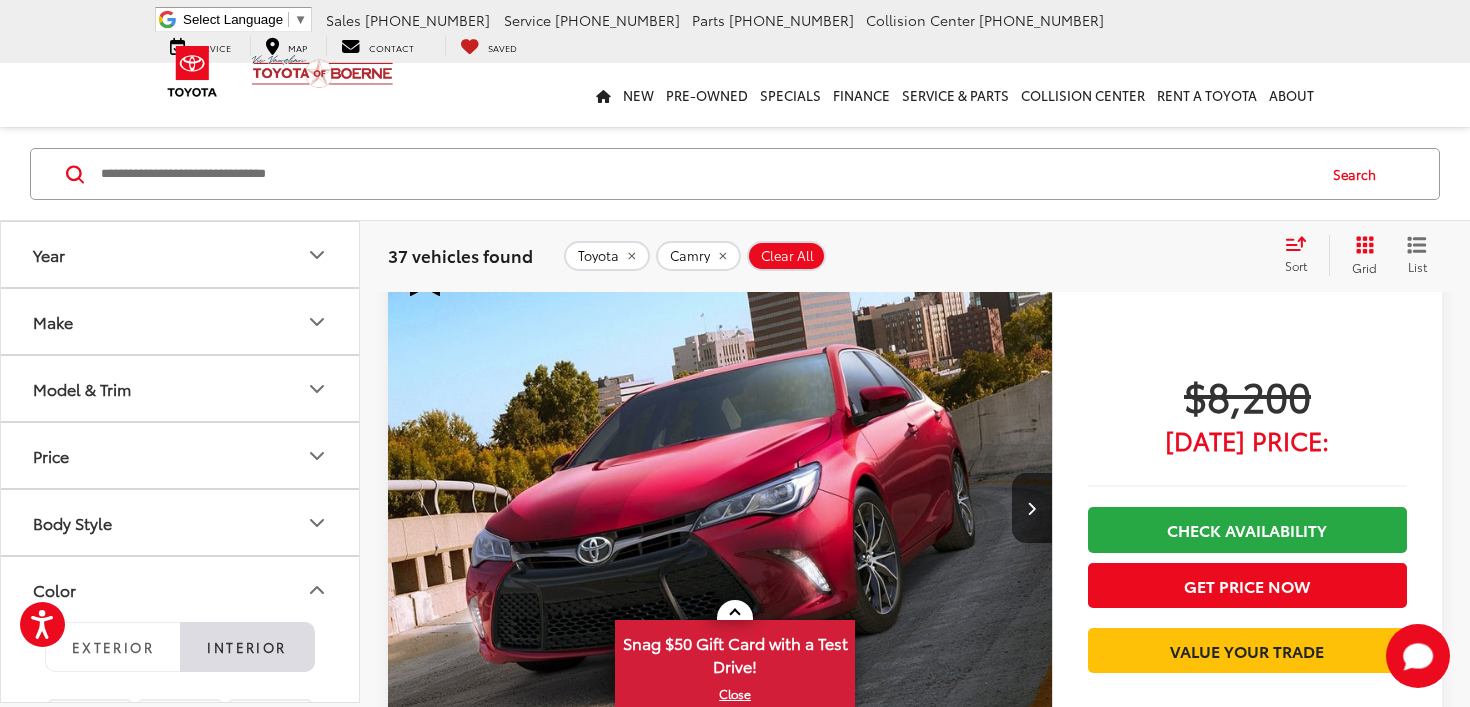 click 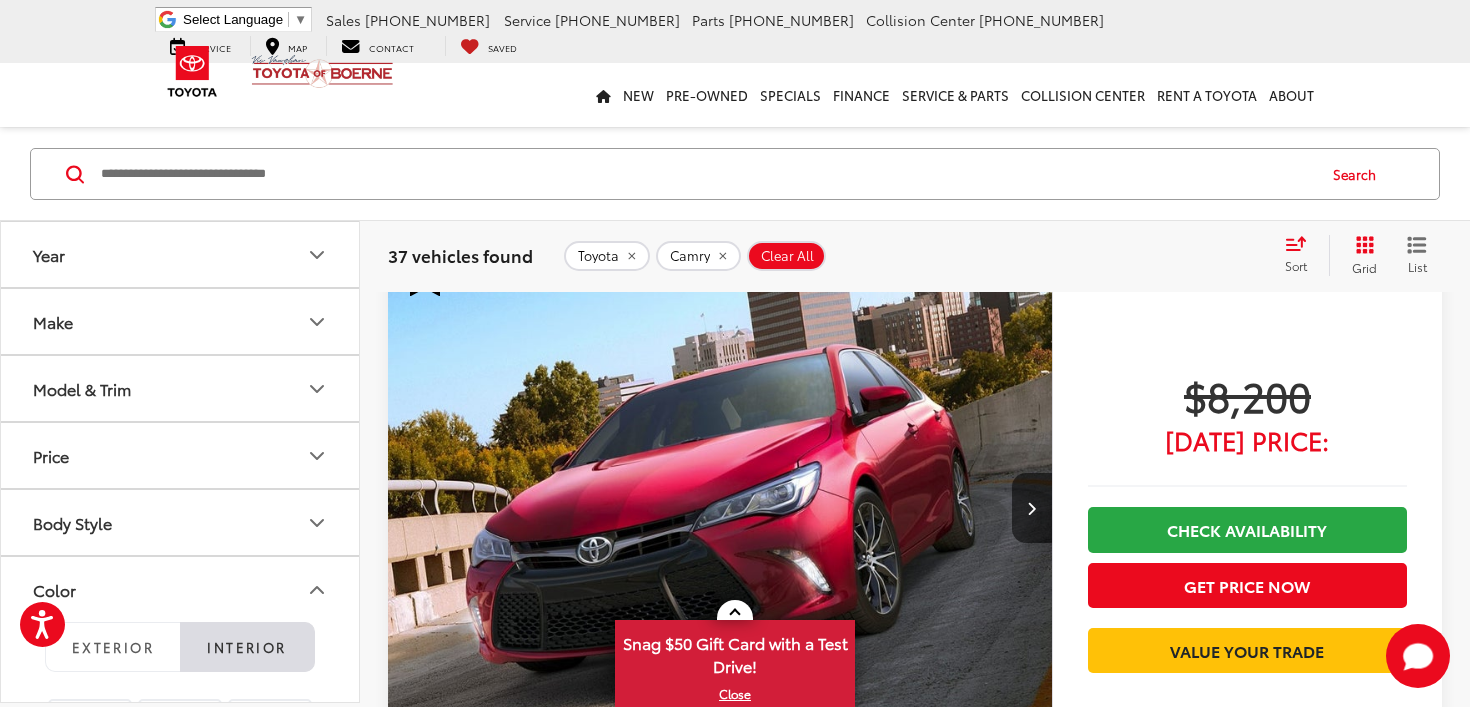 click on "Sort" at bounding box center [1302, 255] 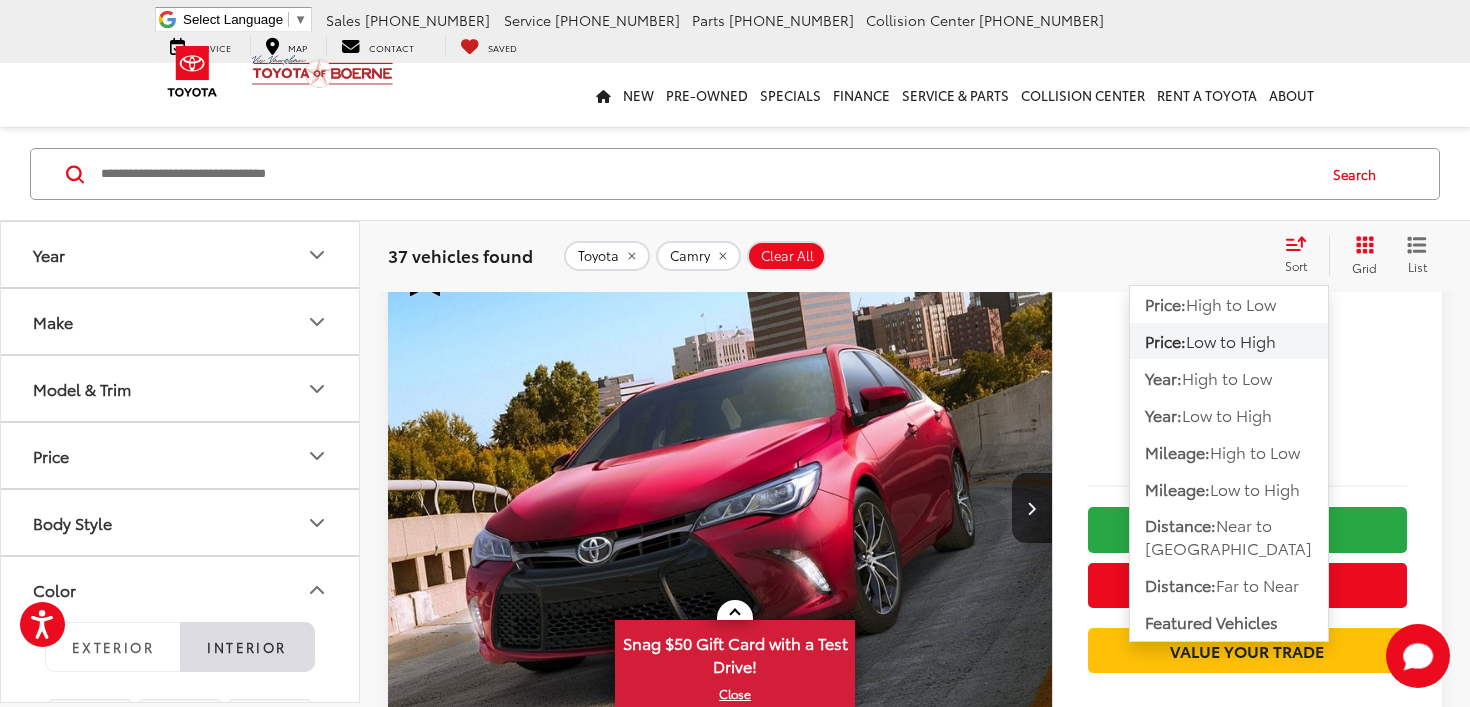 click on "Low to High" at bounding box center [1231, 340] 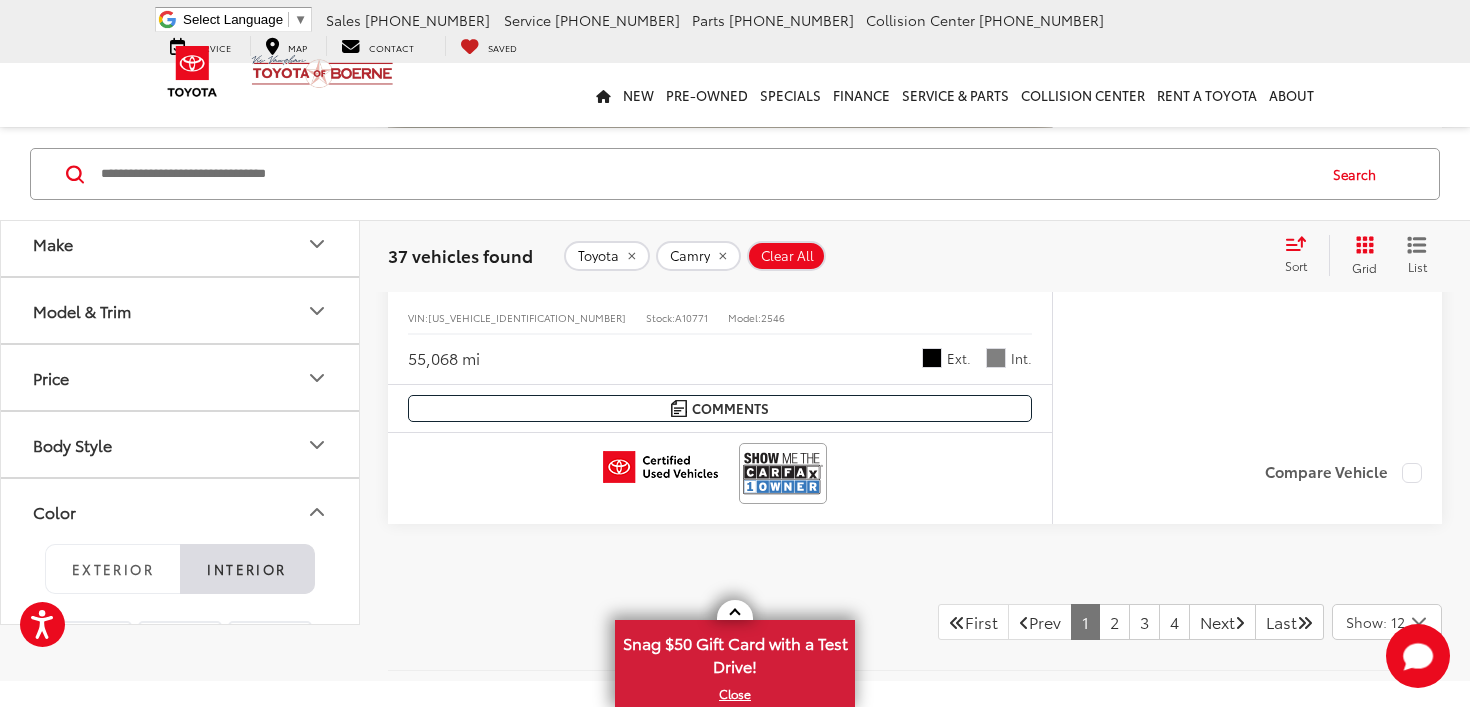 scroll, scrollTop: 10188, scrollLeft: 0, axis: vertical 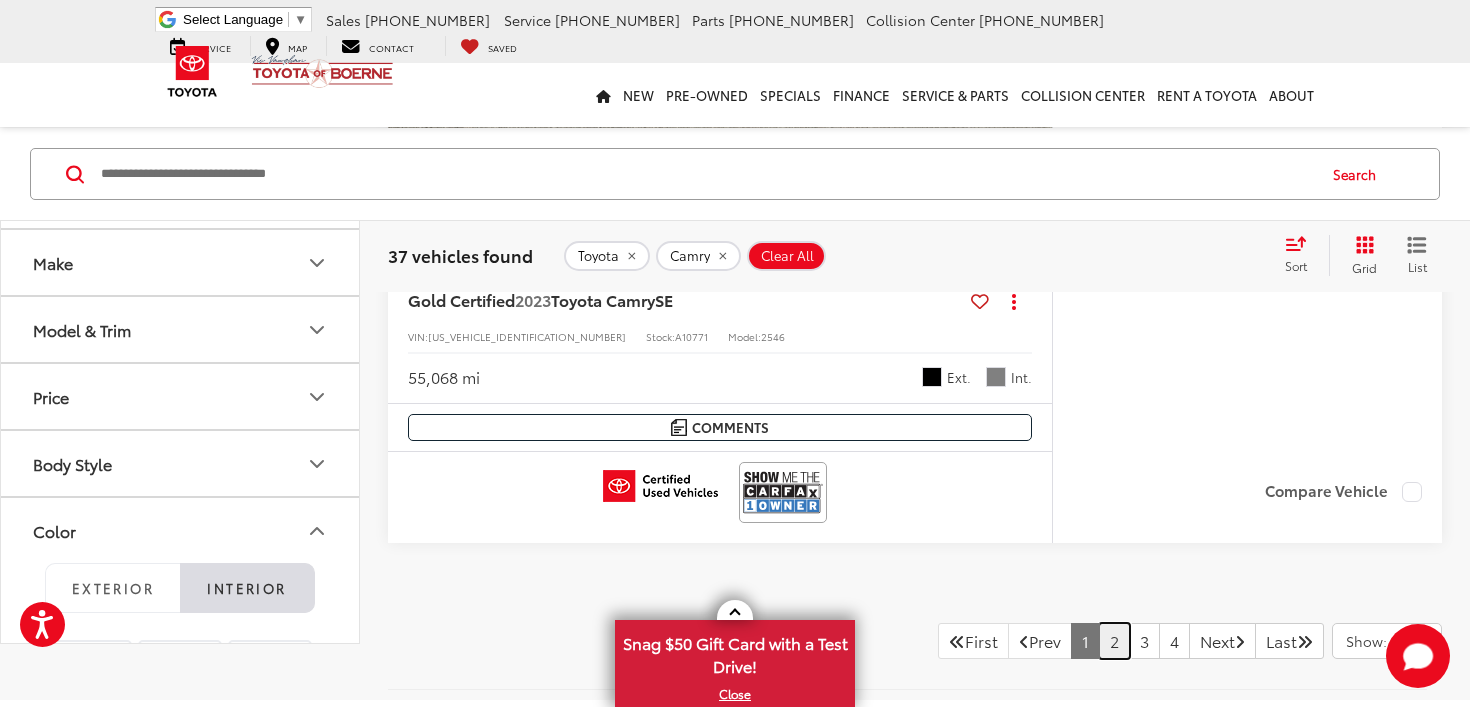 click on "2" at bounding box center (1114, 641) 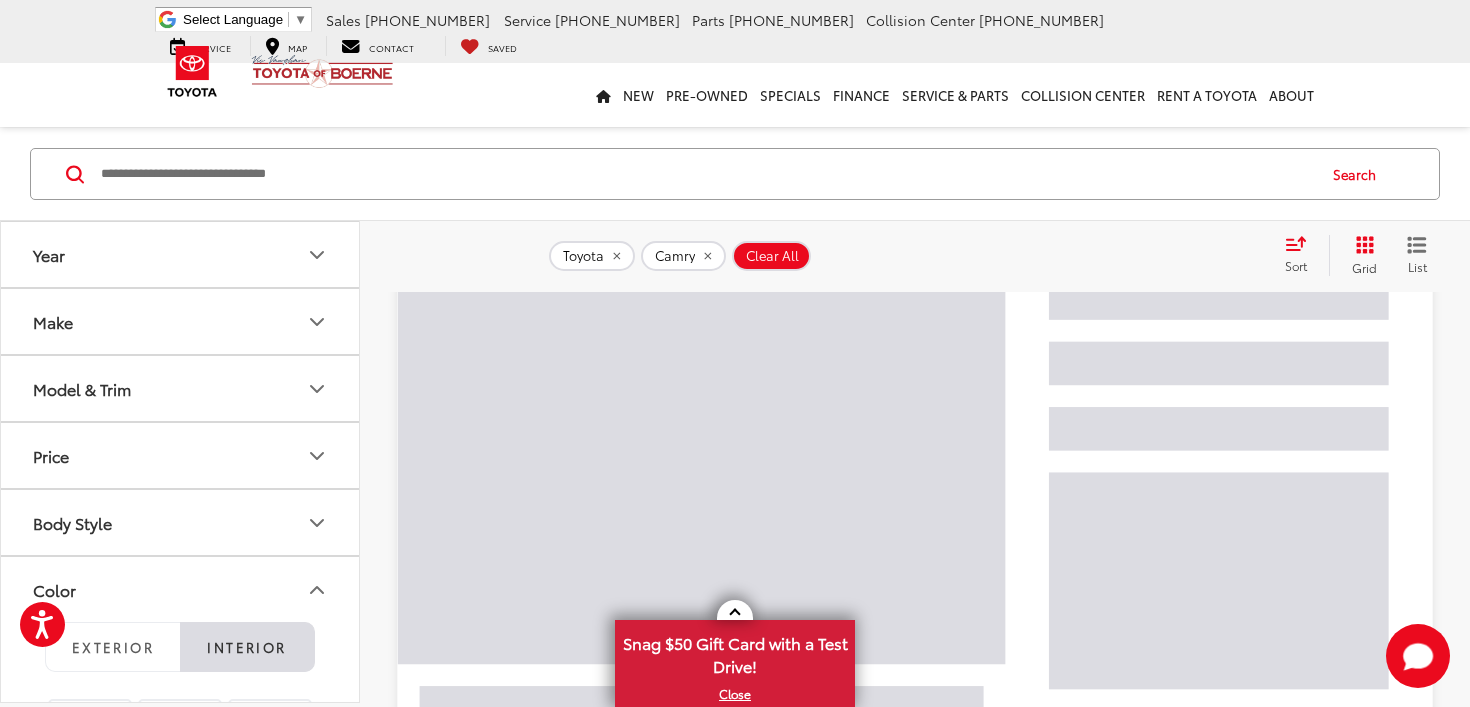 scroll, scrollTop: 76, scrollLeft: 0, axis: vertical 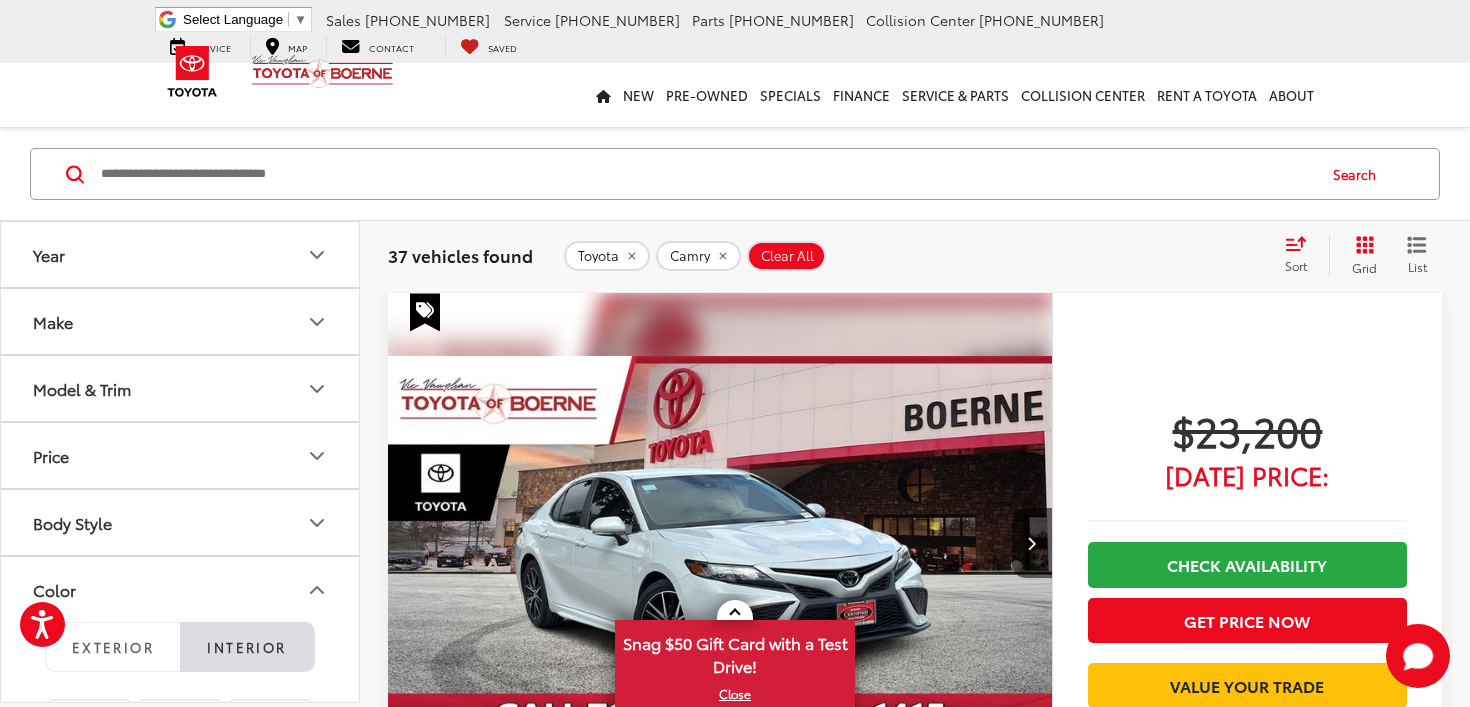 click at bounding box center (706, 174) 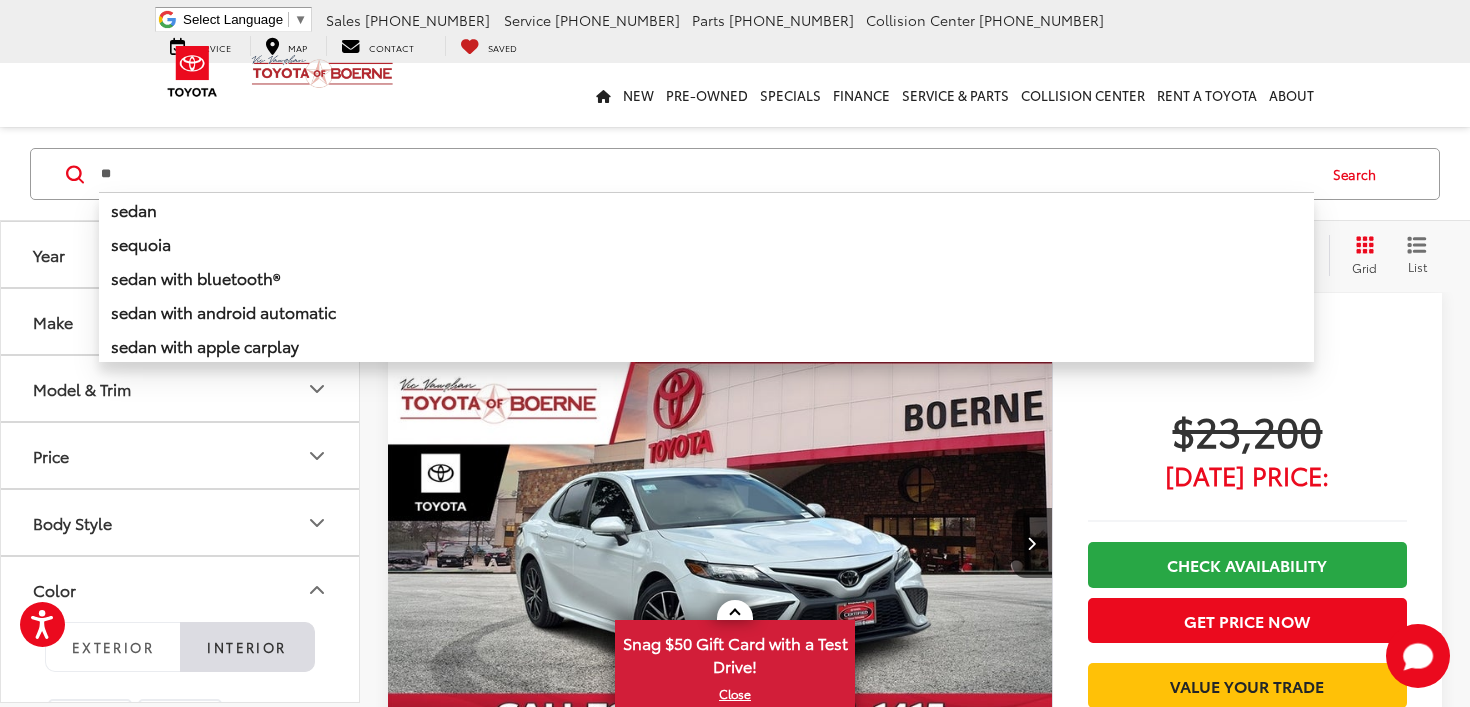 type on "*" 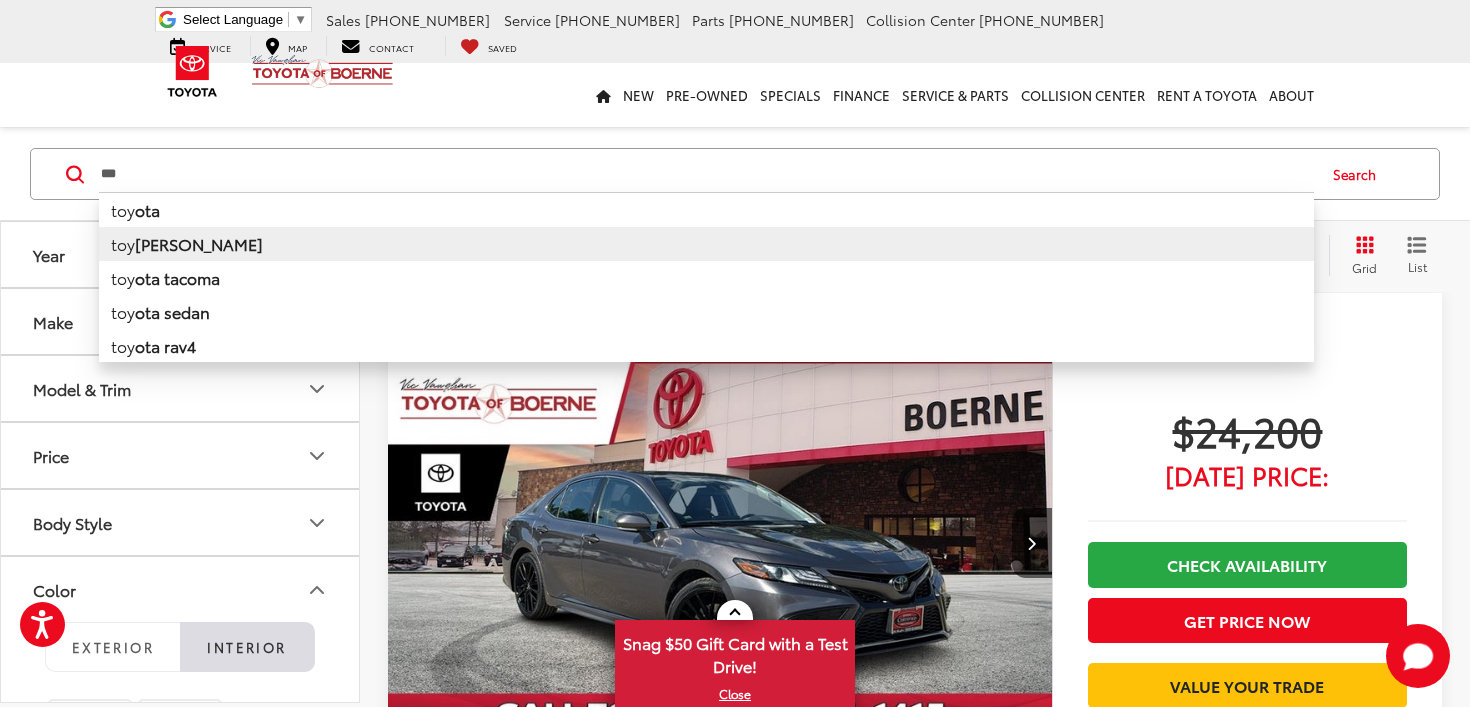 click on "ota camry" at bounding box center [199, 243] 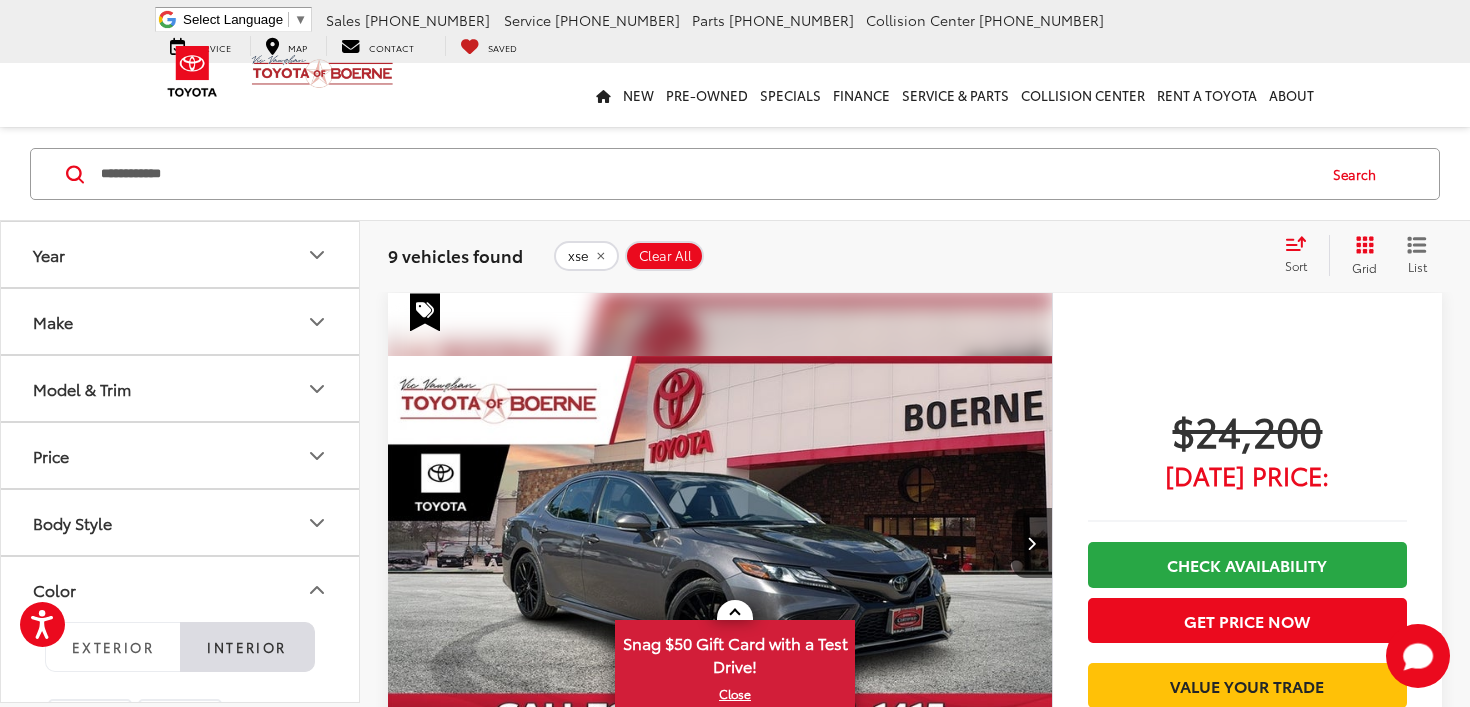 click on "**********" at bounding box center (706, 174) 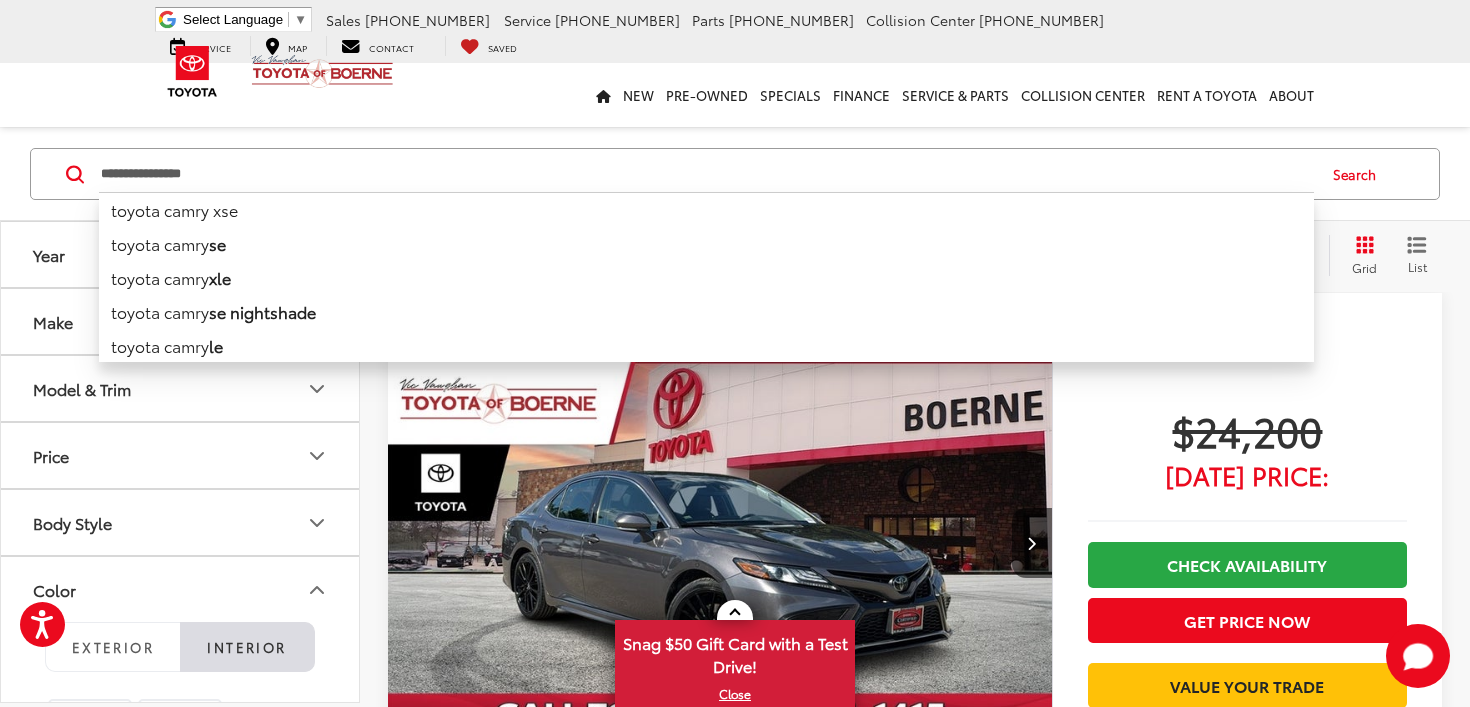 type on "**********" 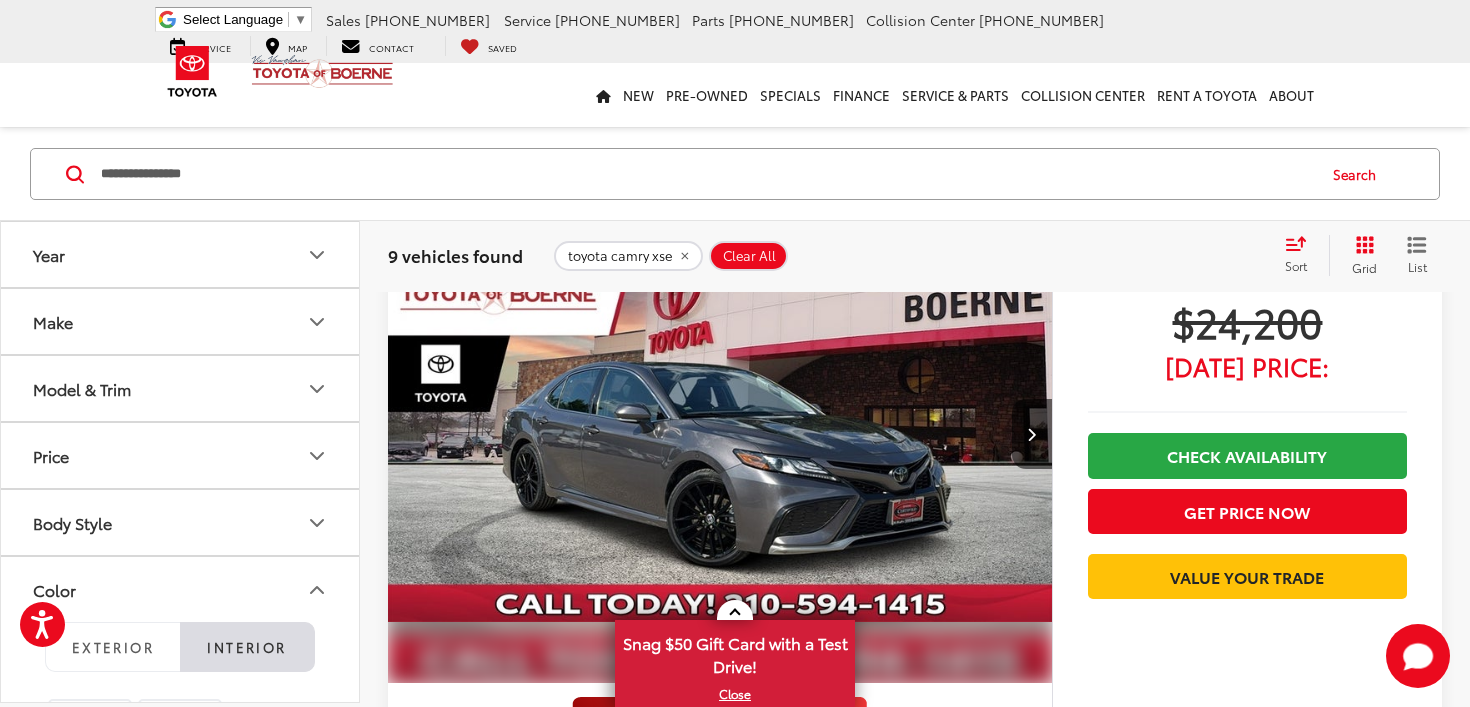 scroll, scrollTop: 180, scrollLeft: 0, axis: vertical 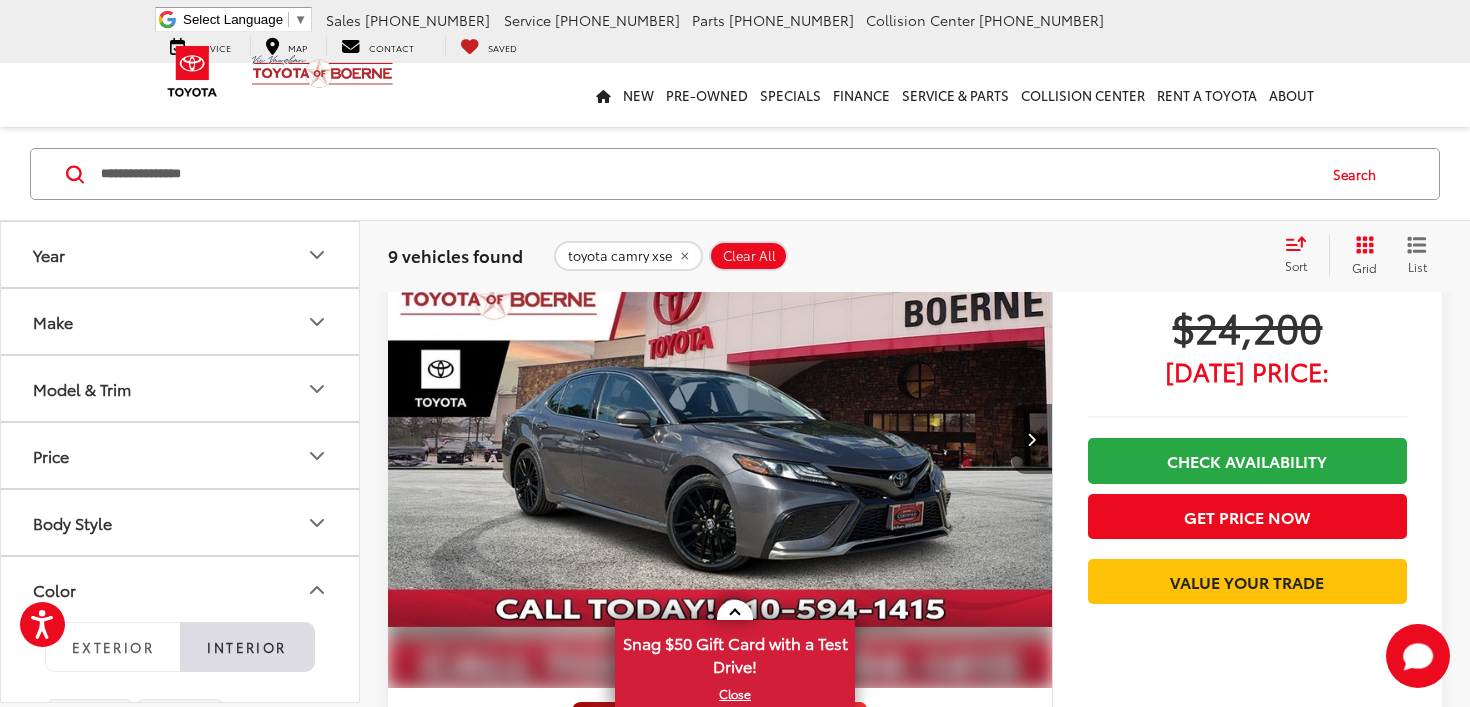 click at bounding box center [1032, 439] 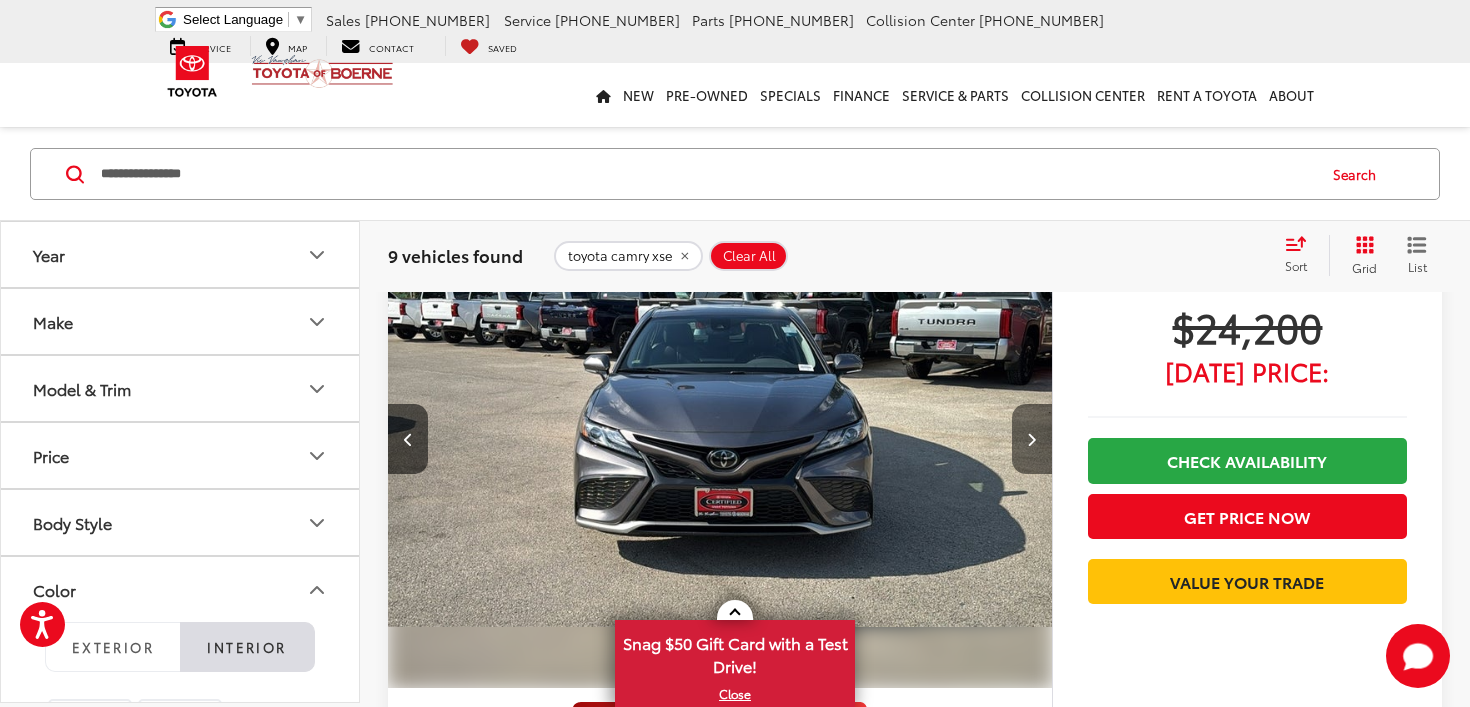 click at bounding box center (1032, 439) 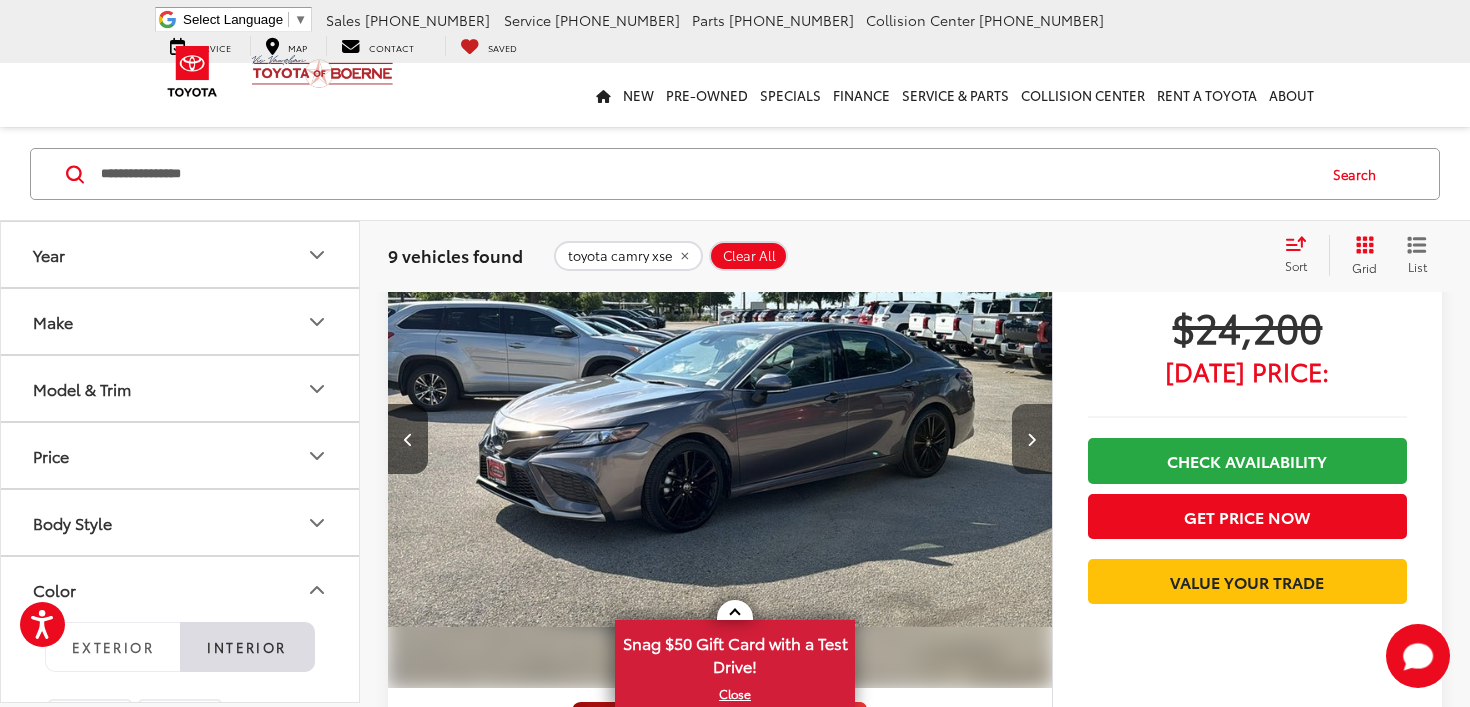 click at bounding box center (1032, 439) 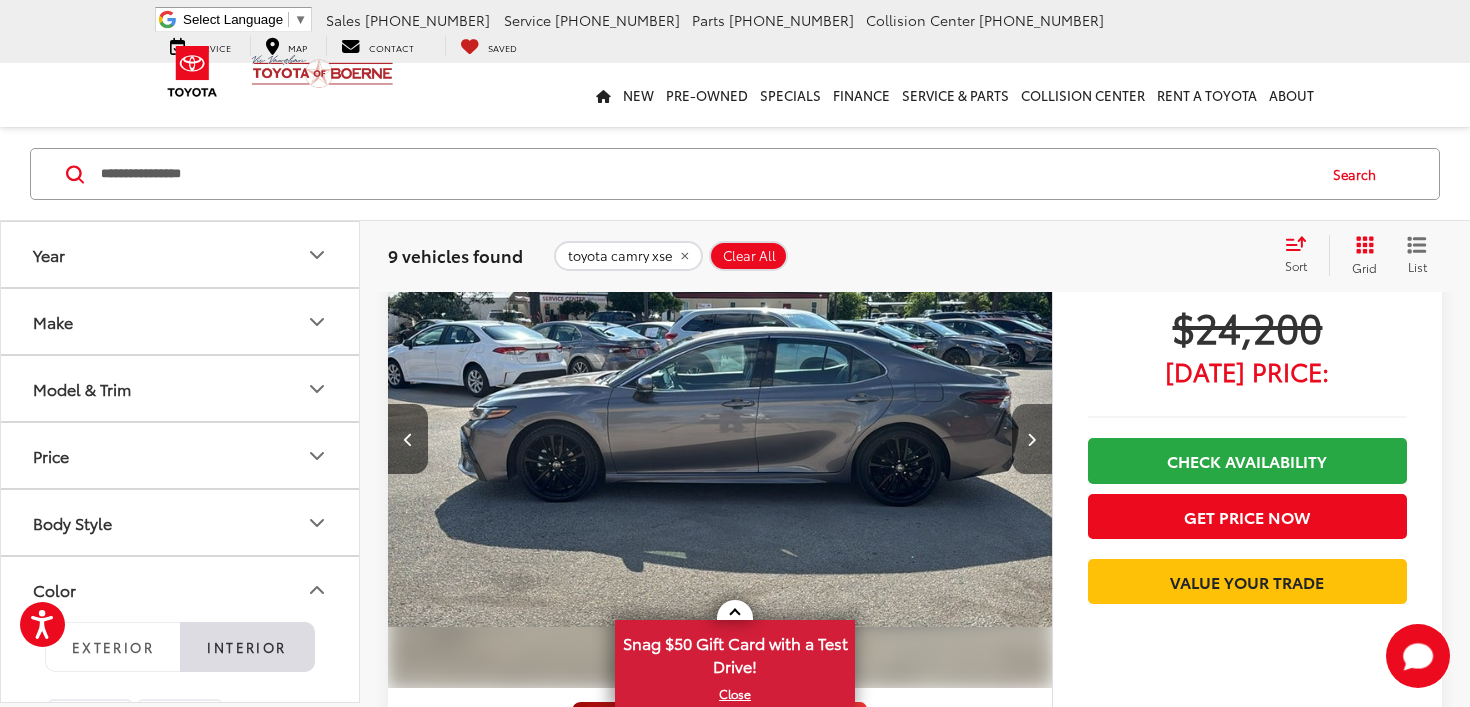 click at bounding box center [1032, 439] 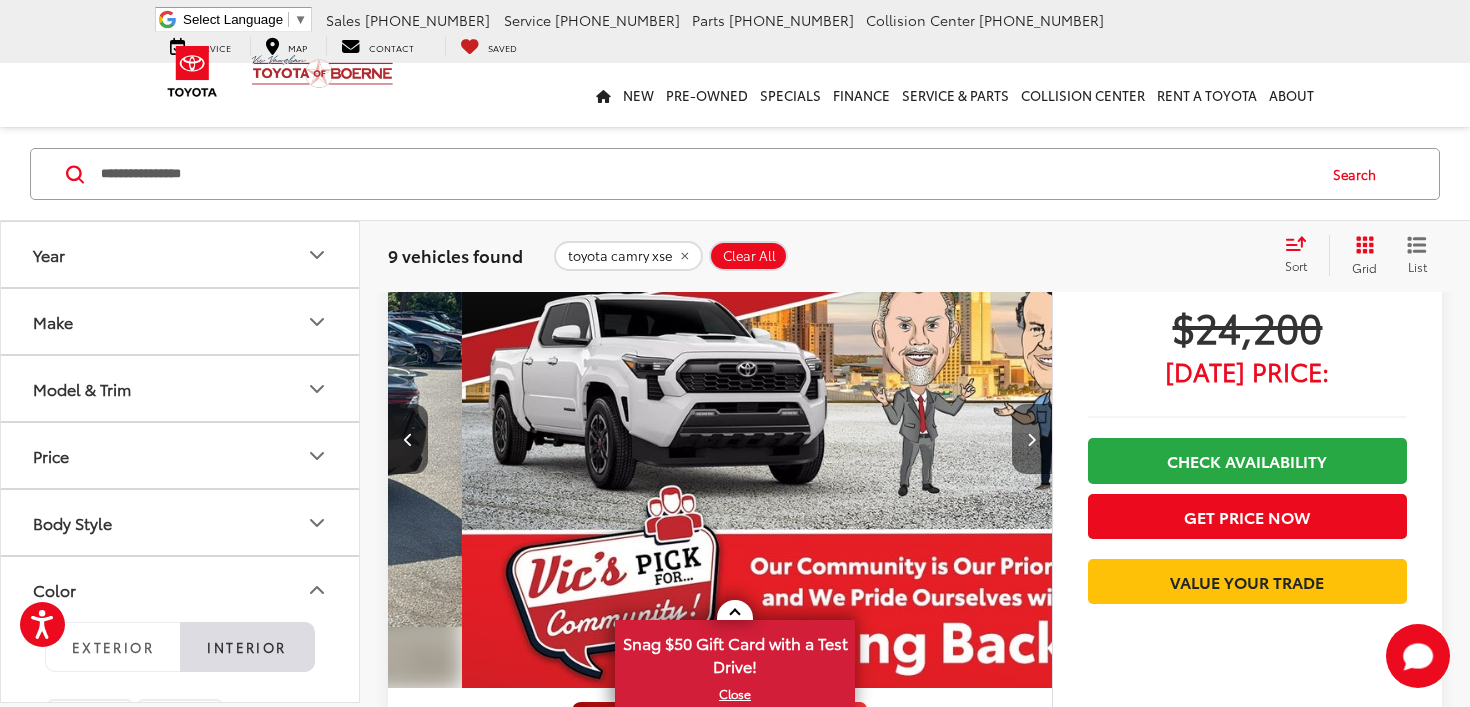 scroll, scrollTop: 0, scrollLeft: 2668, axis: horizontal 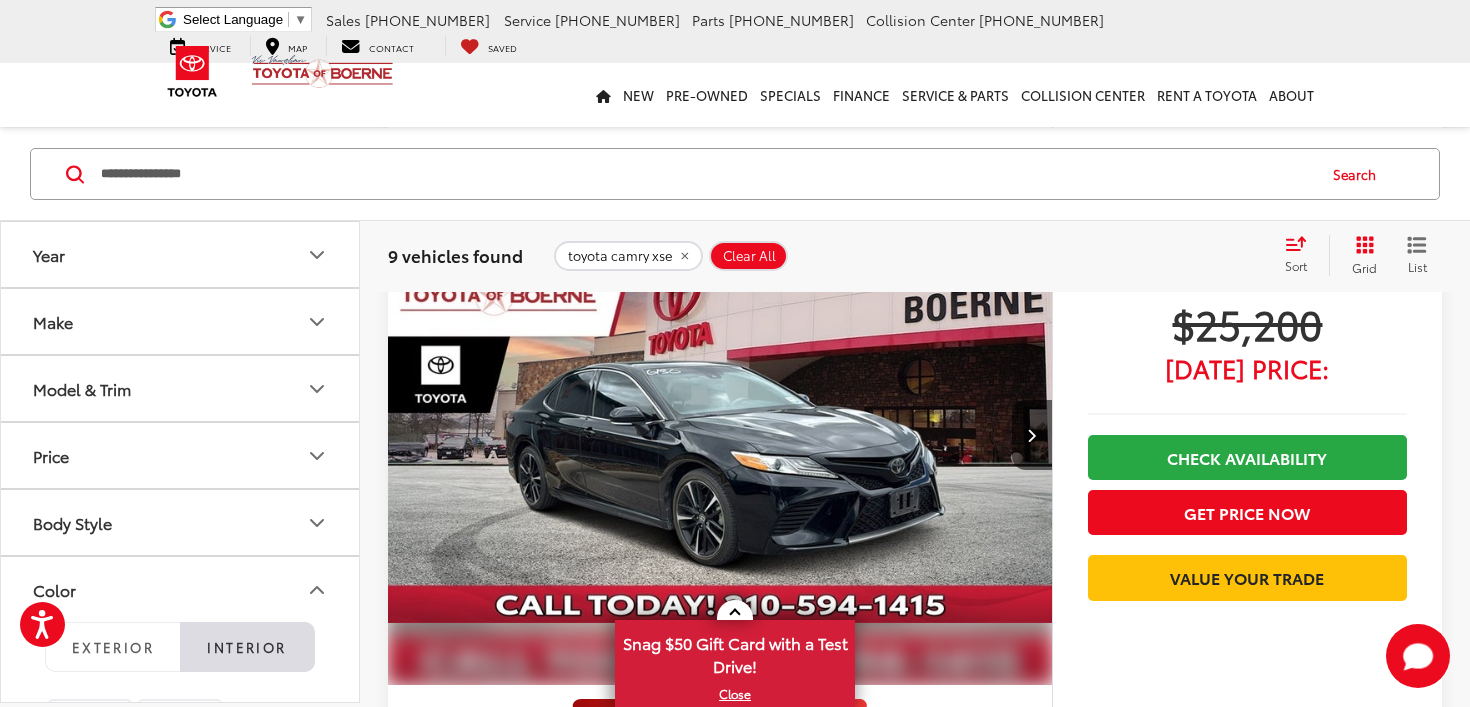 click at bounding box center (720, 436) 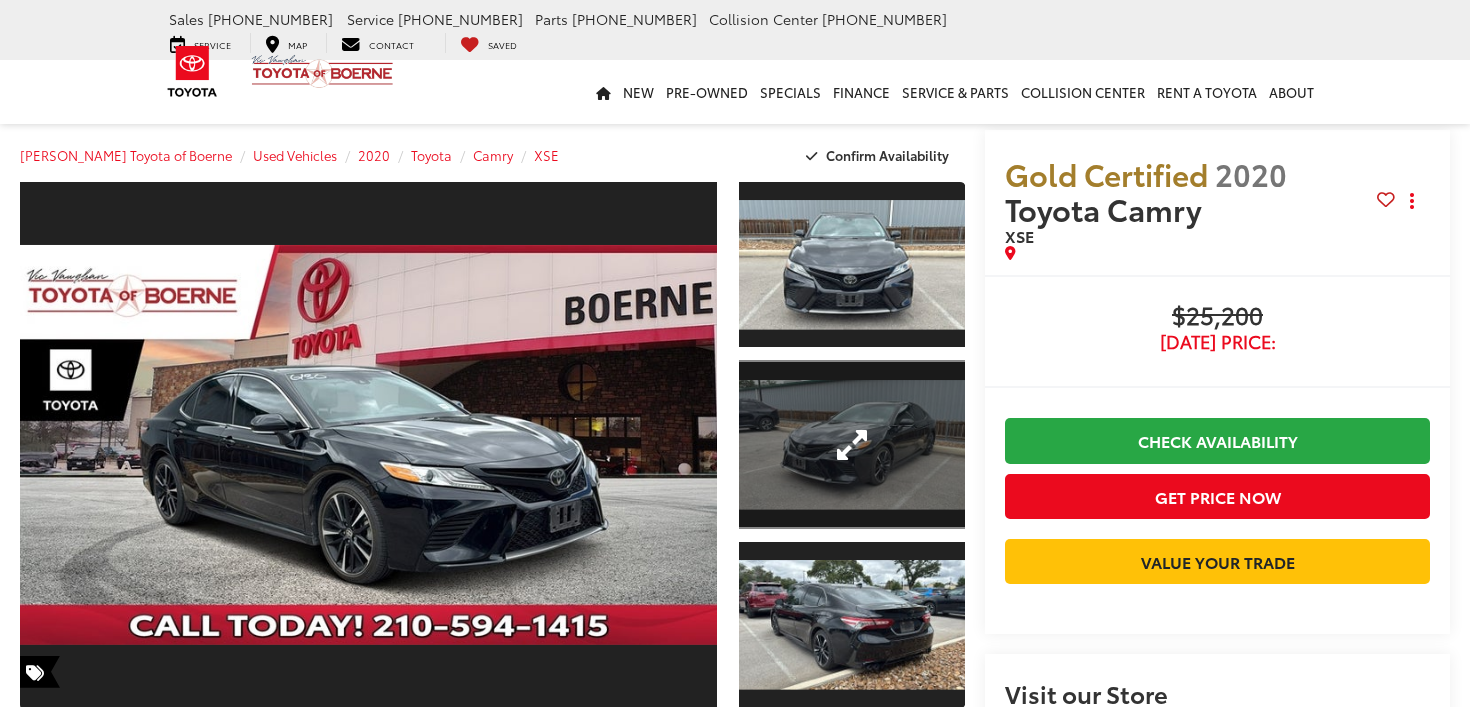 scroll, scrollTop: 0, scrollLeft: 0, axis: both 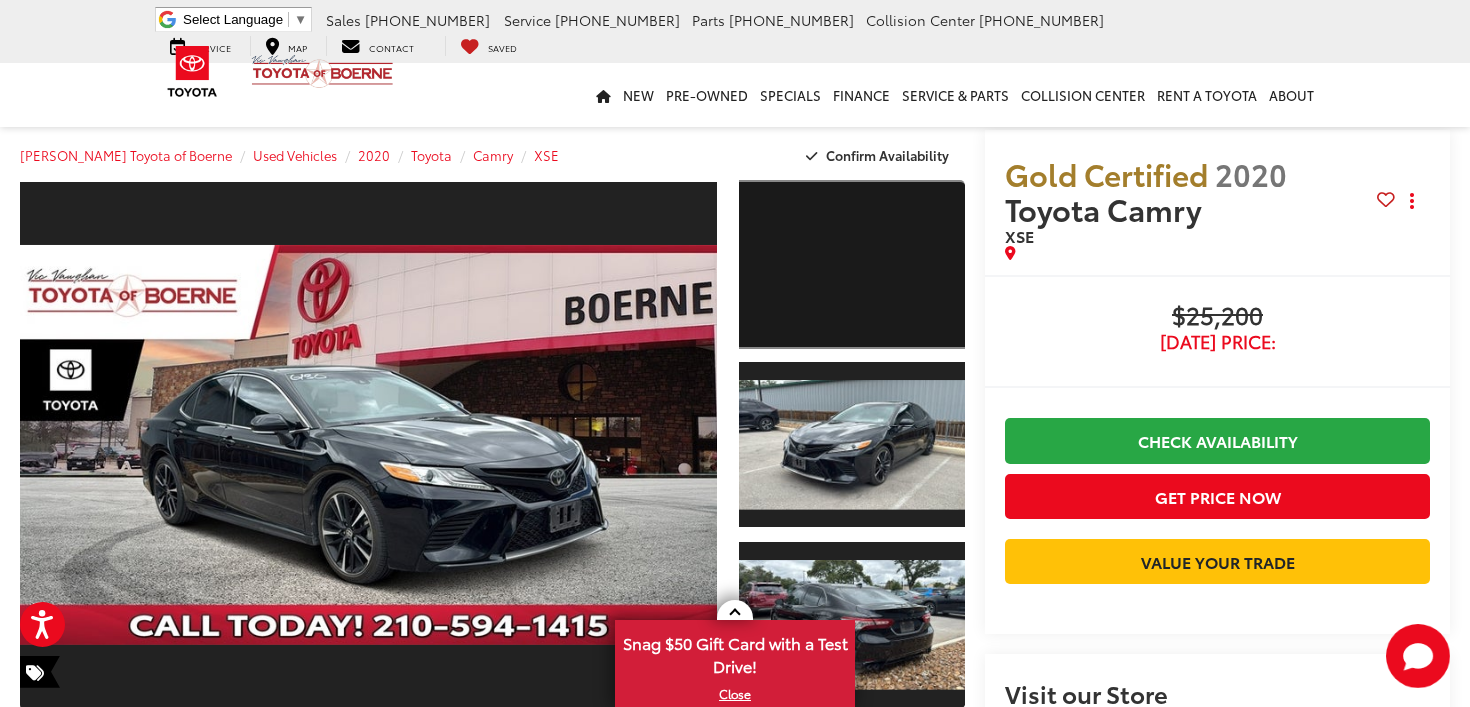 click at bounding box center [852, 264] 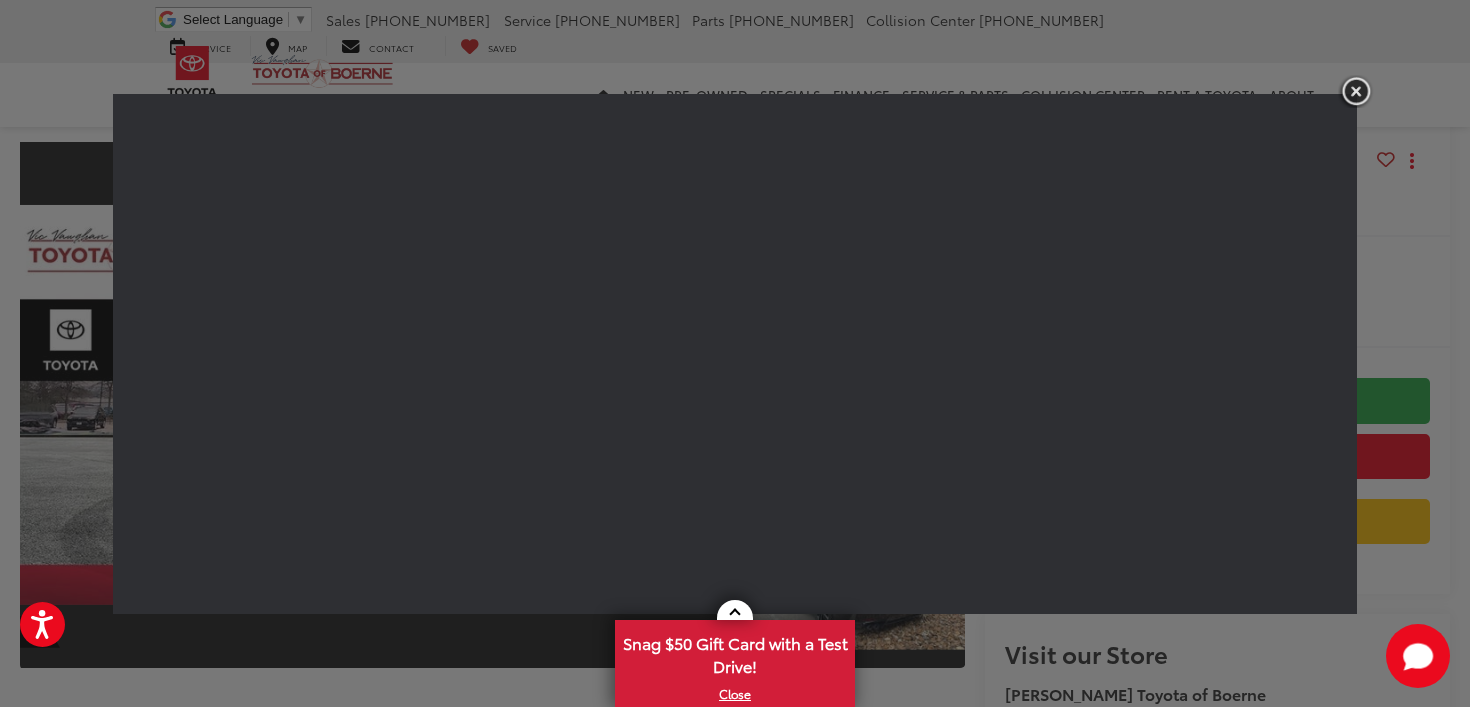 scroll, scrollTop: 38, scrollLeft: 0, axis: vertical 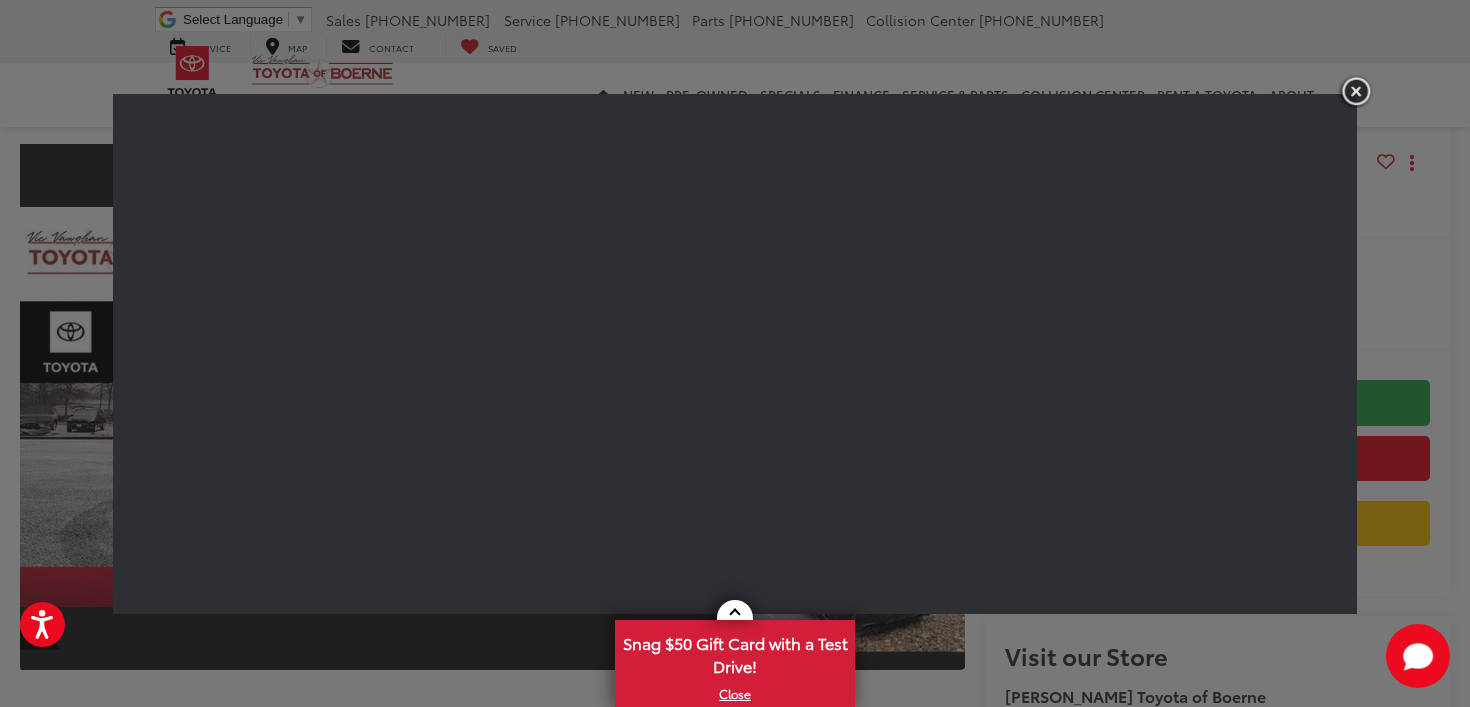 click at bounding box center [1356, 91] 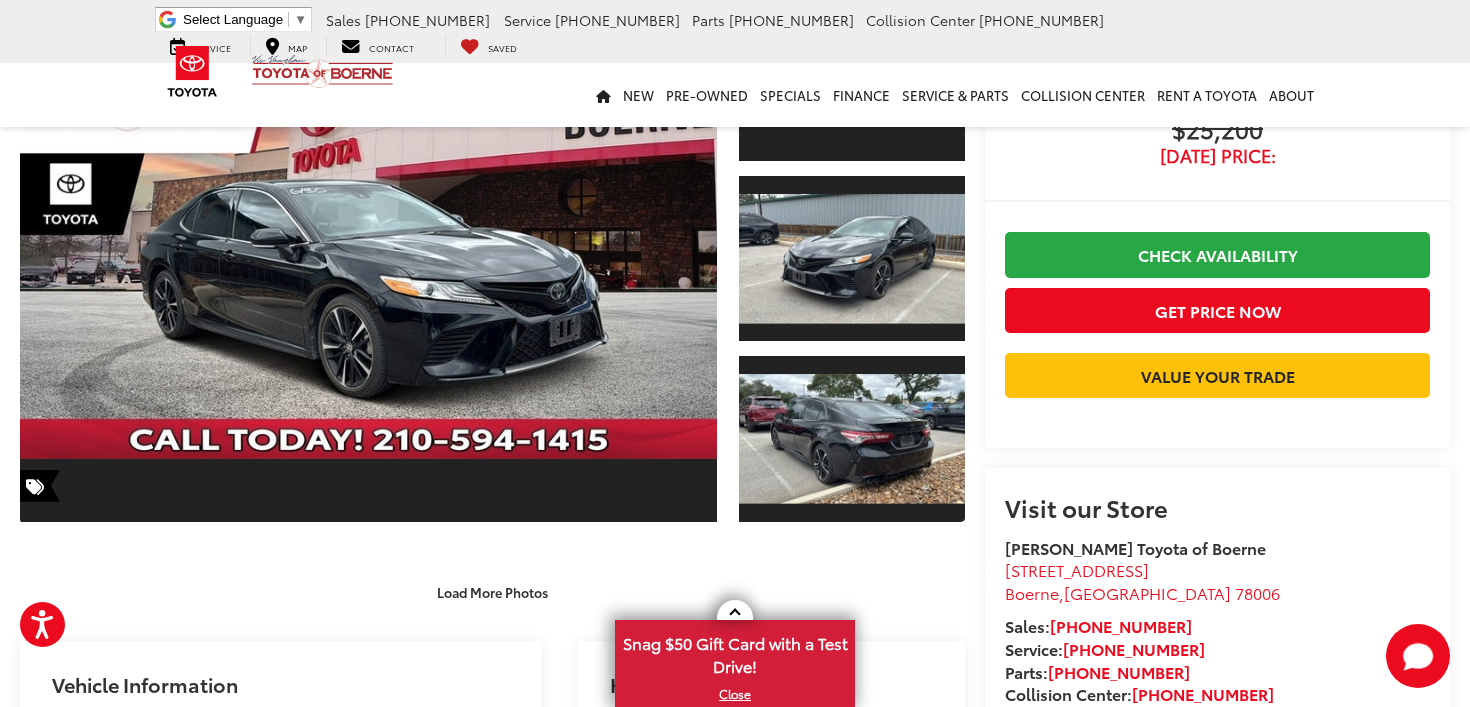 scroll, scrollTop: 407, scrollLeft: 0, axis: vertical 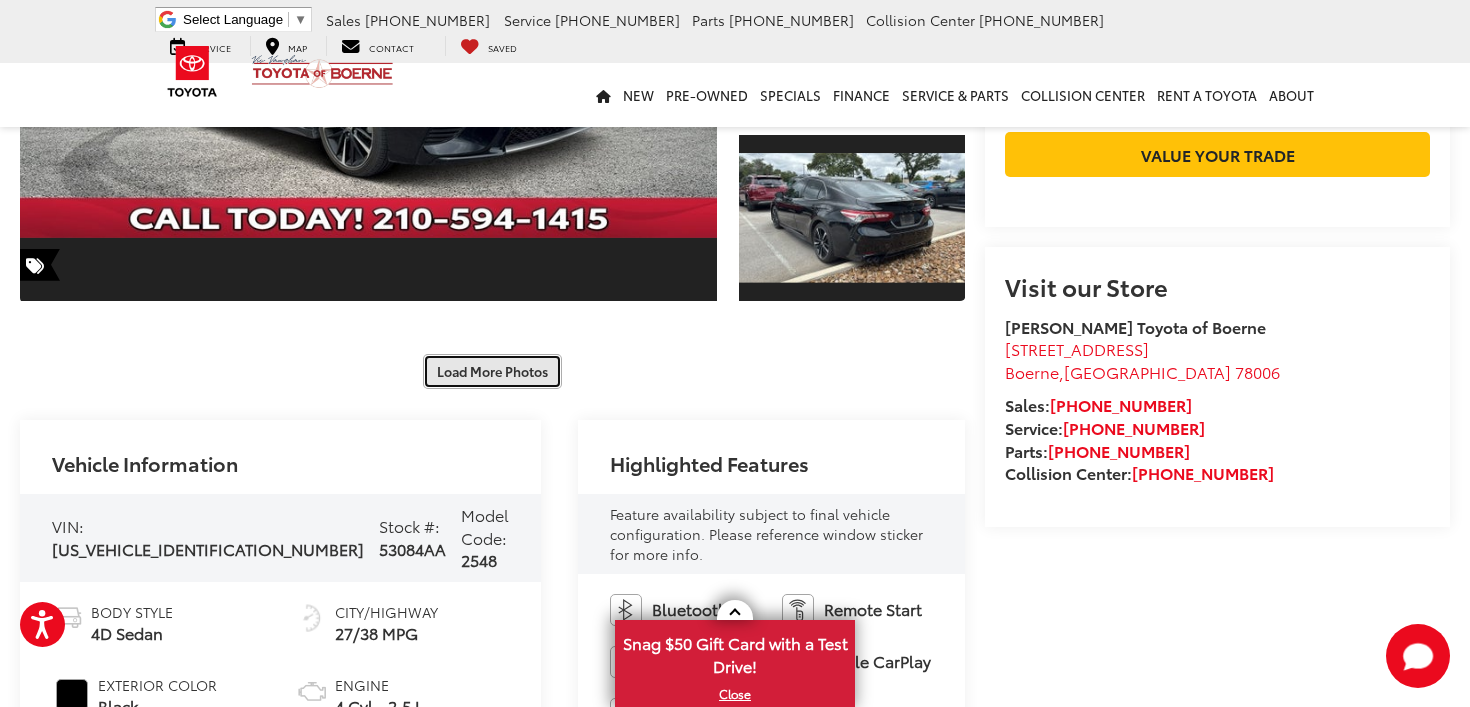 click on "Load More Photos" at bounding box center (492, 371) 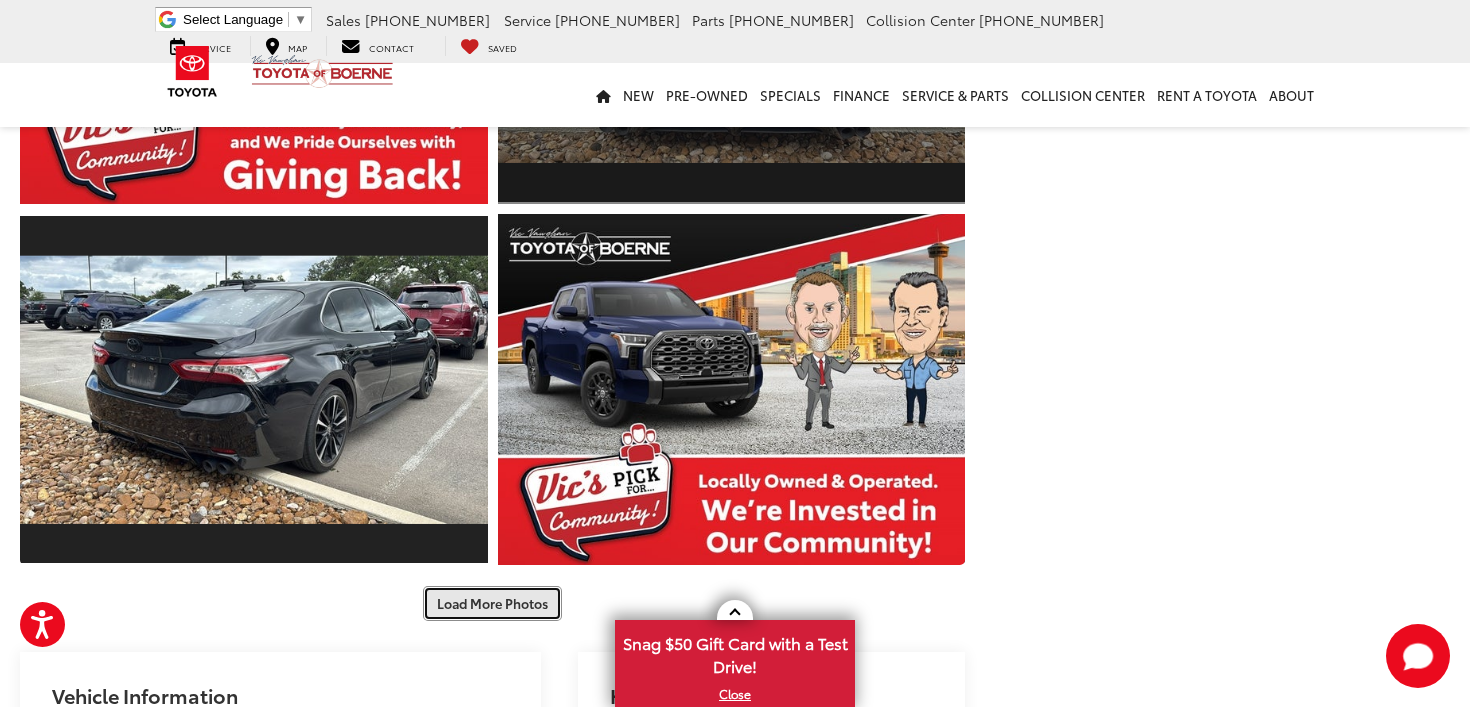 scroll, scrollTop: 1018, scrollLeft: 0, axis: vertical 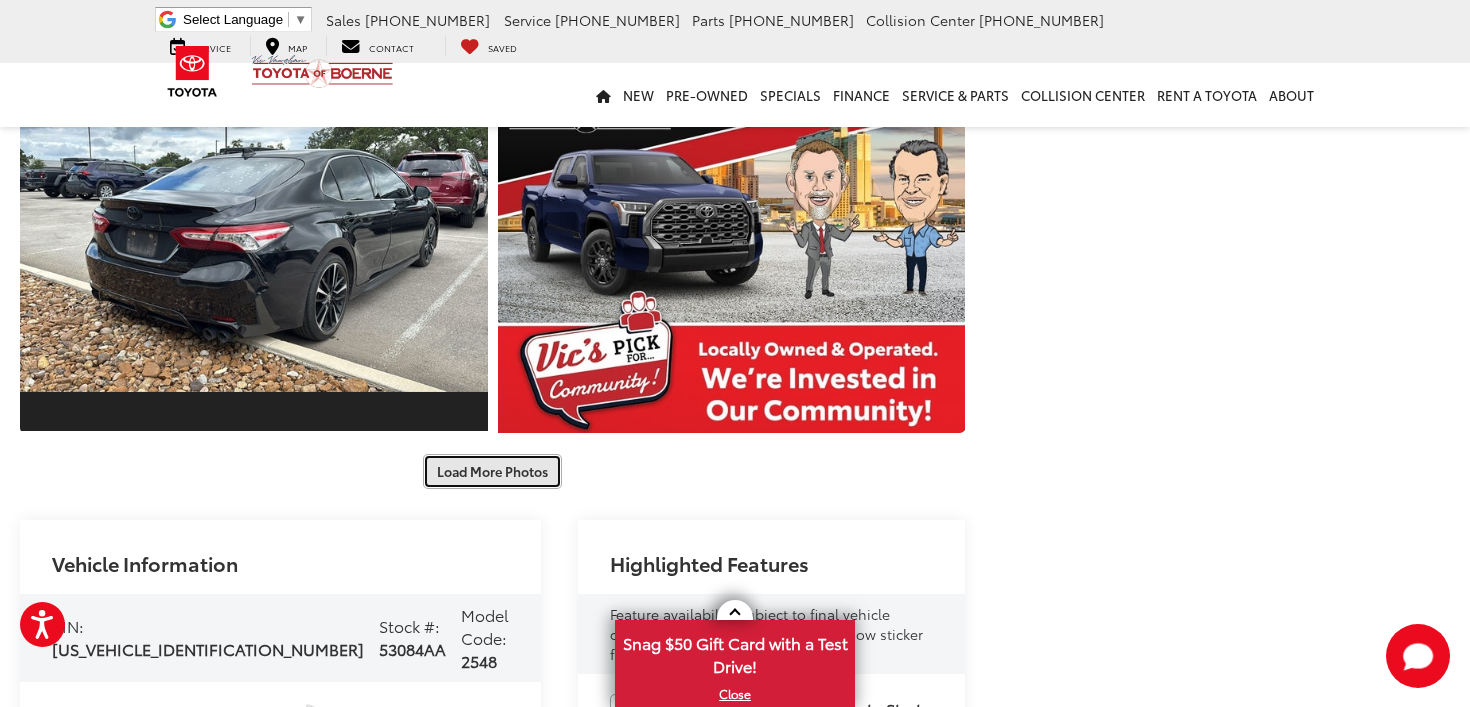 click on "Load More Photos" at bounding box center [492, 471] 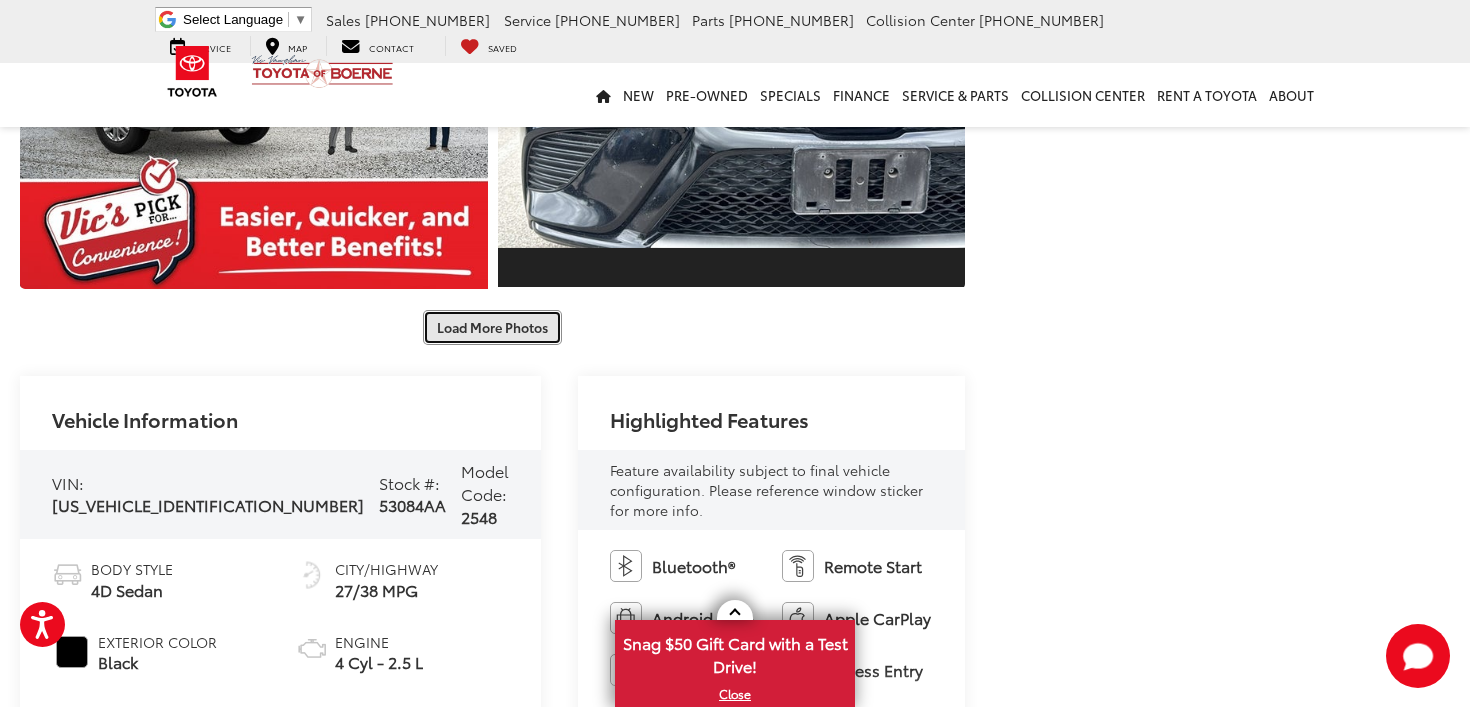 scroll, scrollTop: 1885, scrollLeft: 0, axis: vertical 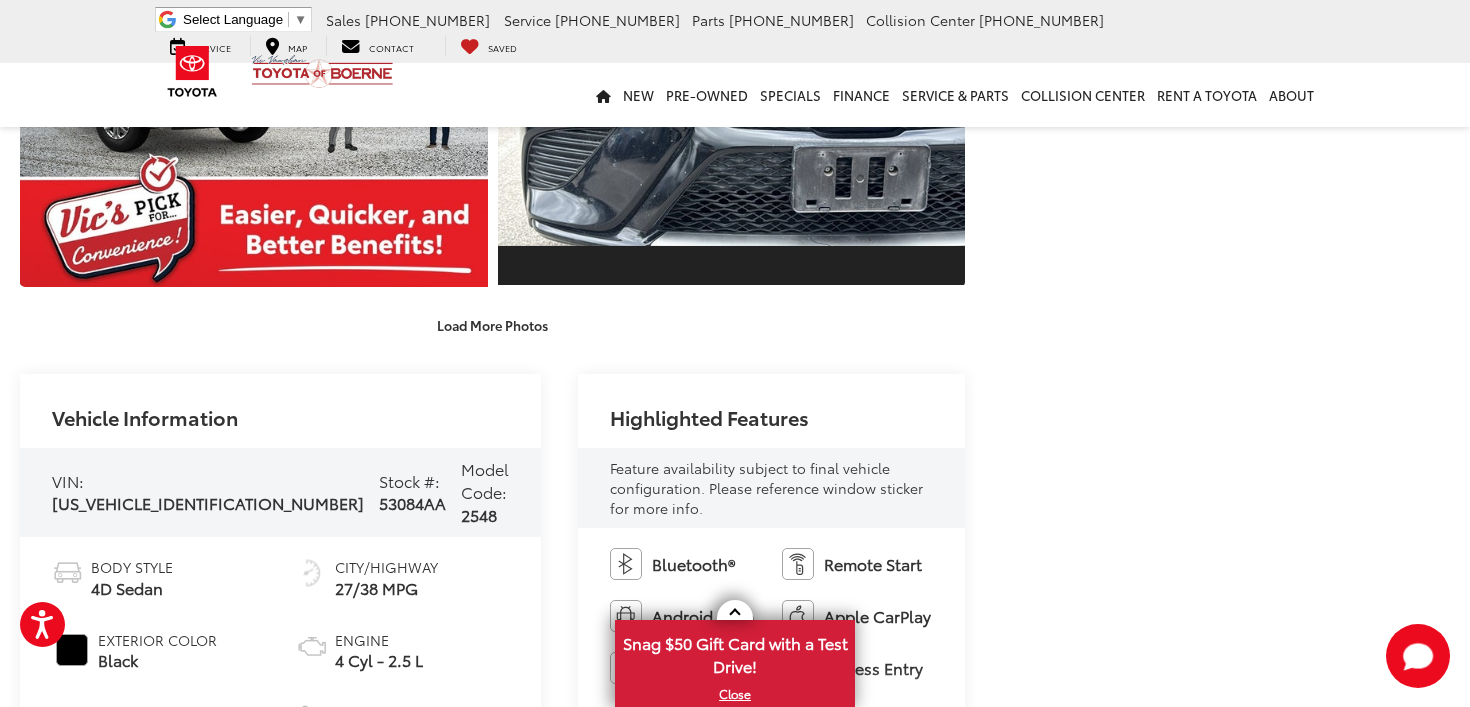 click on "[PERSON_NAME] Toyota of Boerne
Used Vehicles
2020
Toyota
Camry
XSE
Confirm Availability
Photos
1
/
36
Load More Photos" at bounding box center (735, 404) 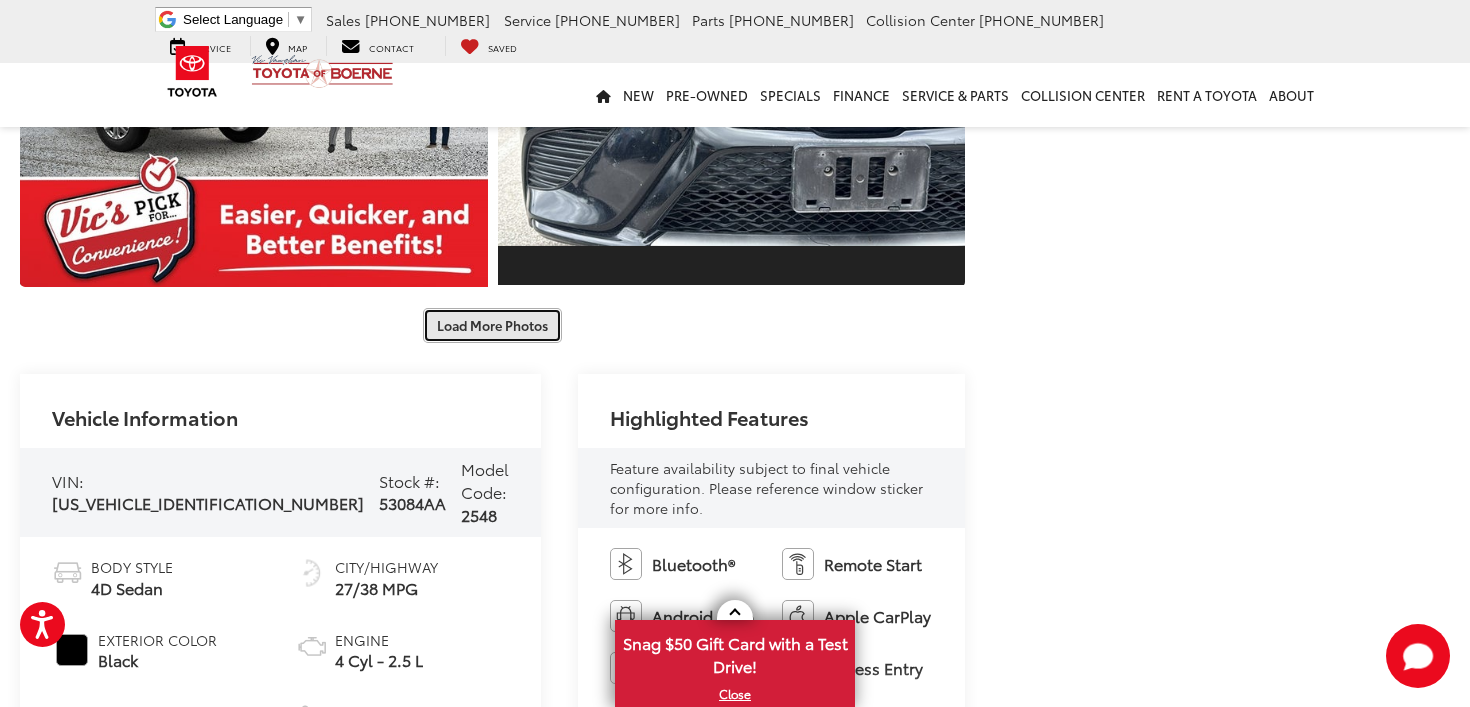 click on "Load More Photos" at bounding box center (492, 325) 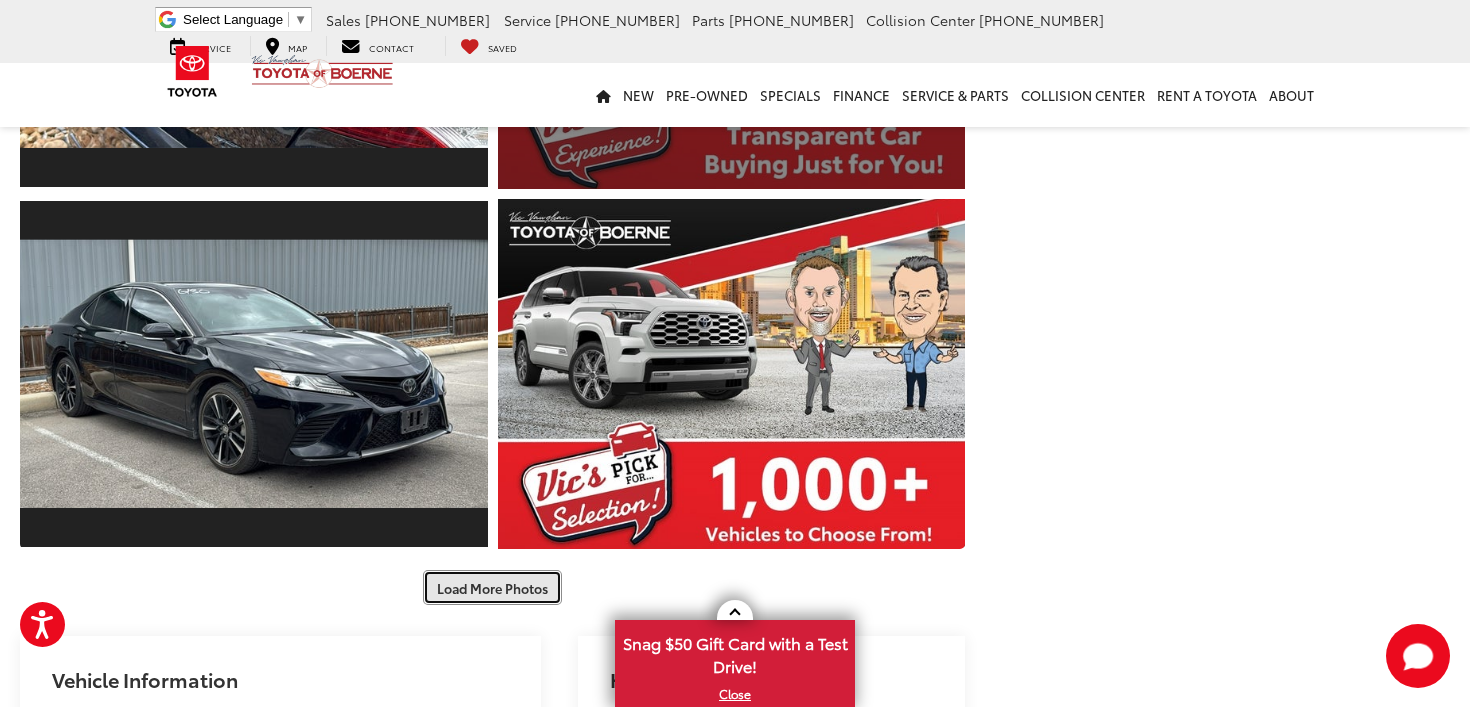 scroll, scrollTop: 2357, scrollLeft: 0, axis: vertical 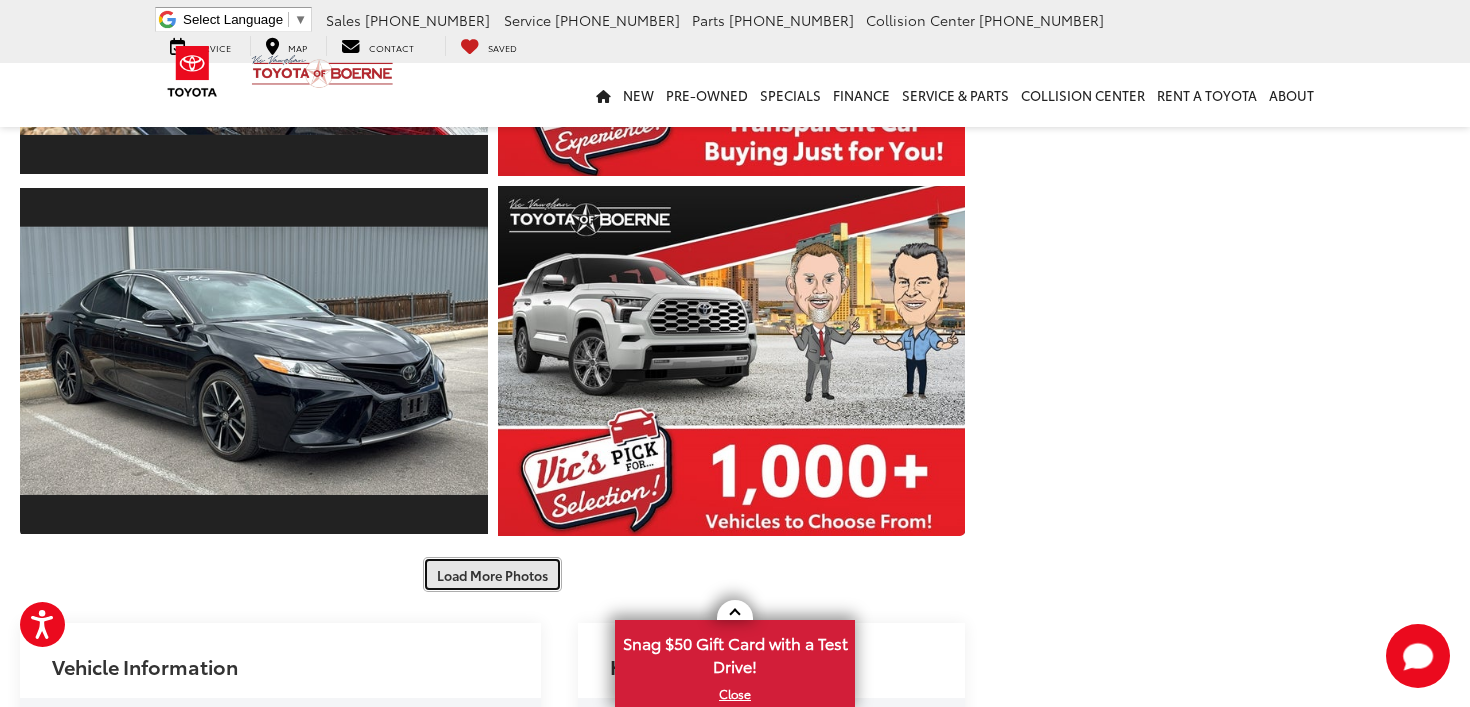 click on "Load More Photos" at bounding box center (492, 574) 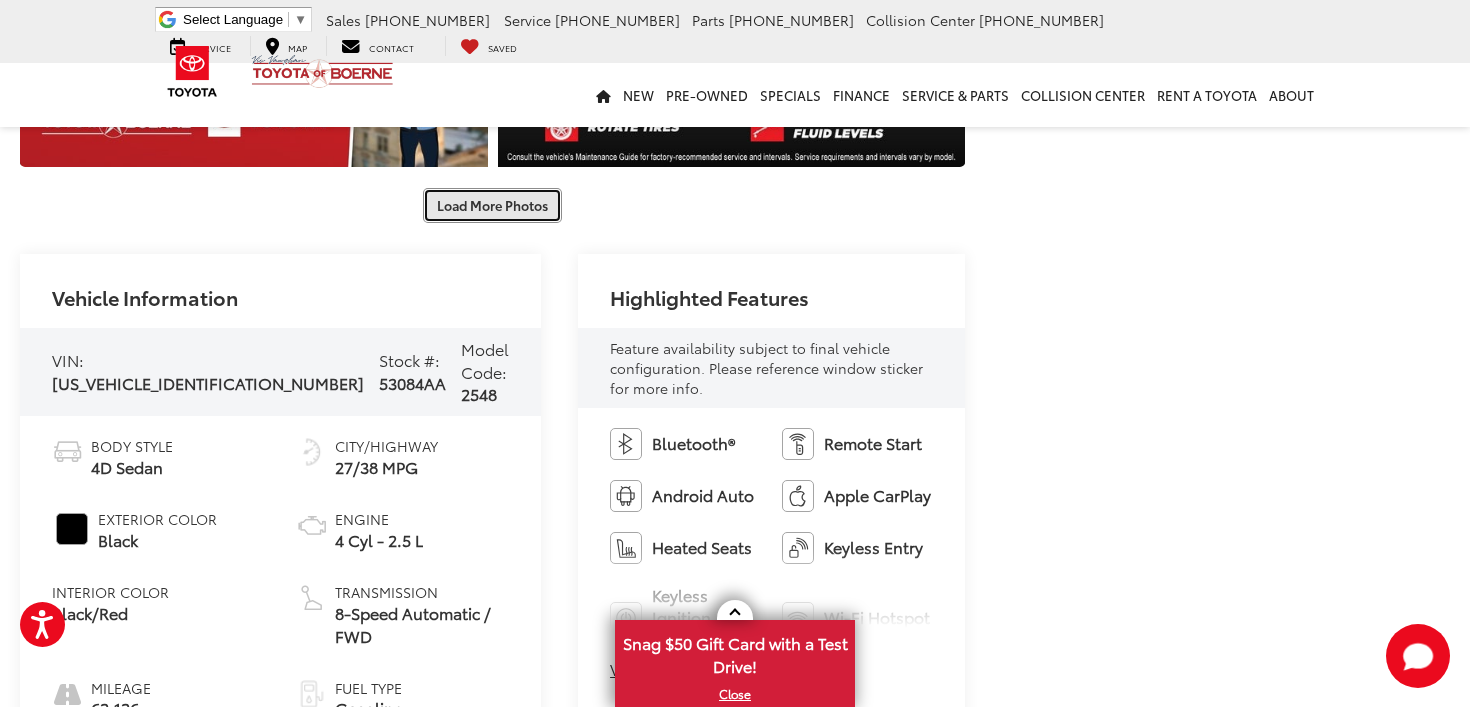 scroll, scrollTop: 3251, scrollLeft: 0, axis: vertical 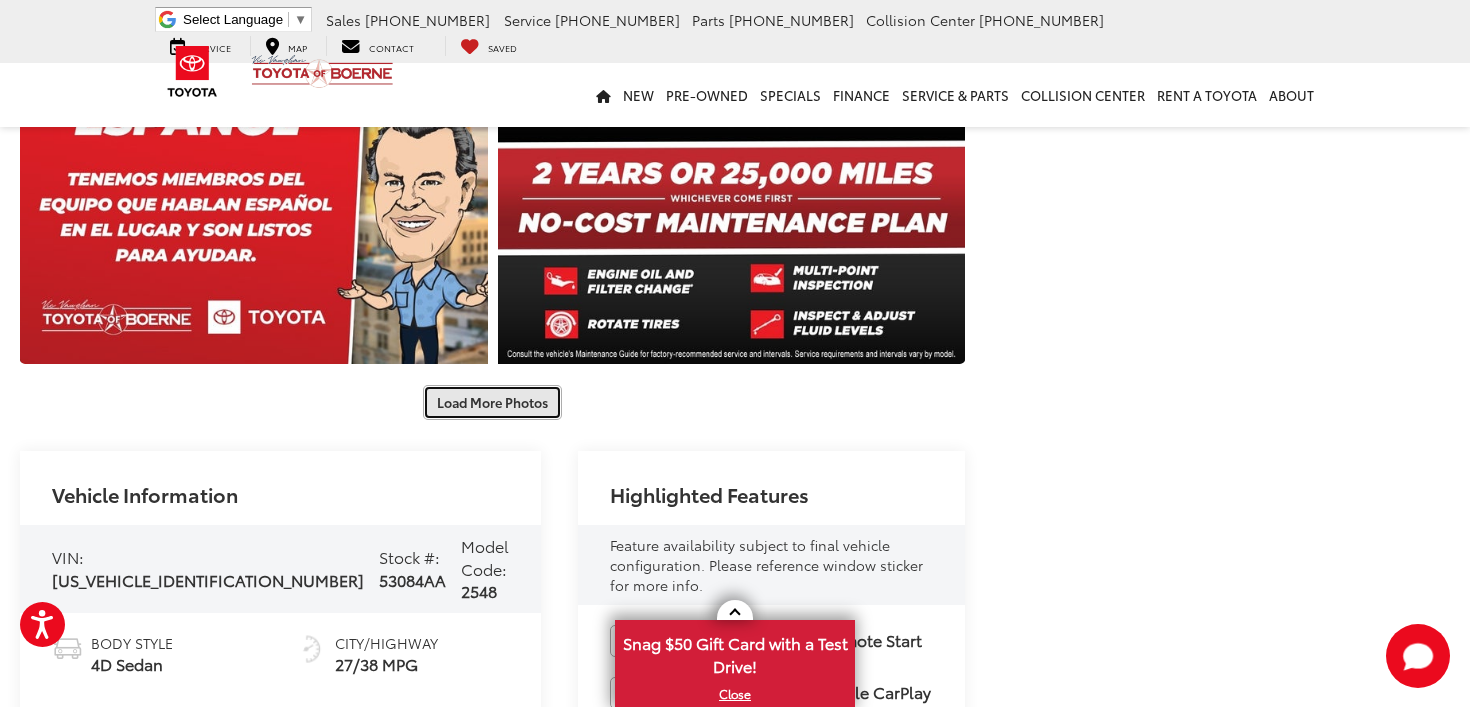 click on "Load More Photos" at bounding box center (492, 402) 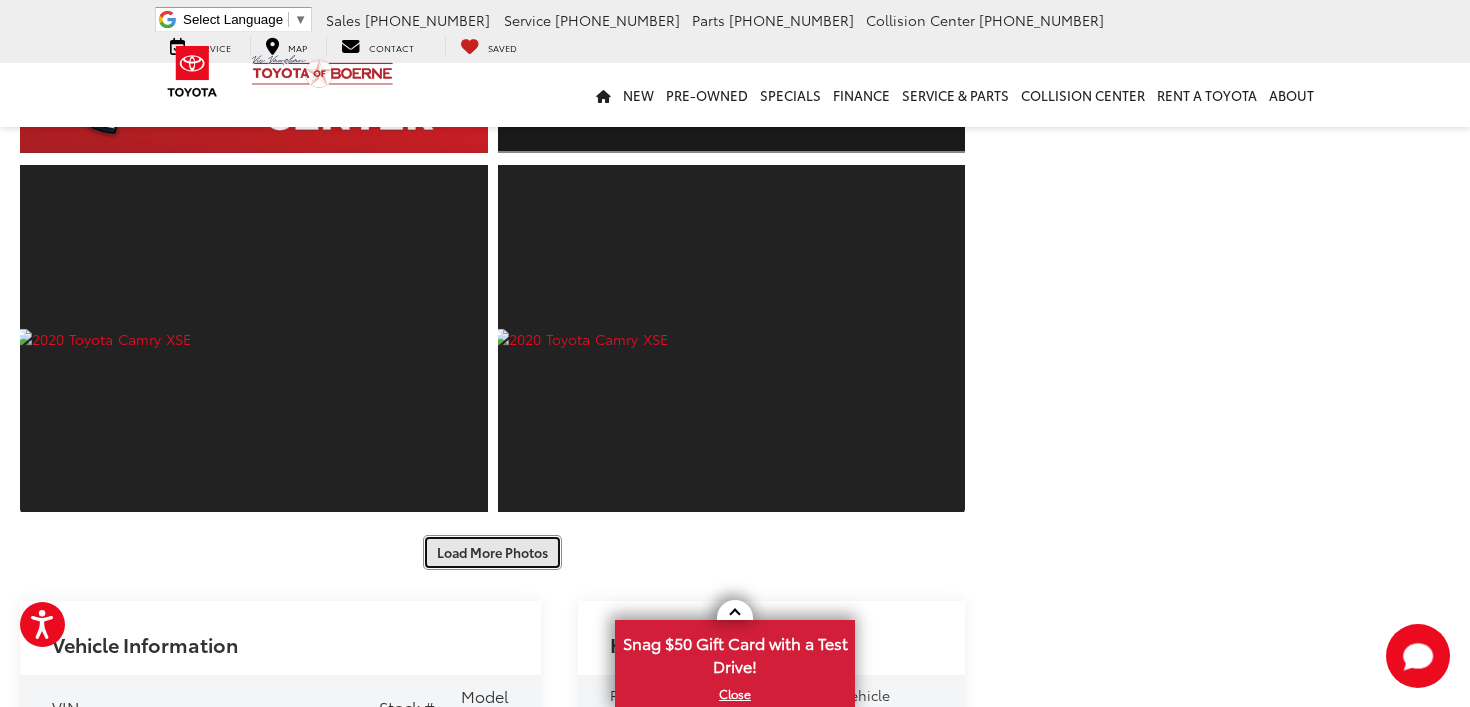 scroll, scrollTop: 3824, scrollLeft: 0, axis: vertical 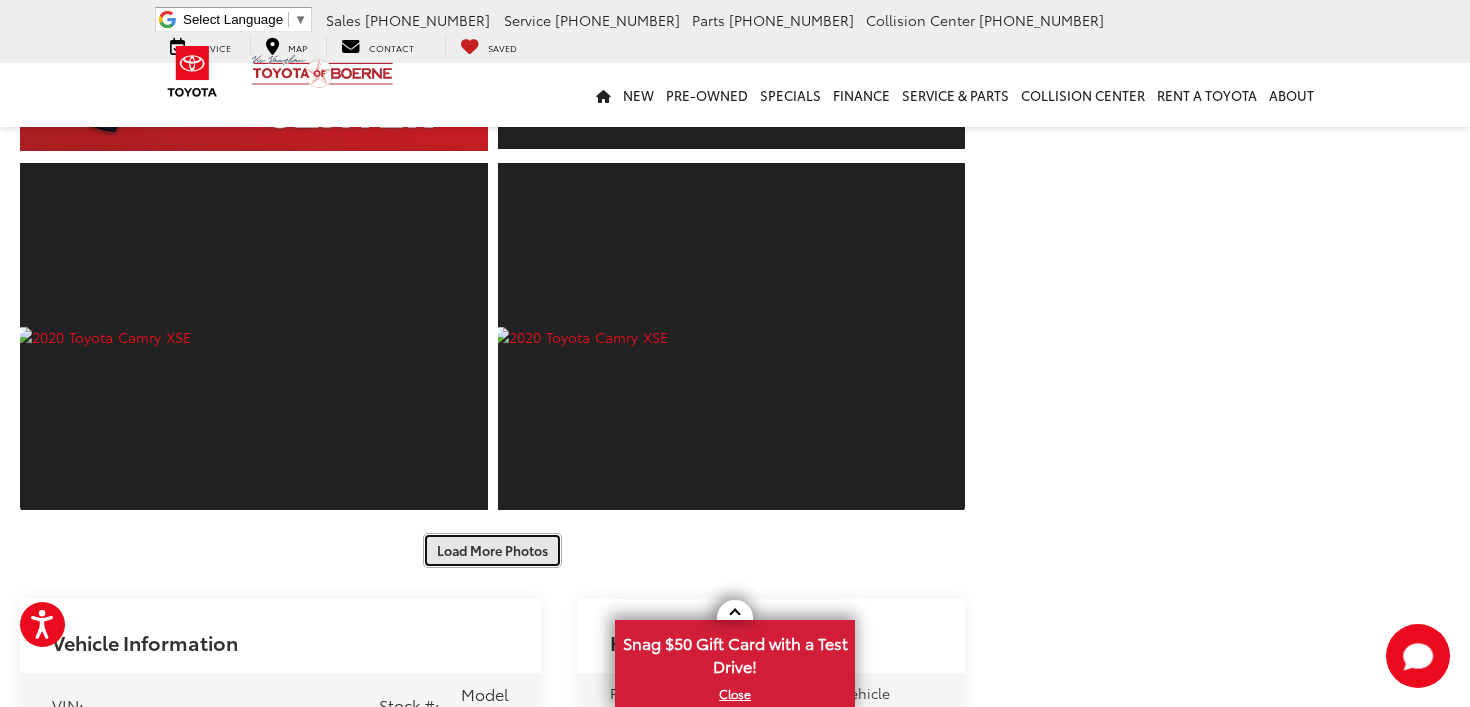 click on "Load More Photos" at bounding box center [492, 550] 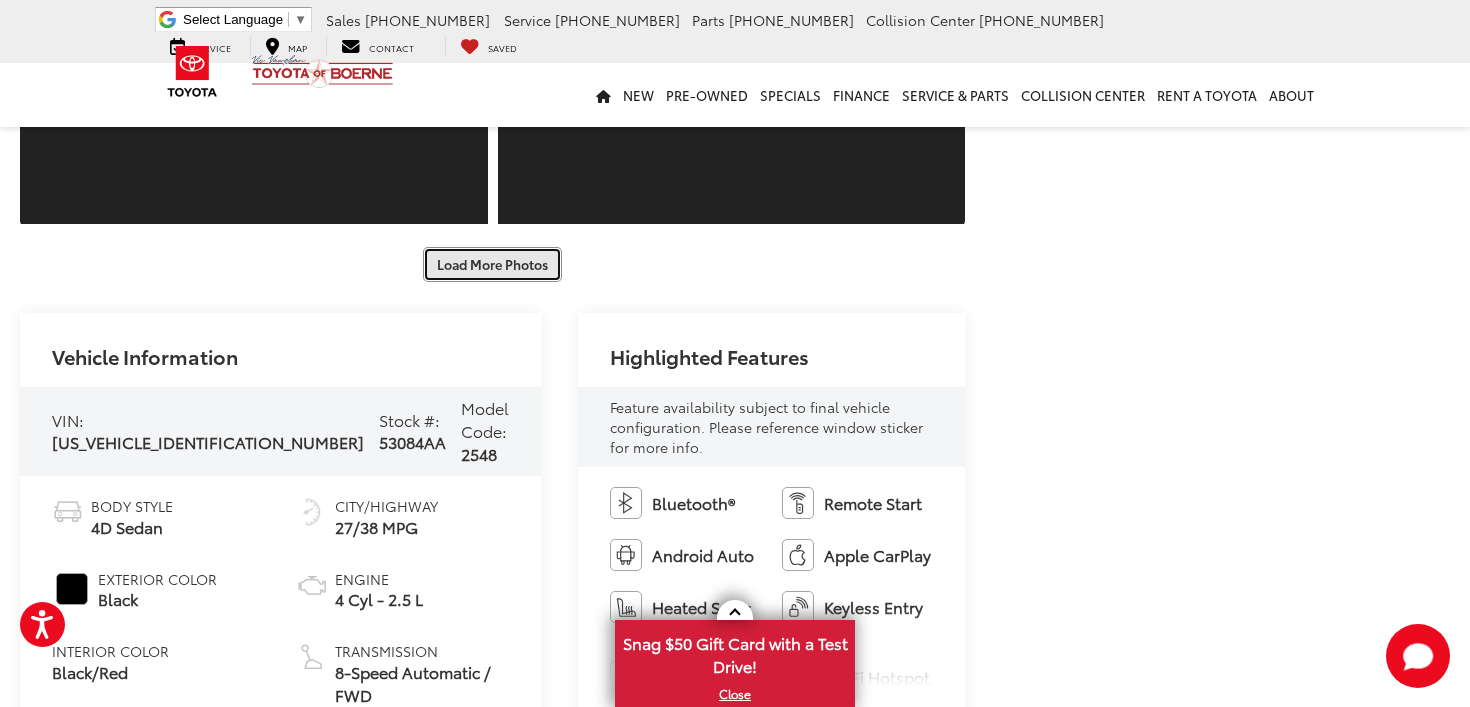 scroll, scrollTop: 4832, scrollLeft: 0, axis: vertical 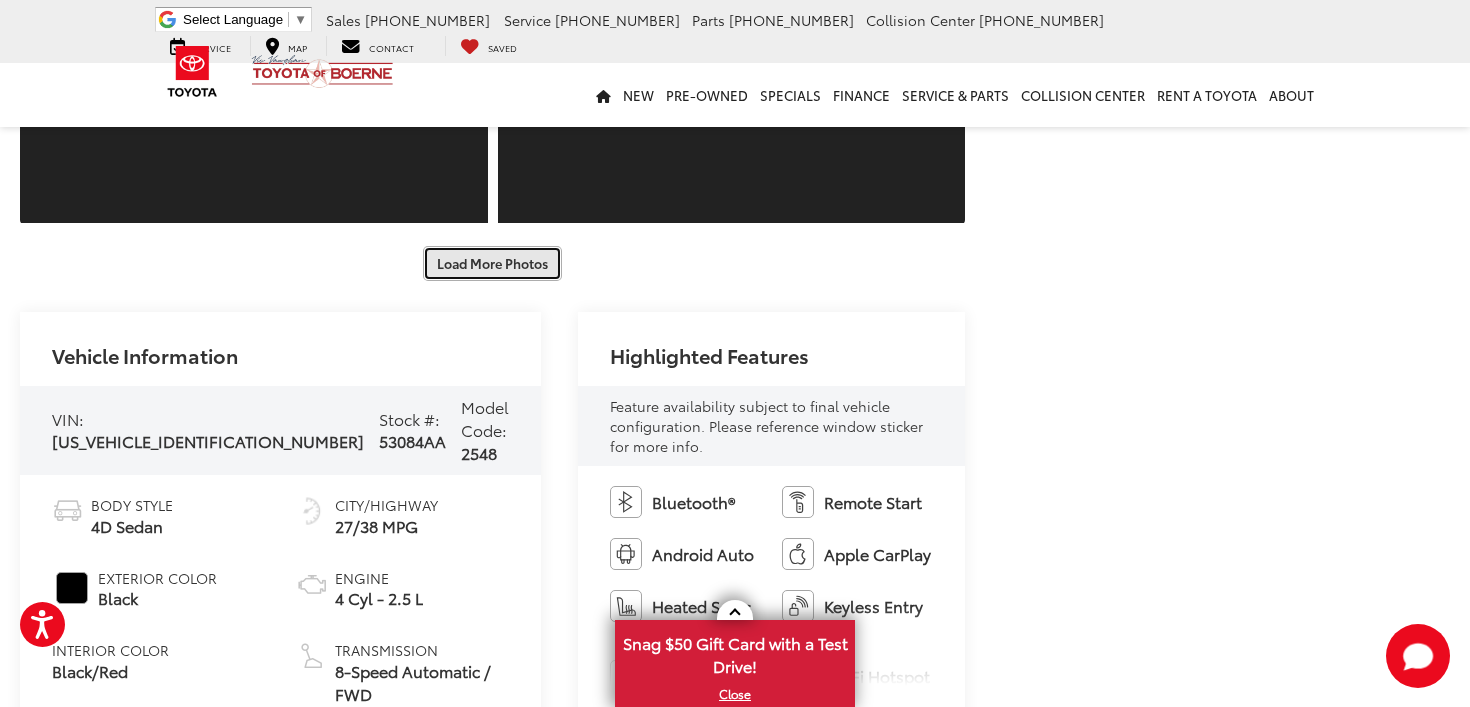 click on "Load More Photos" at bounding box center (492, 263) 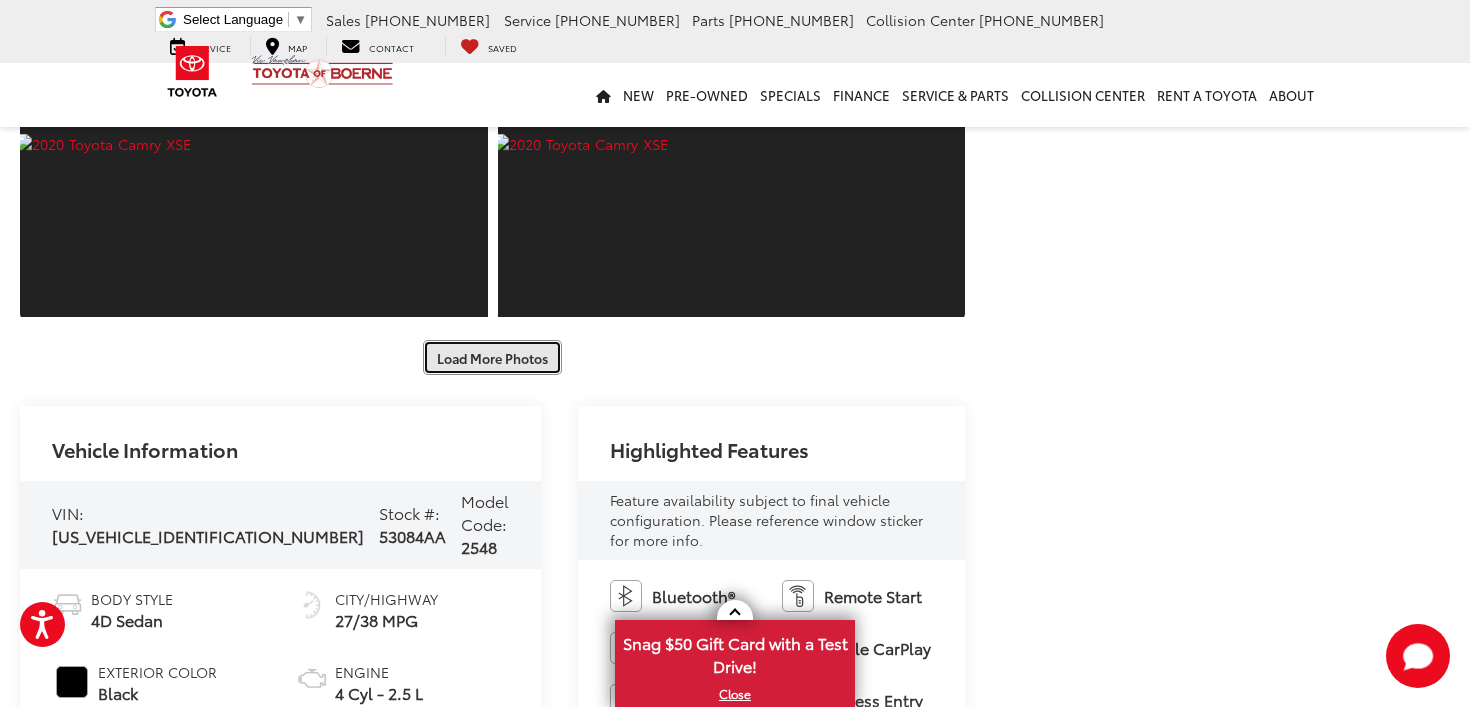 scroll, scrollTop: 5607, scrollLeft: 0, axis: vertical 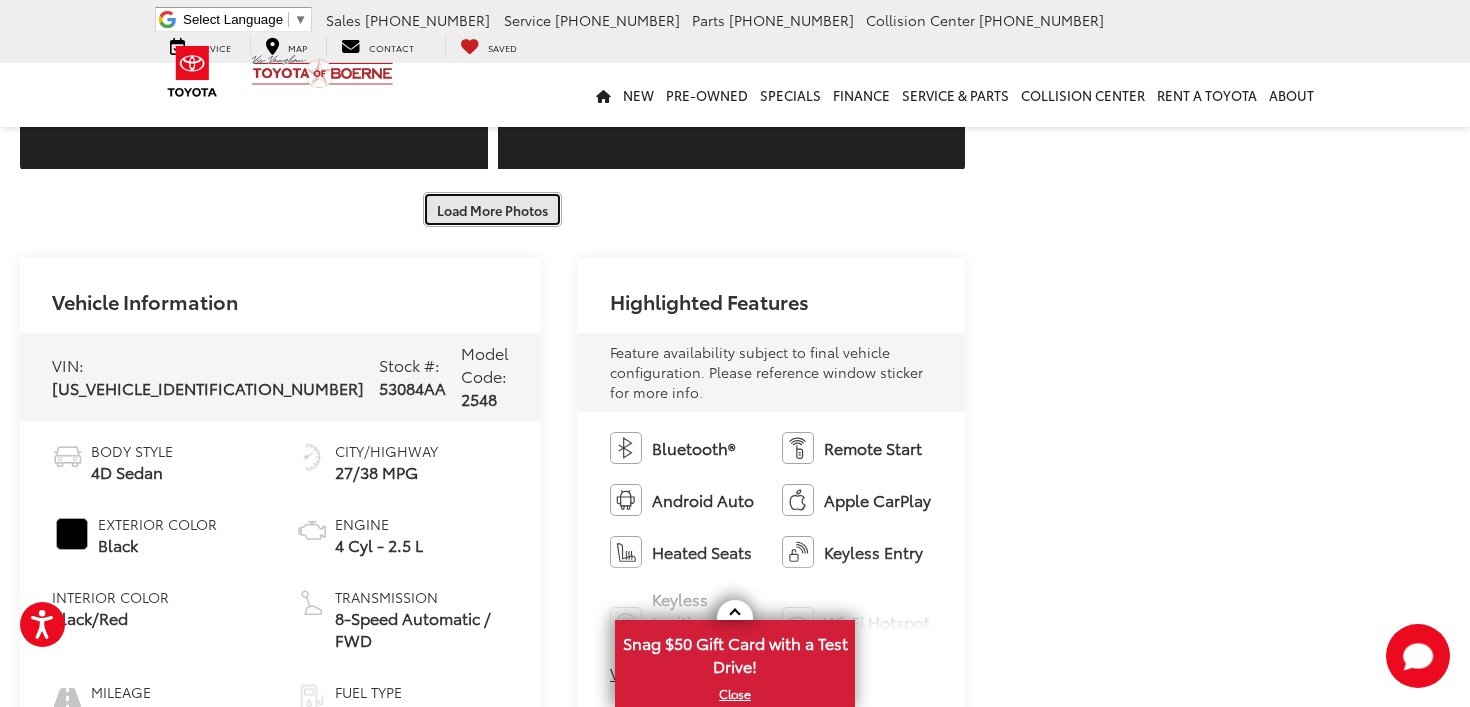 click on "Load More Photos" at bounding box center [492, 209] 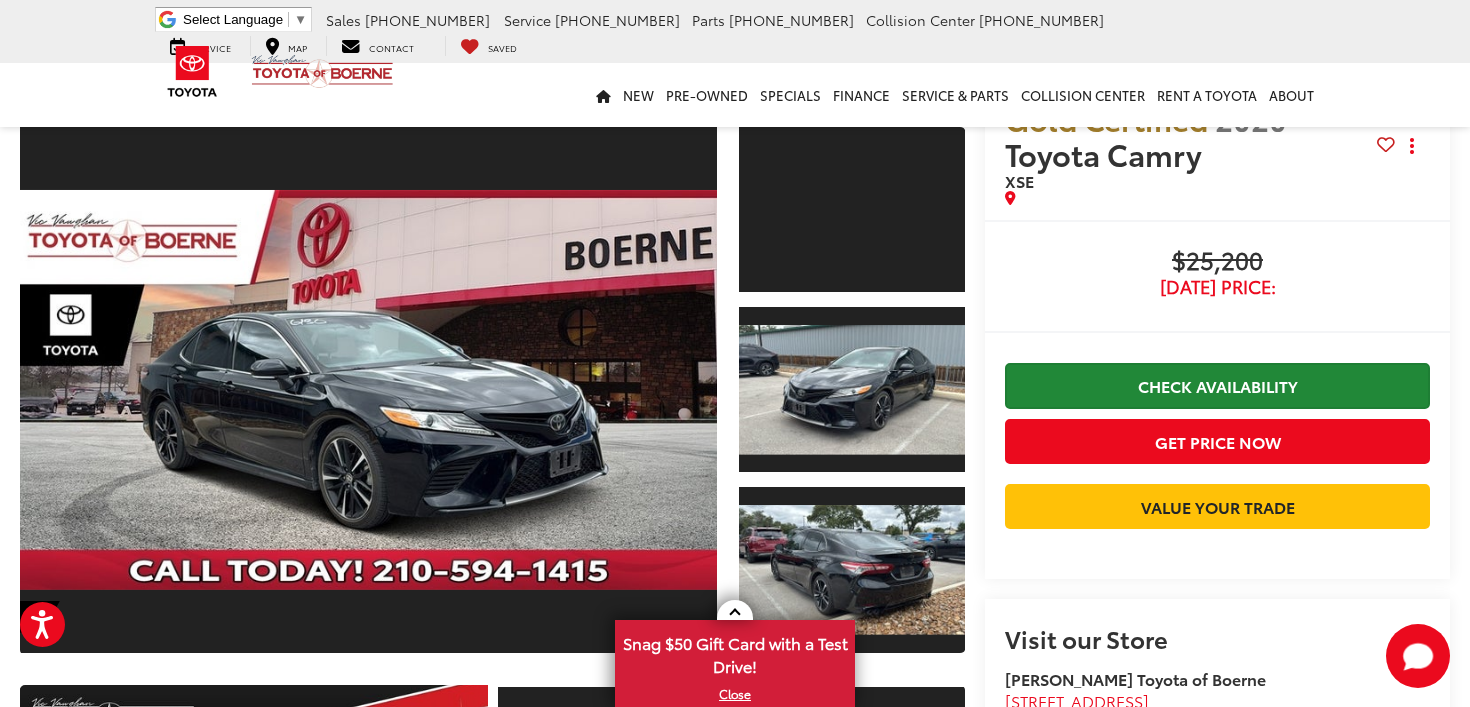 scroll, scrollTop: 0, scrollLeft: 0, axis: both 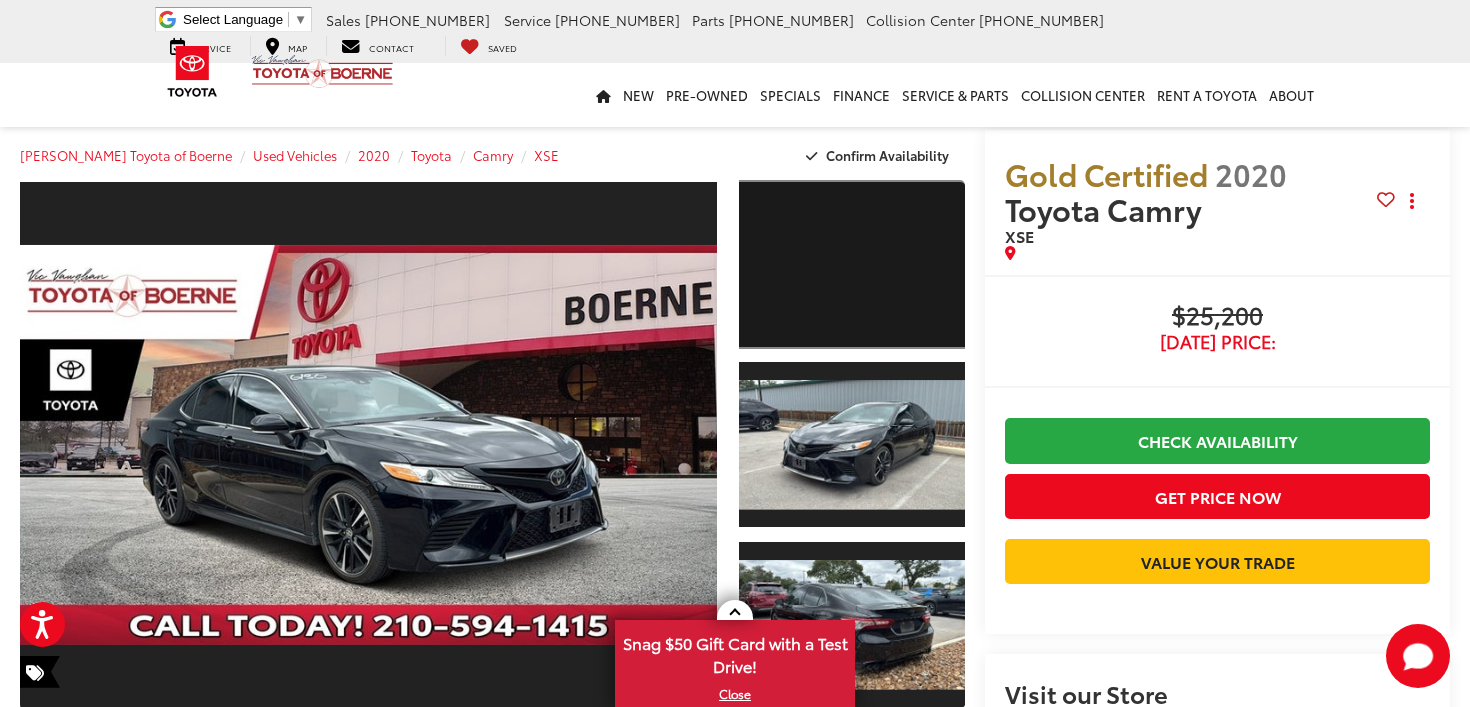 click at bounding box center (852, 264) 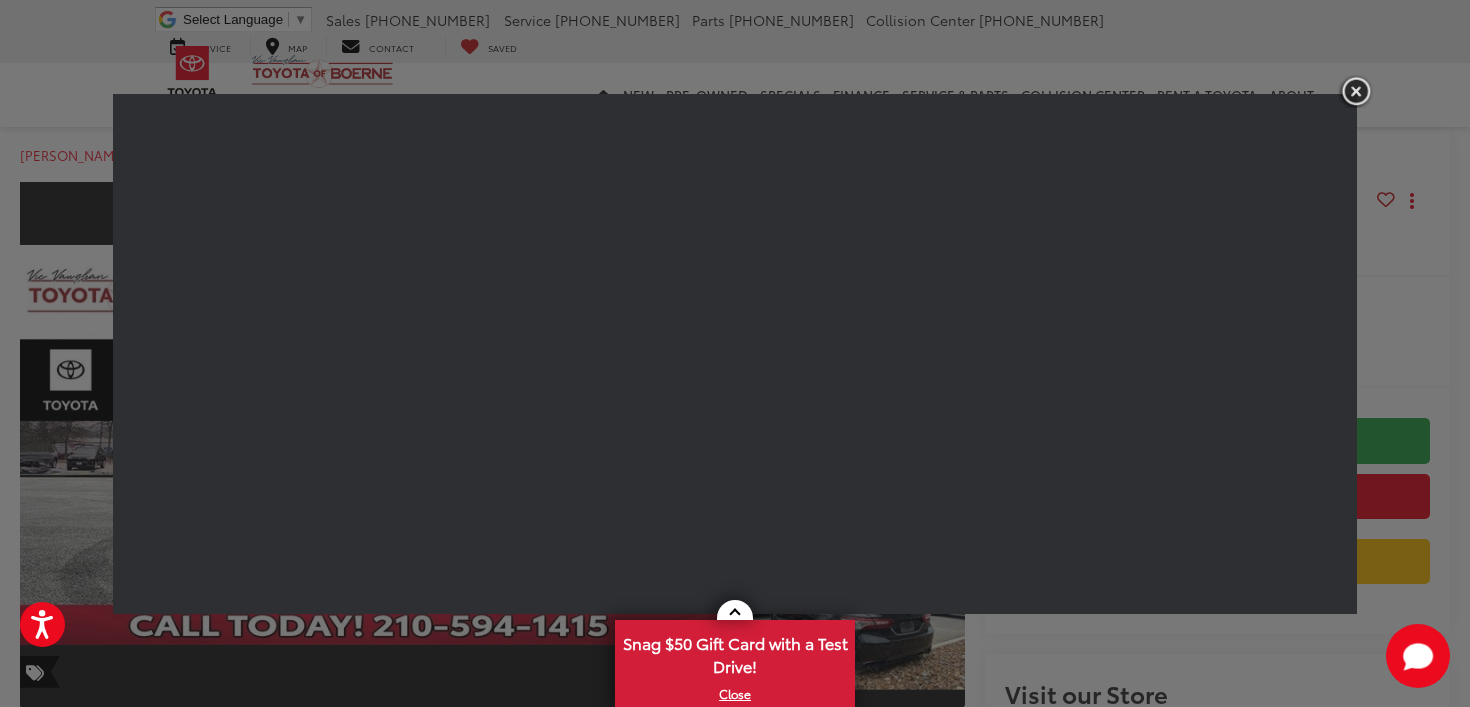 click at bounding box center (1356, 91) 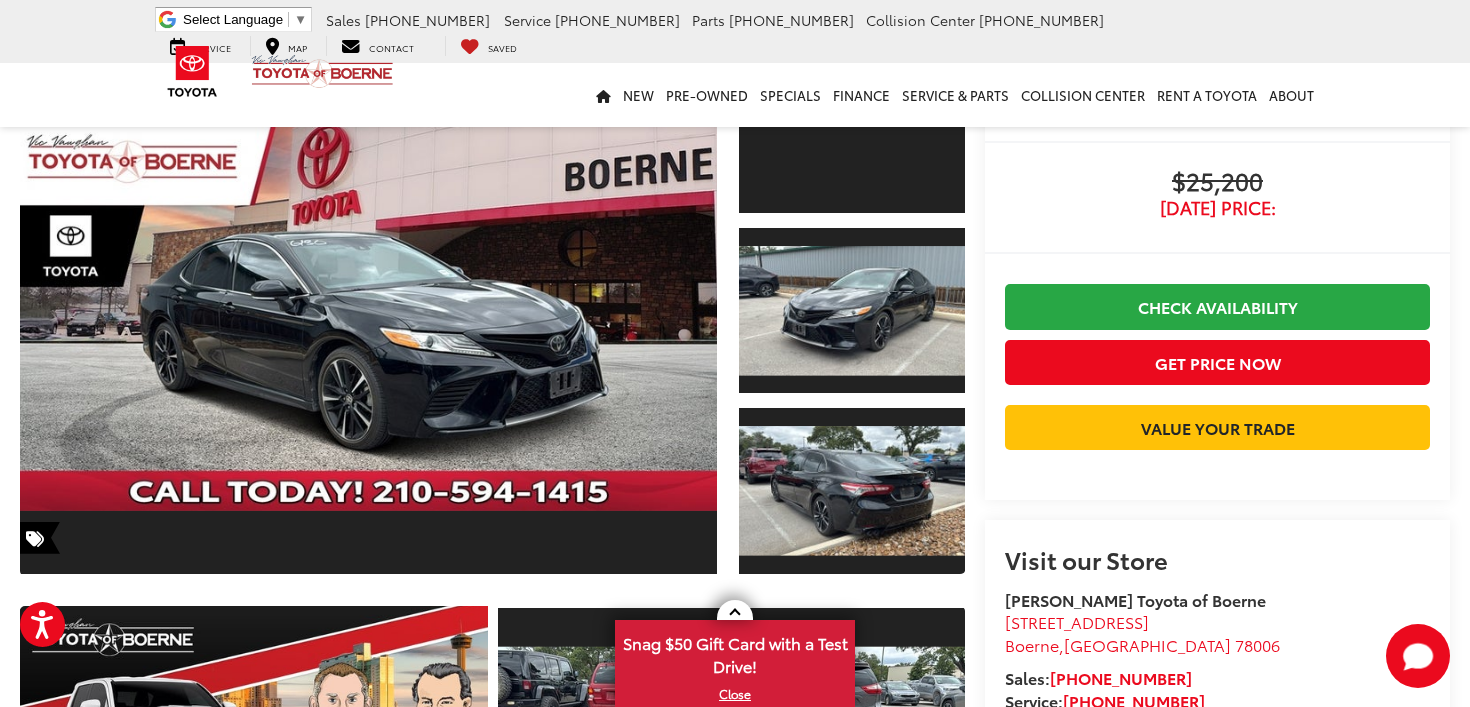 scroll, scrollTop: 0, scrollLeft: 0, axis: both 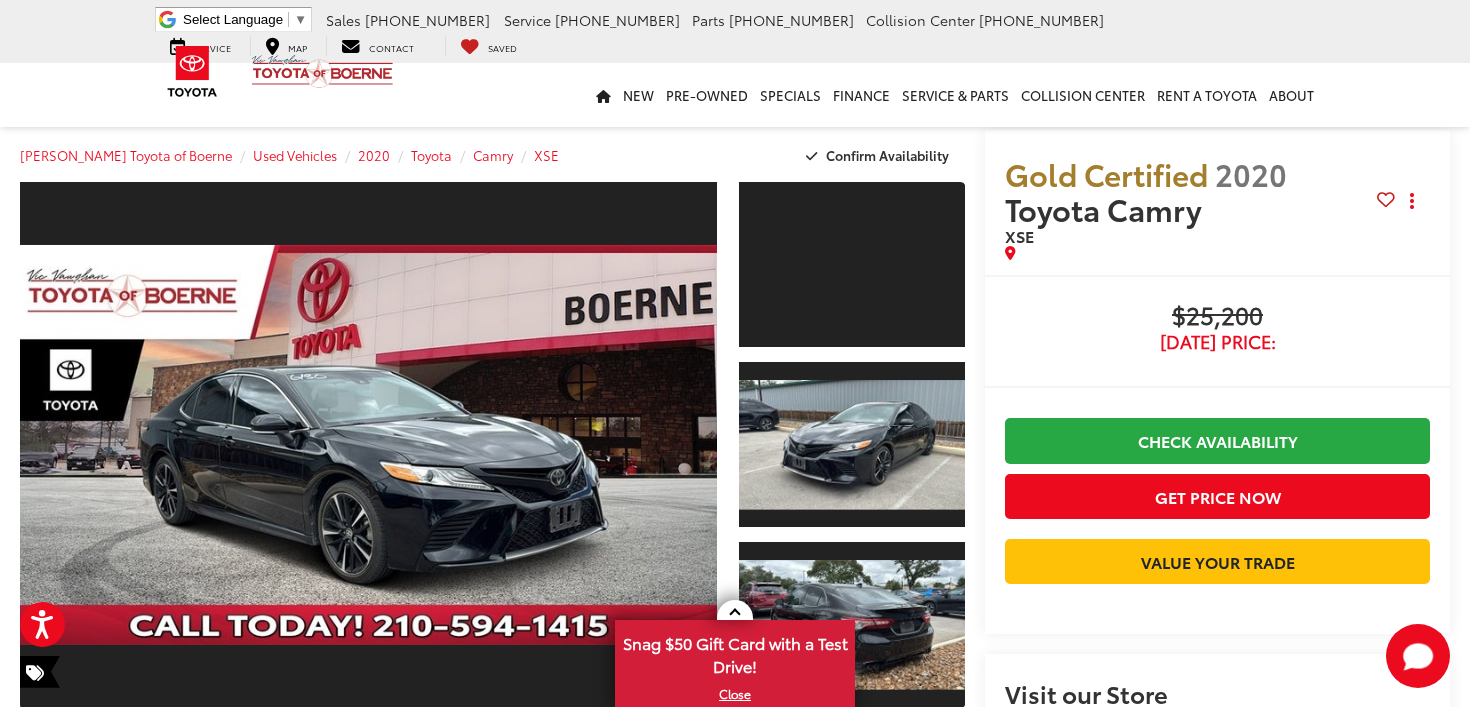 click on "$25,200" at bounding box center [1217, 317] 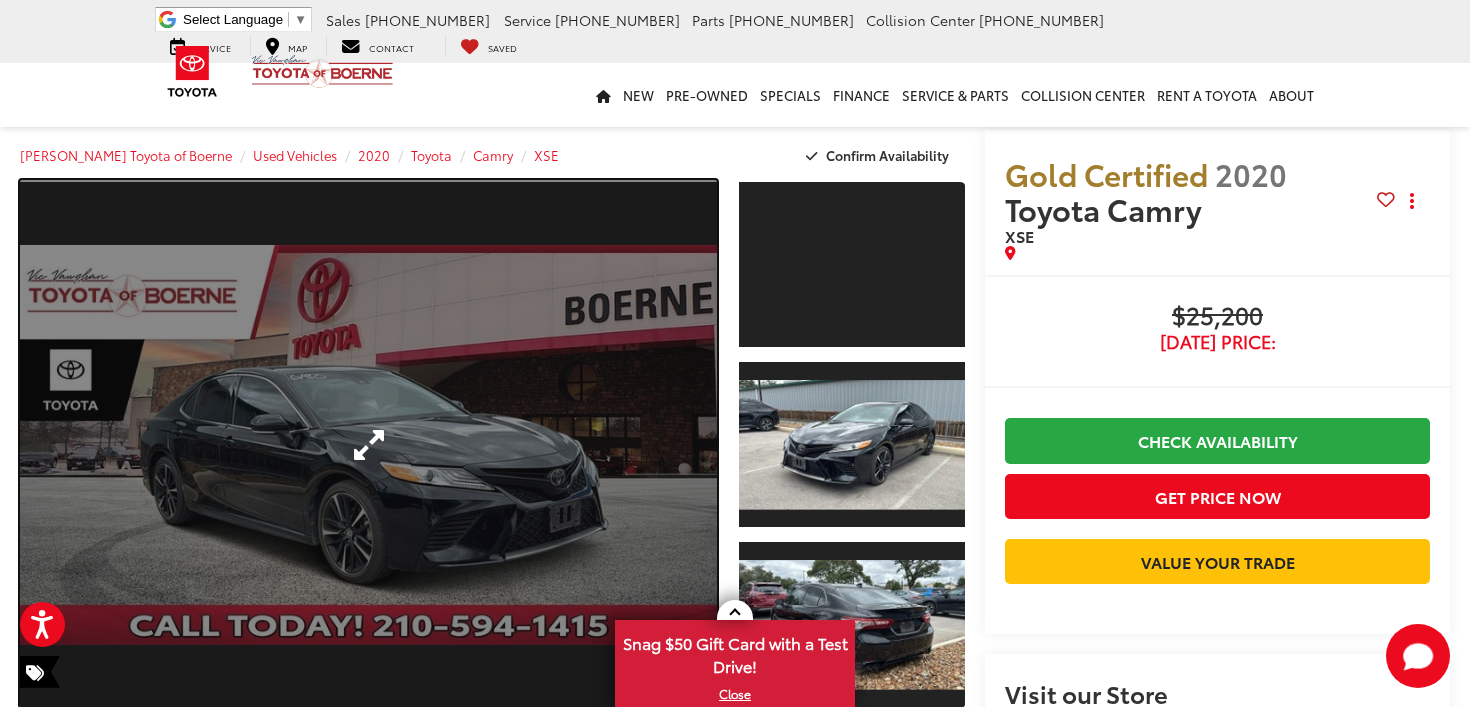 click at bounding box center (368, 445) 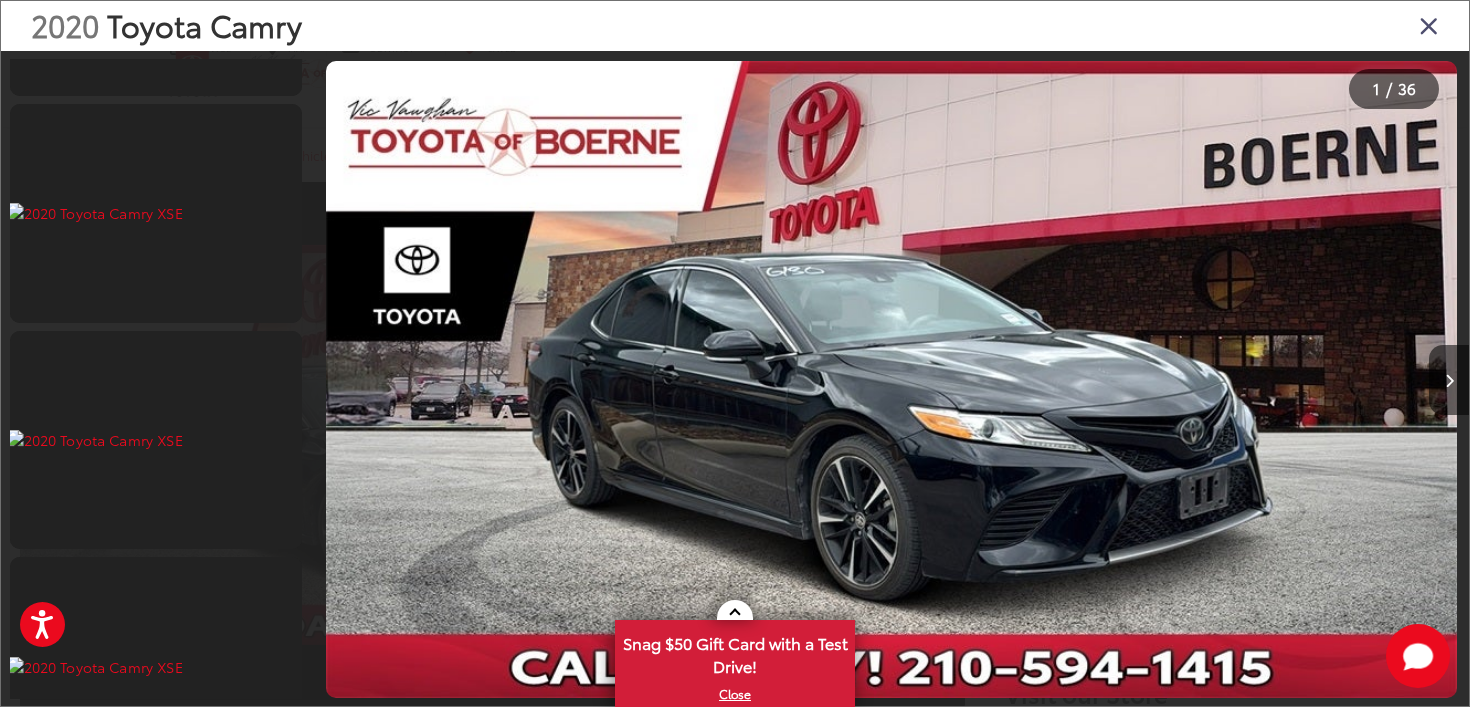 scroll, scrollTop: 5125, scrollLeft: 0, axis: vertical 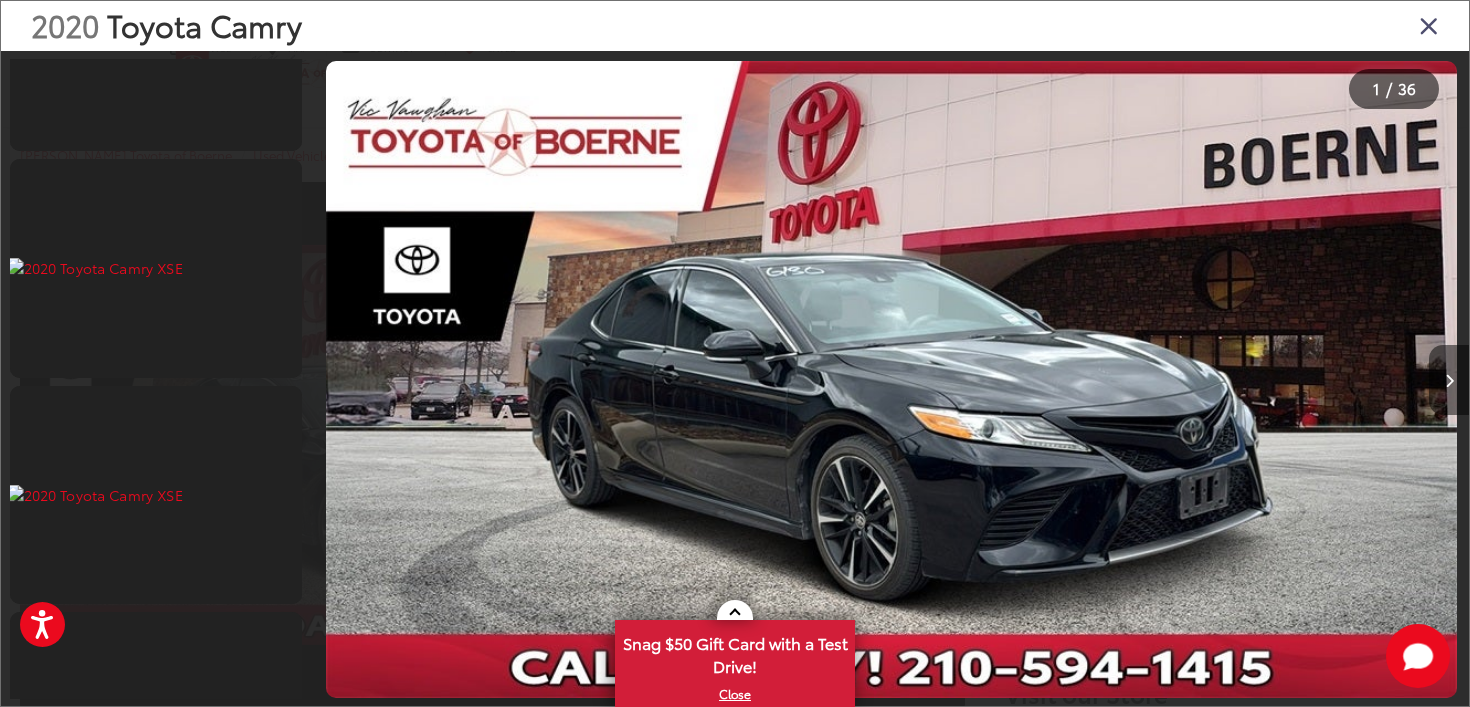 click at bounding box center [1449, 380] 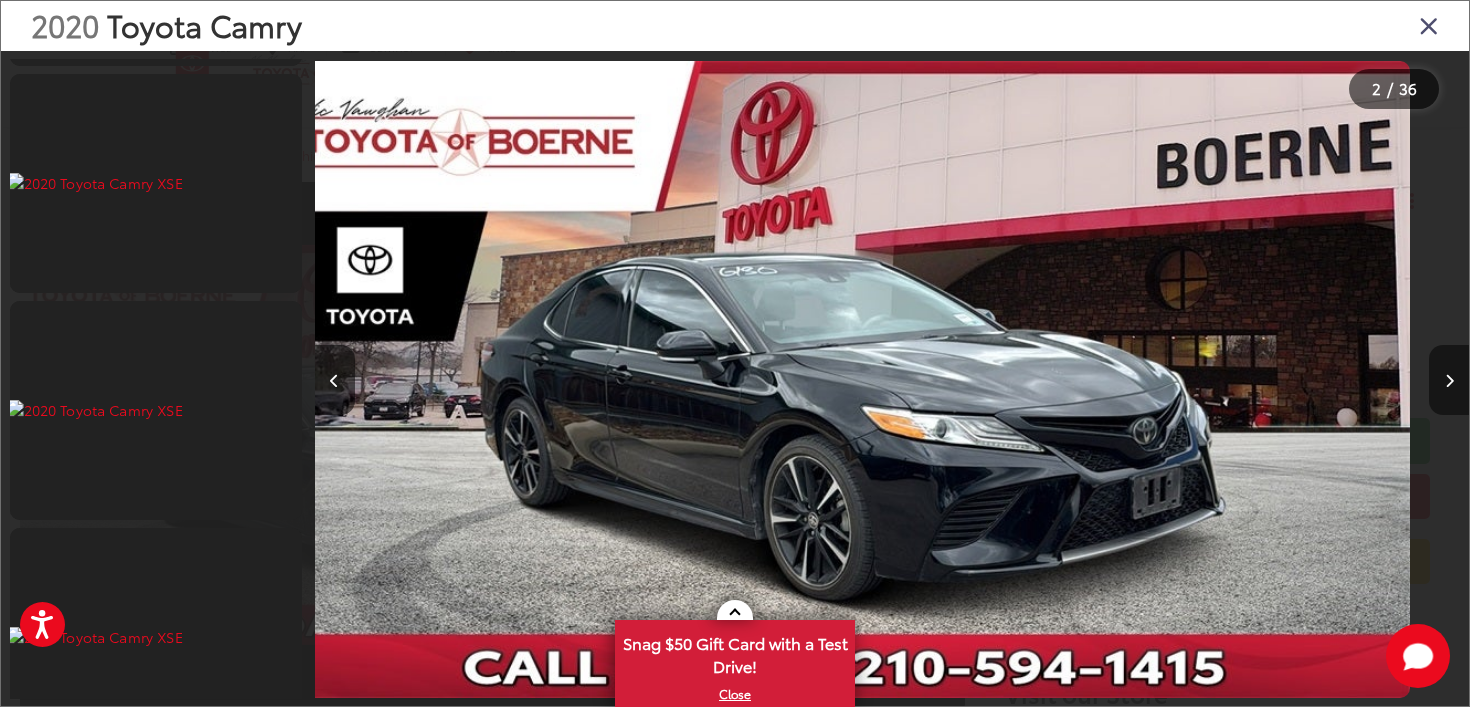 scroll, scrollTop: 4269, scrollLeft: 0, axis: vertical 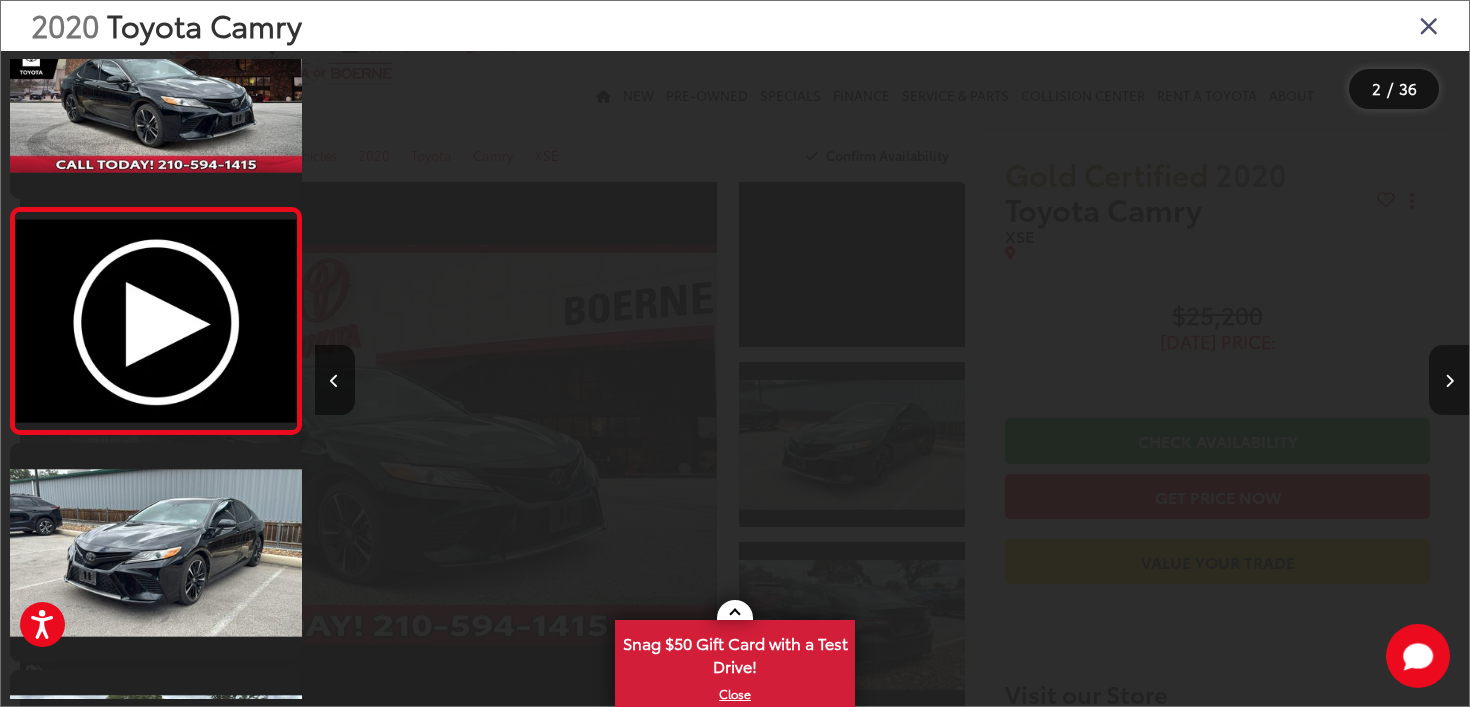 click at bounding box center (1449, 380) 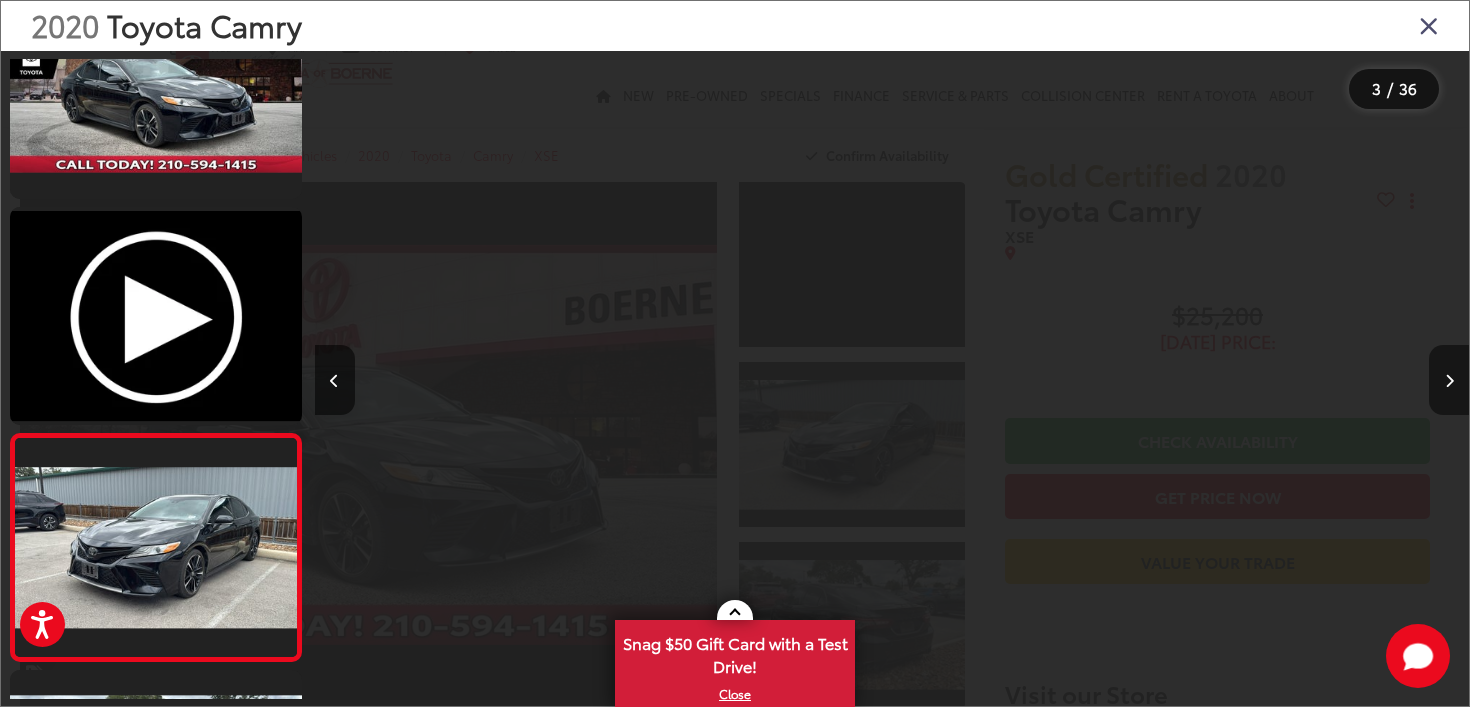 scroll, scrollTop: 0, scrollLeft: 1422, axis: horizontal 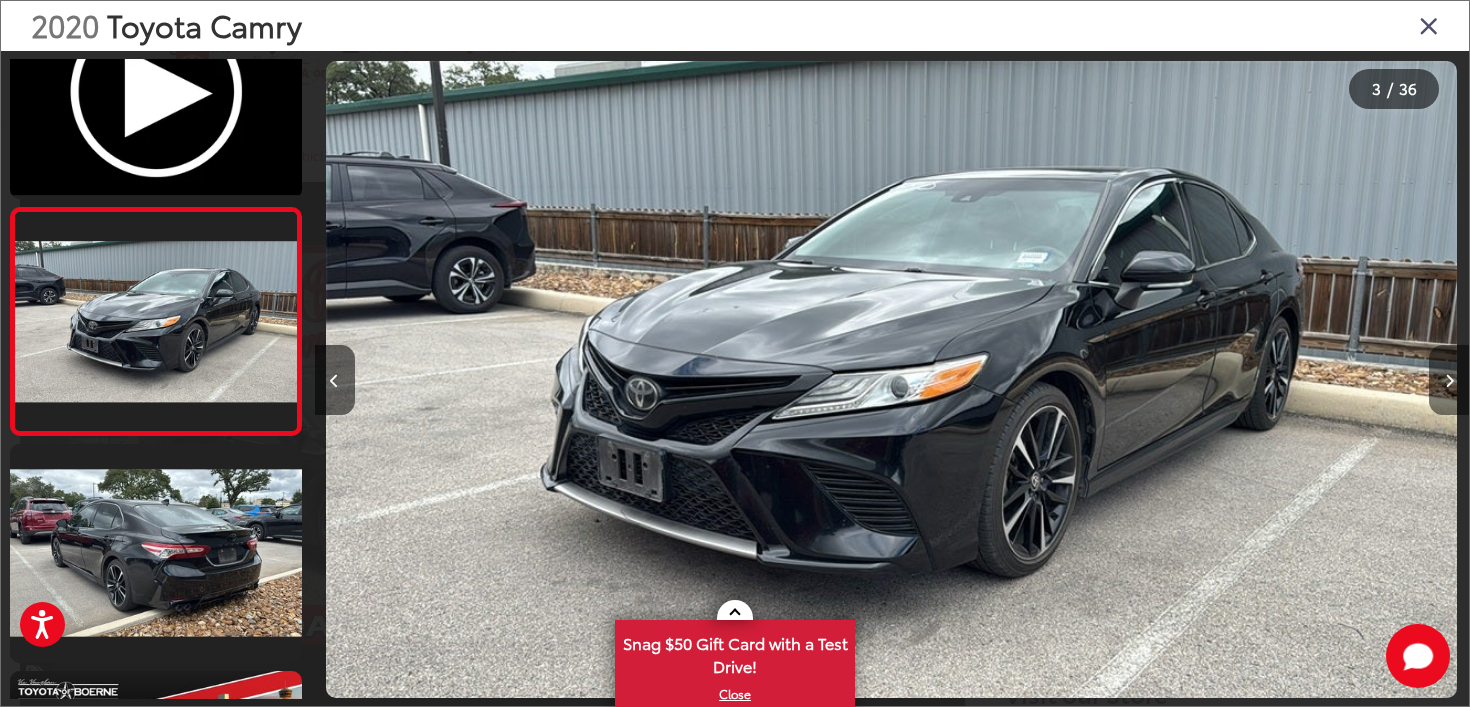 click at bounding box center [1449, 380] 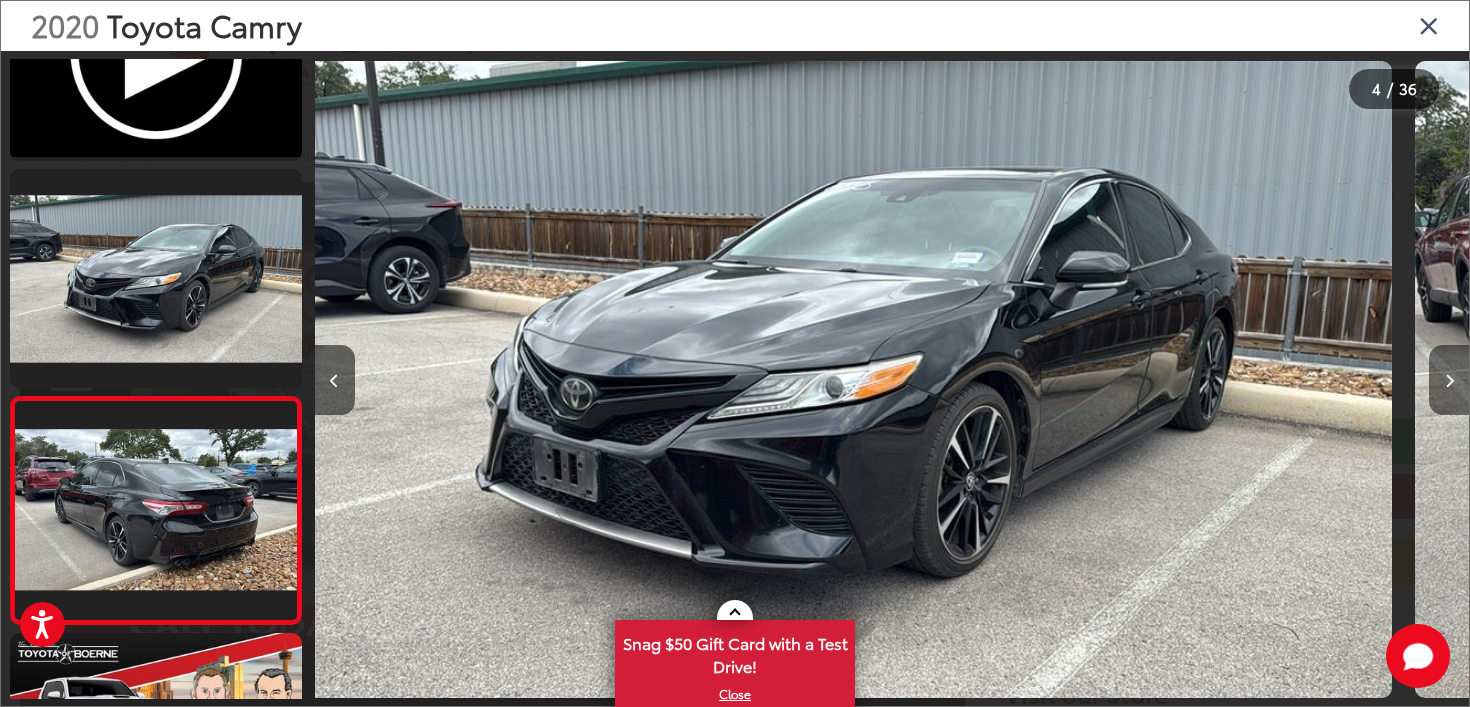 scroll, scrollTop: 426, scrollLeft: 0, axis: vertical 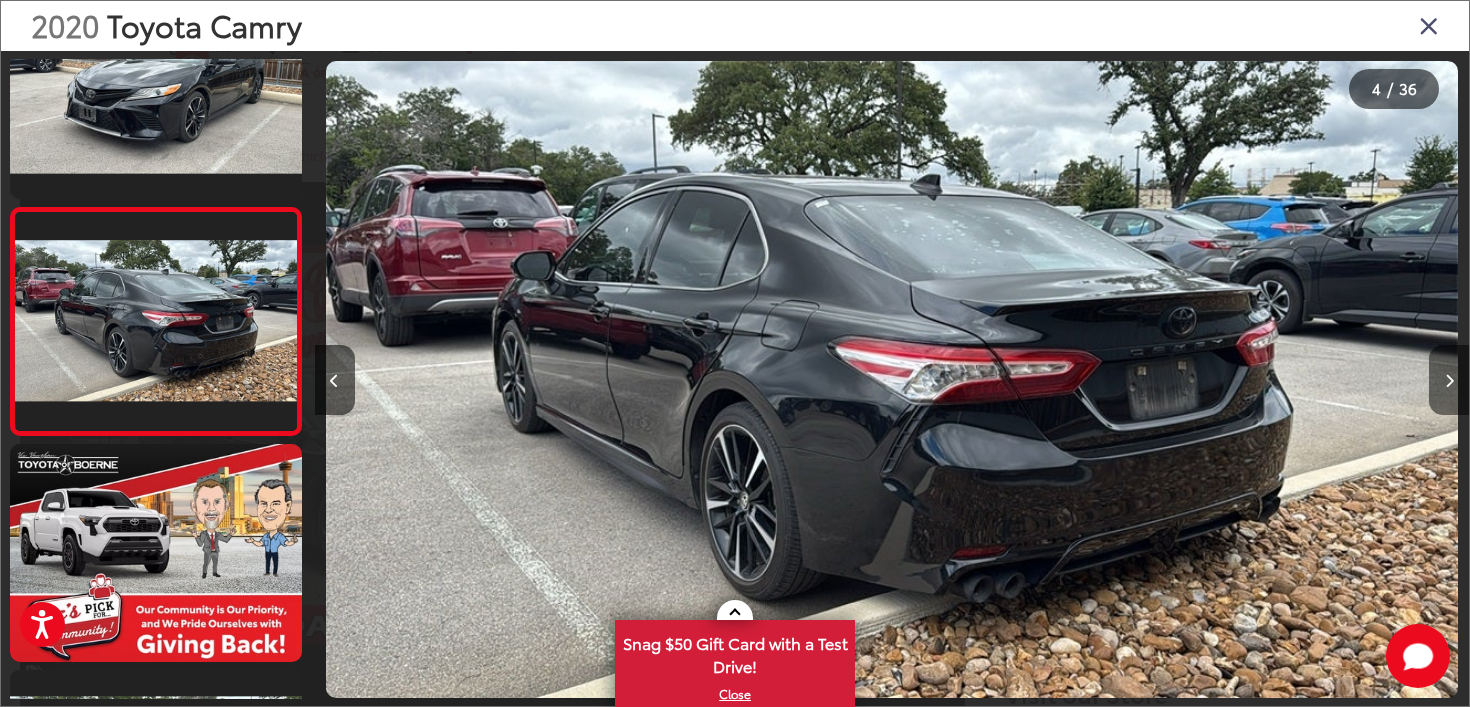 click at bounding box center (1449, 380) 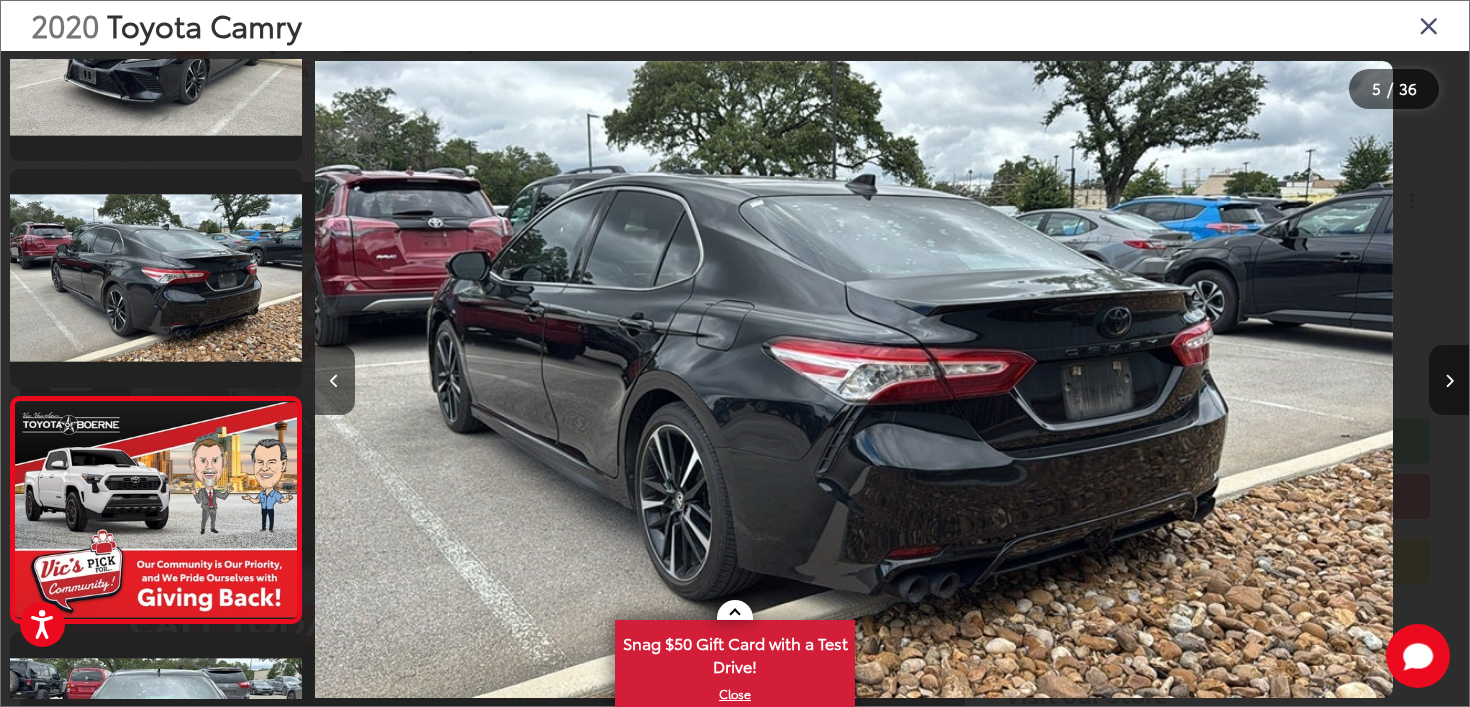 scroll, scrollTop: 671, scrollLeft: 0, axis: vertical 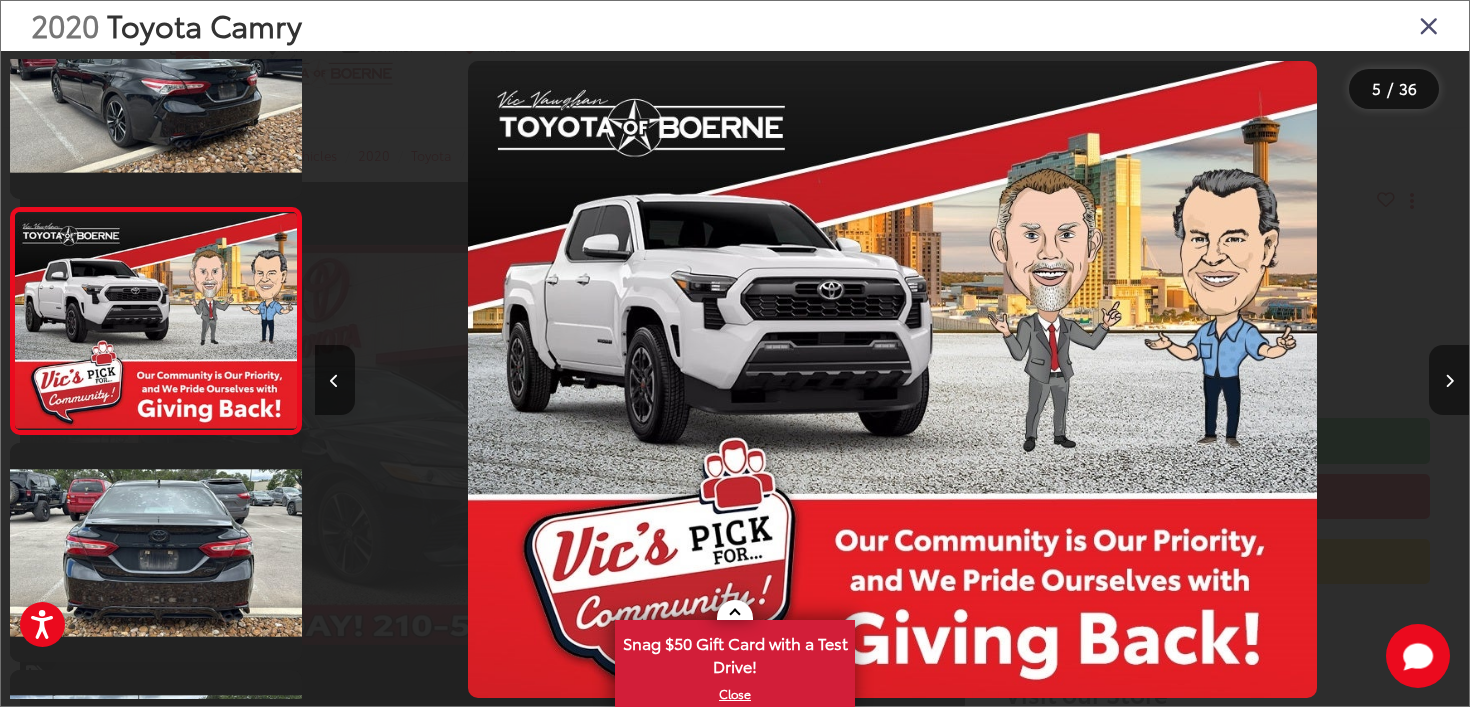 click at bounding box center [1449, 380] 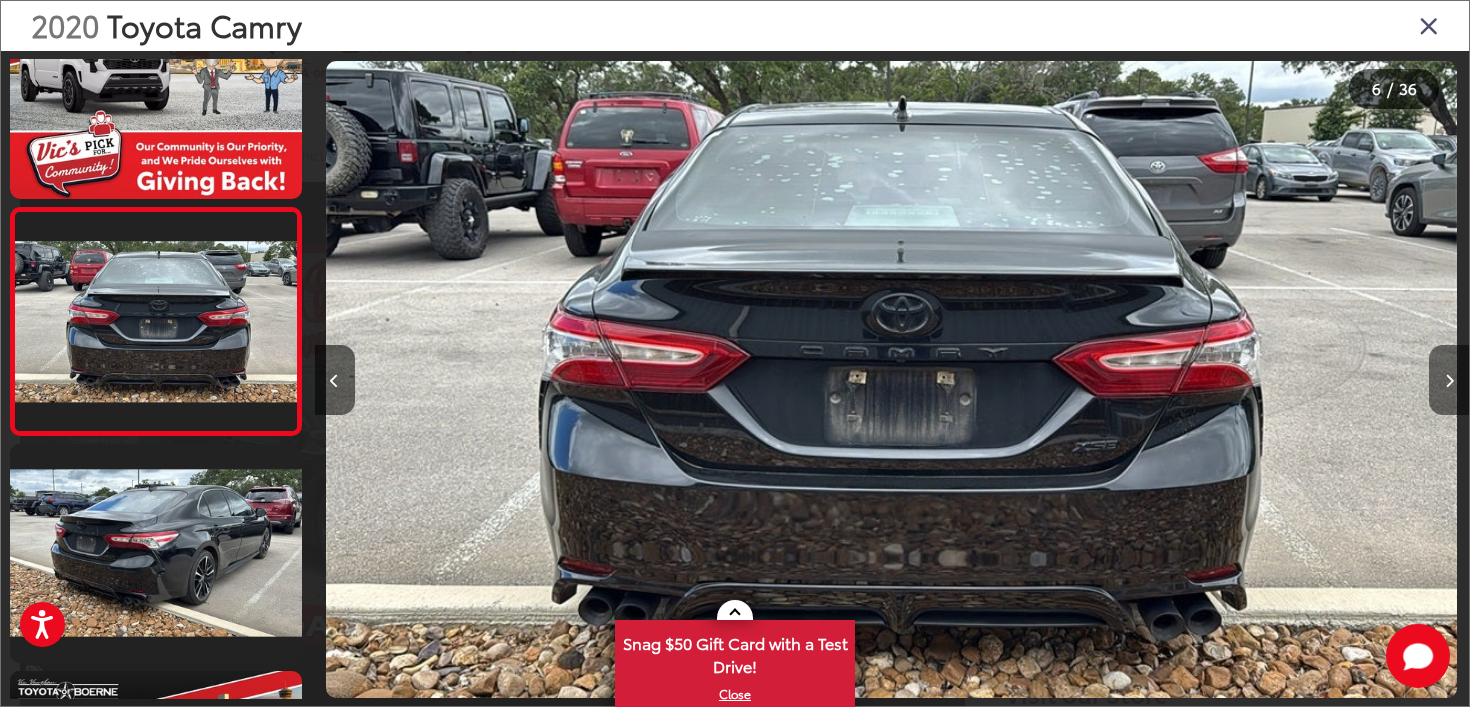 click at bounding box center (1449, 380) 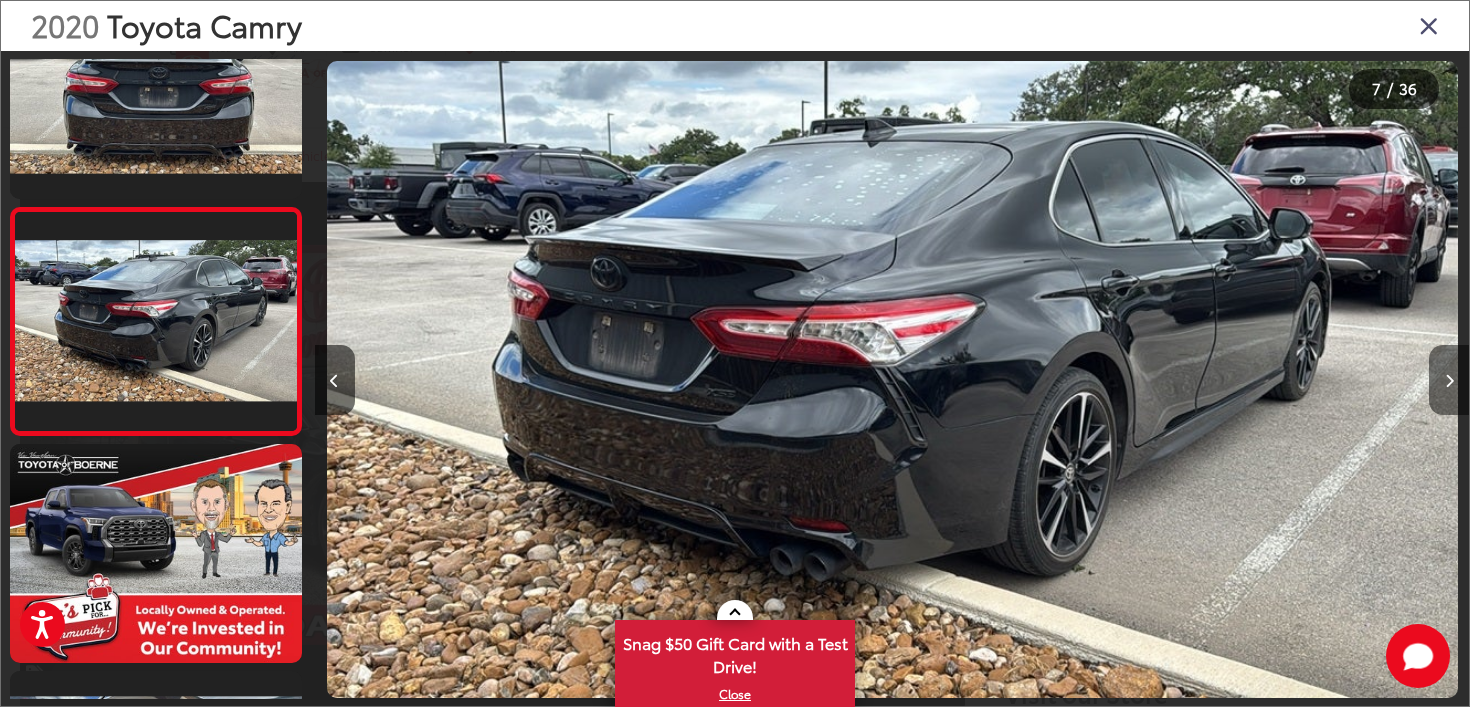 click at bounding box center [1449, 380] 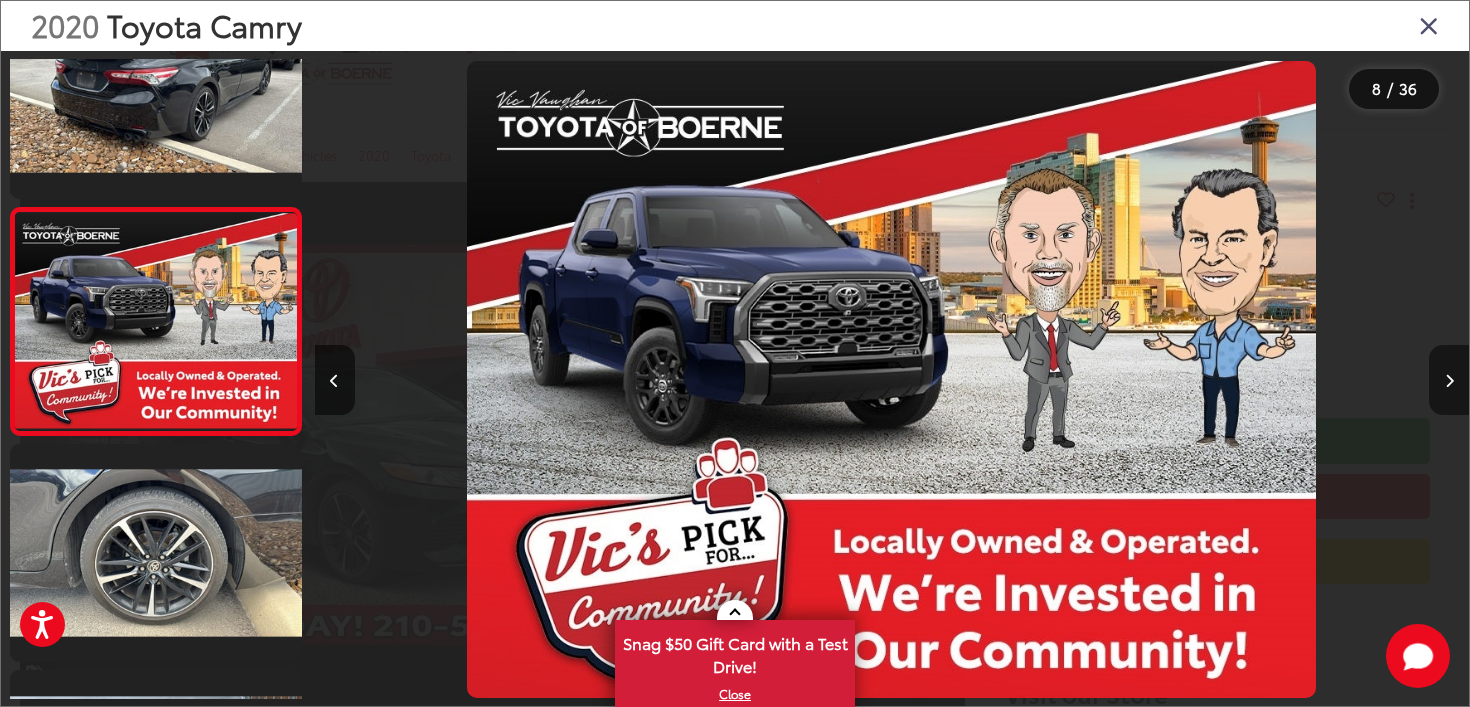 click at bounding box center [1449, 380] 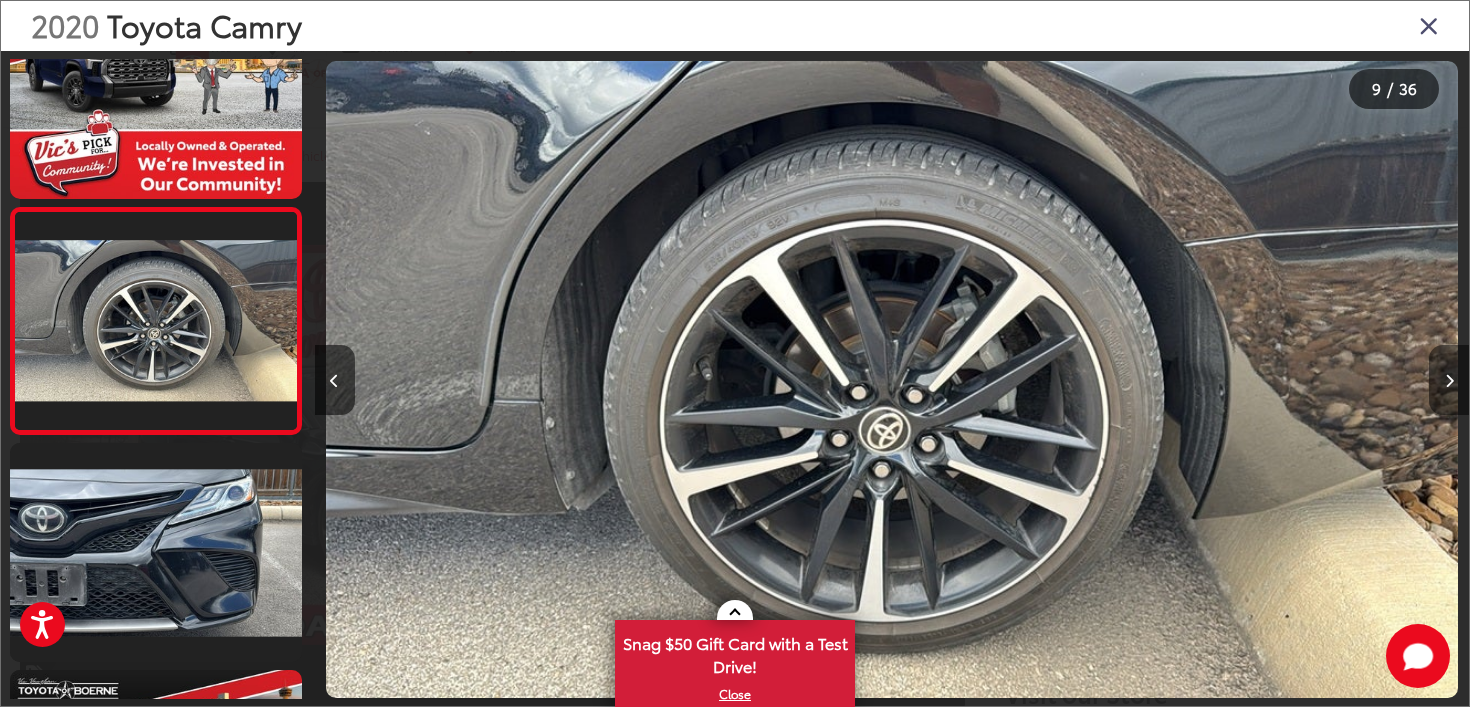 click at bounding box center [1449, 380] 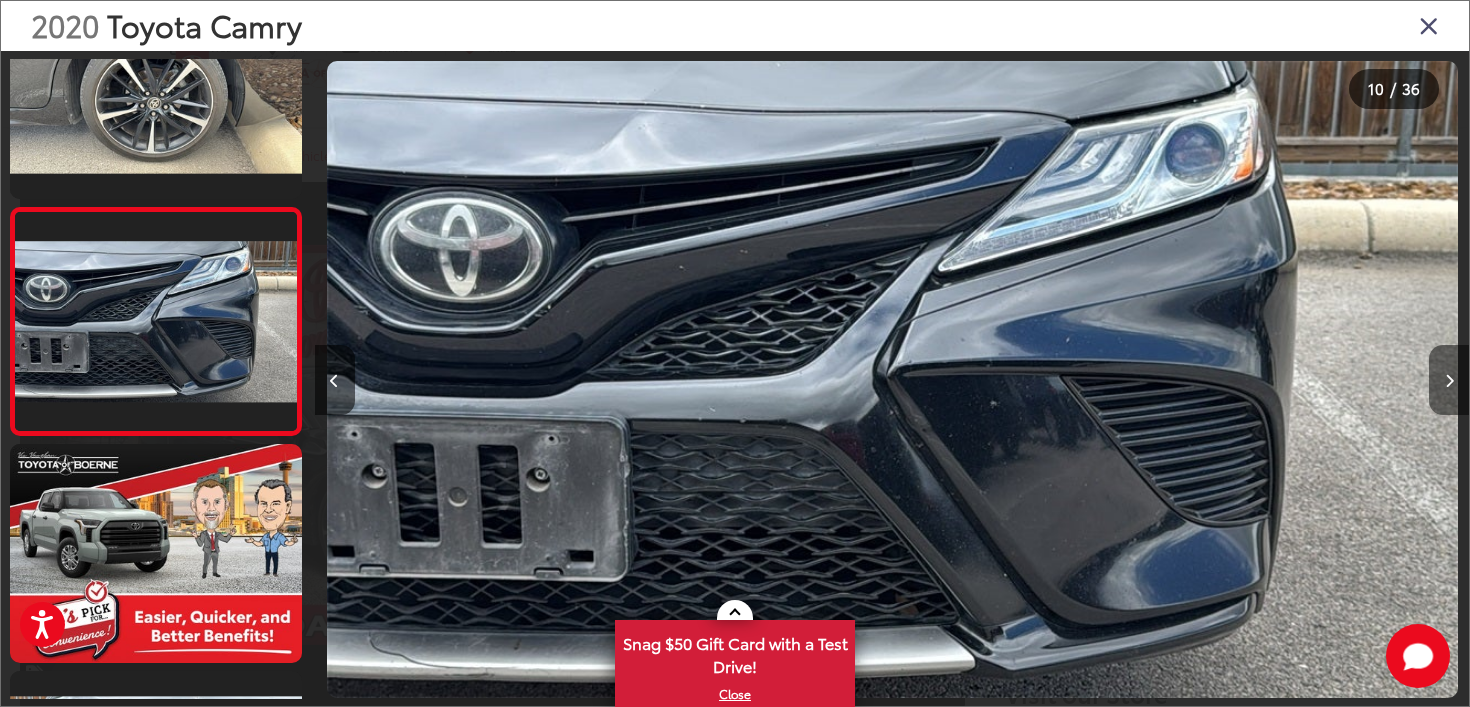 click at bounding box center (1449, 380) 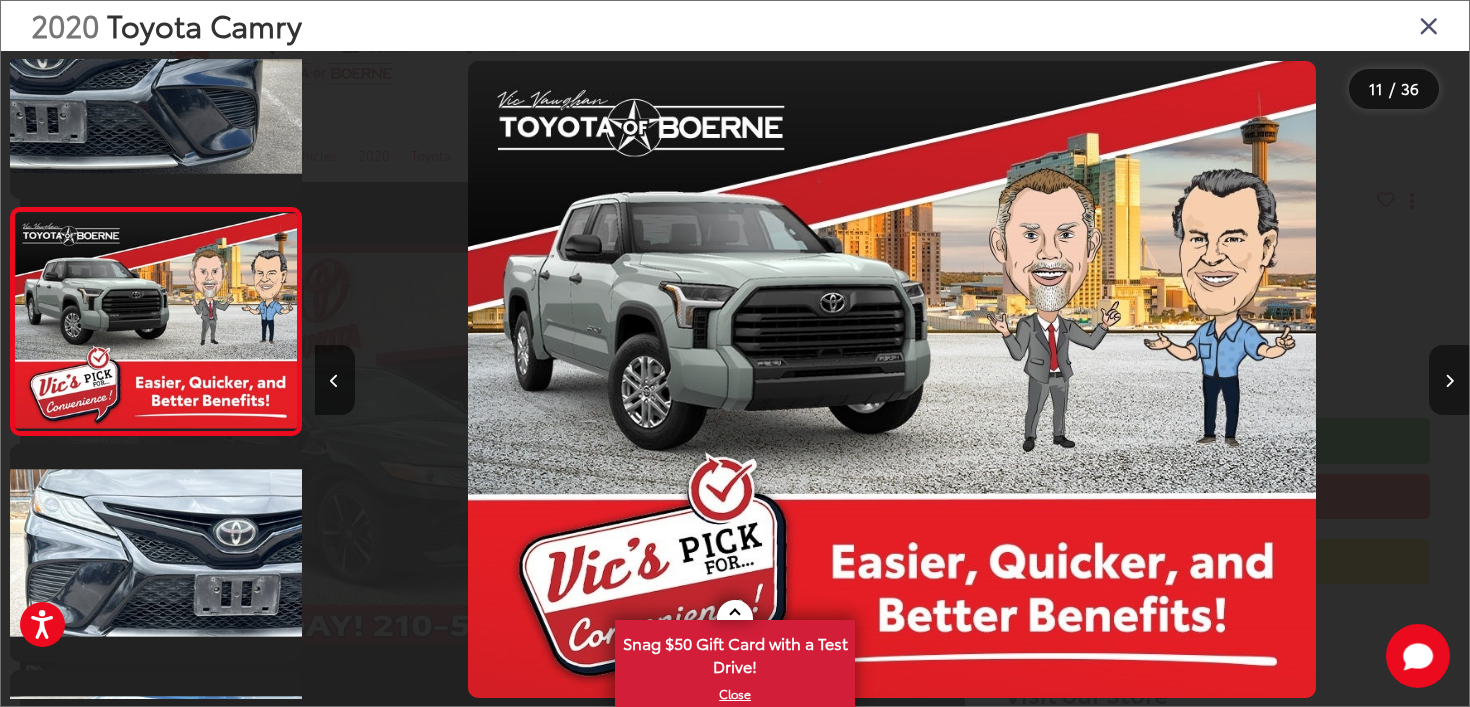 click at bounding box center [1449, 380] 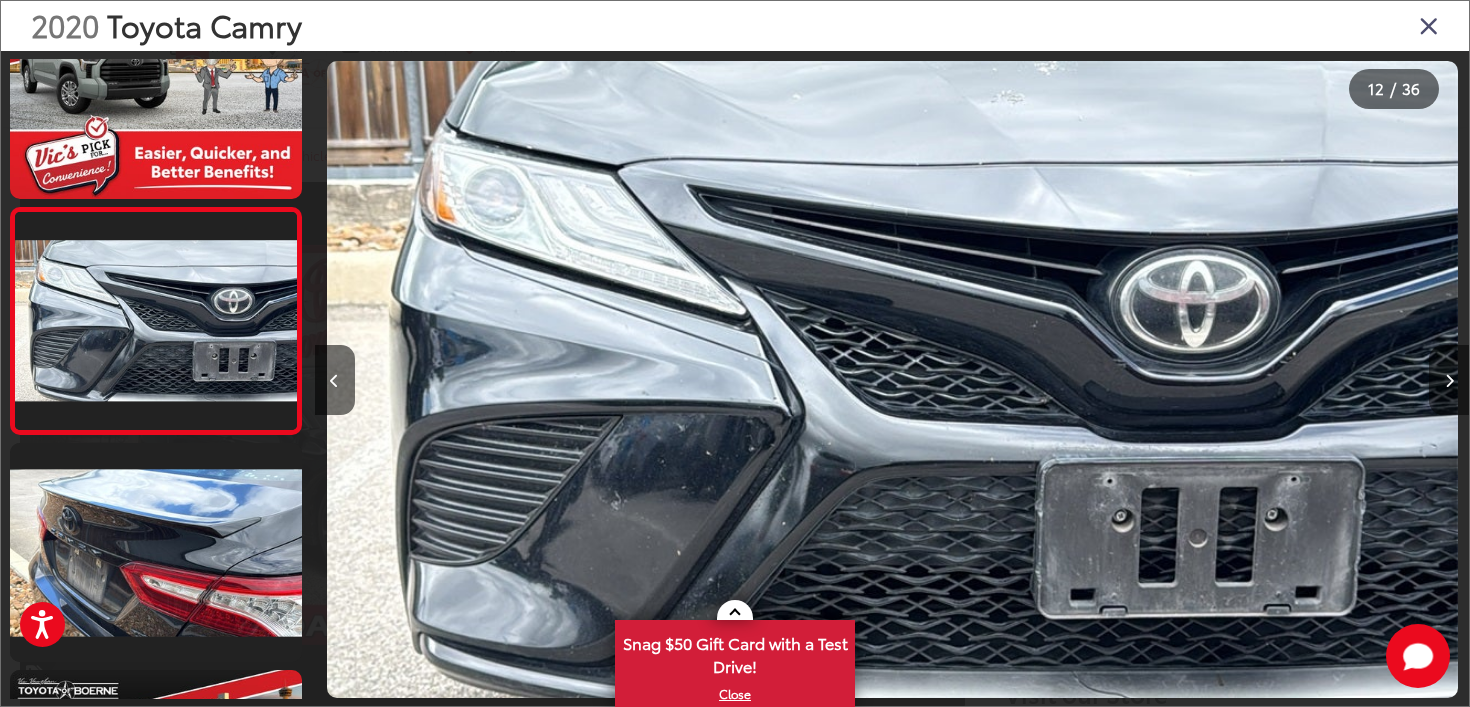 click at bounding box center (1449, 380) 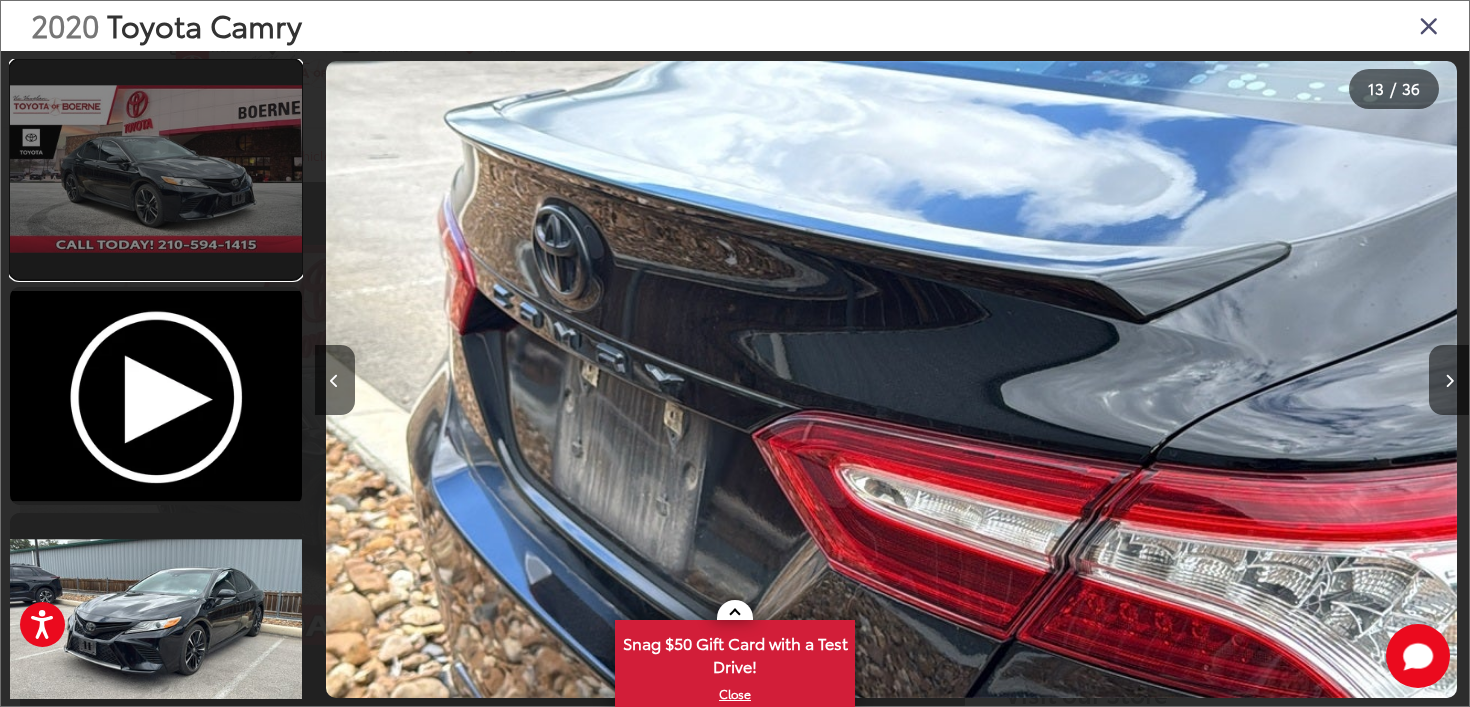 click at bounding box center (156, 169) 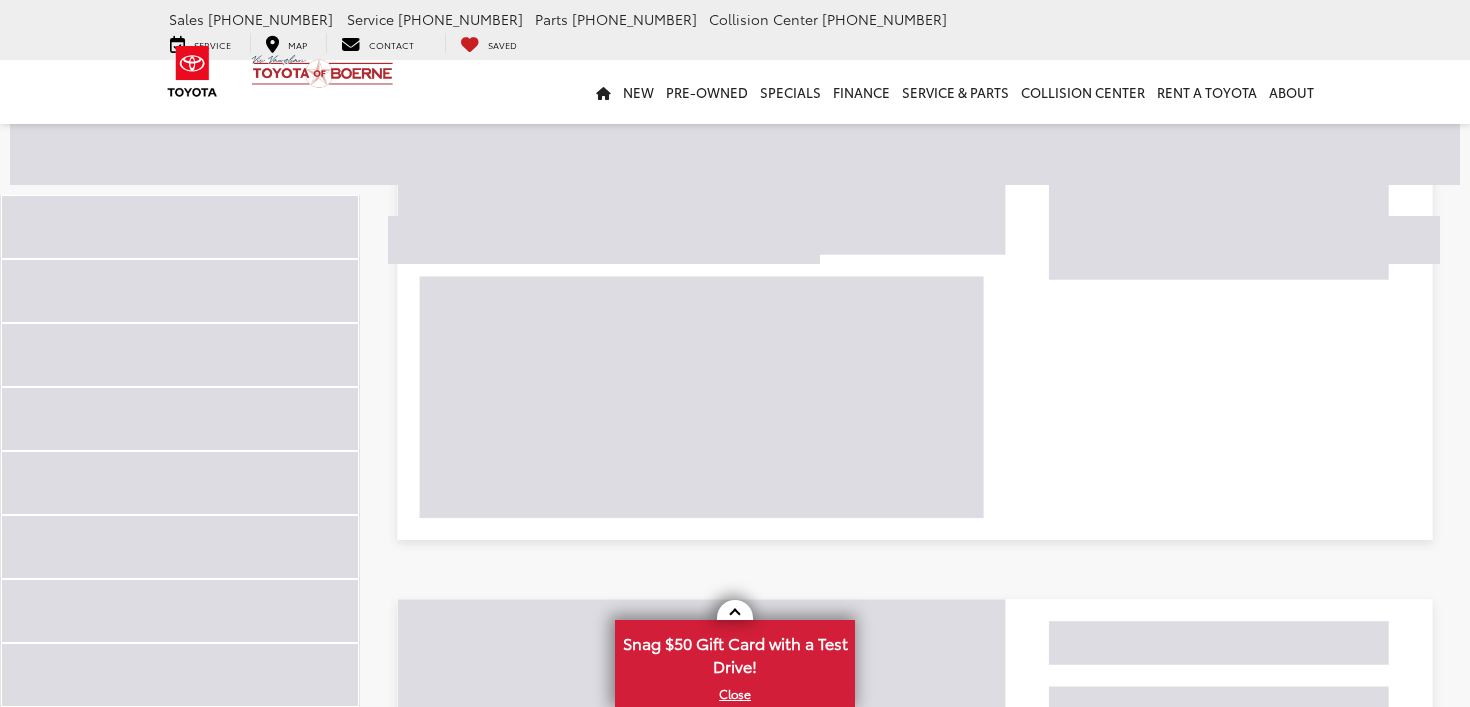 scroll, scrollTop: 2813, scrollLeft: 0, axis: vertical 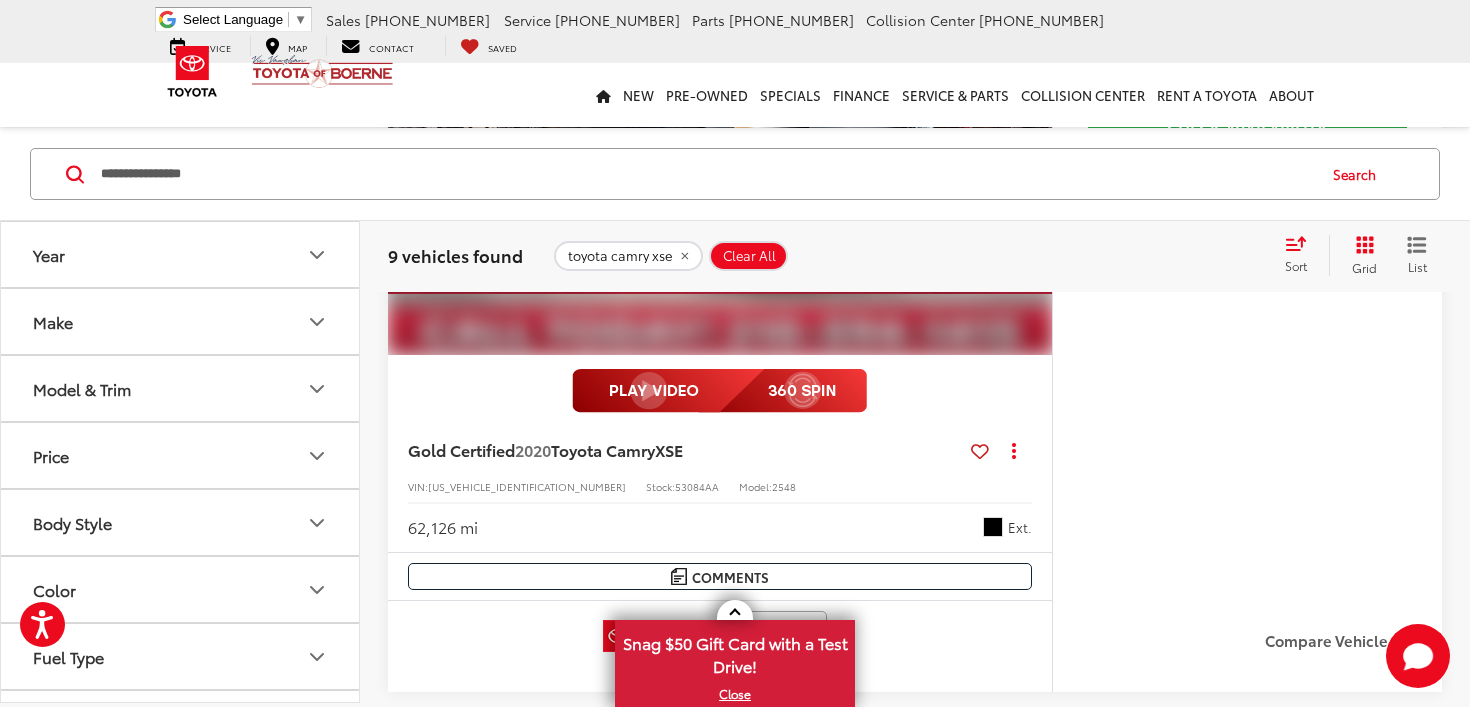 click at bounding box center (980, 451) 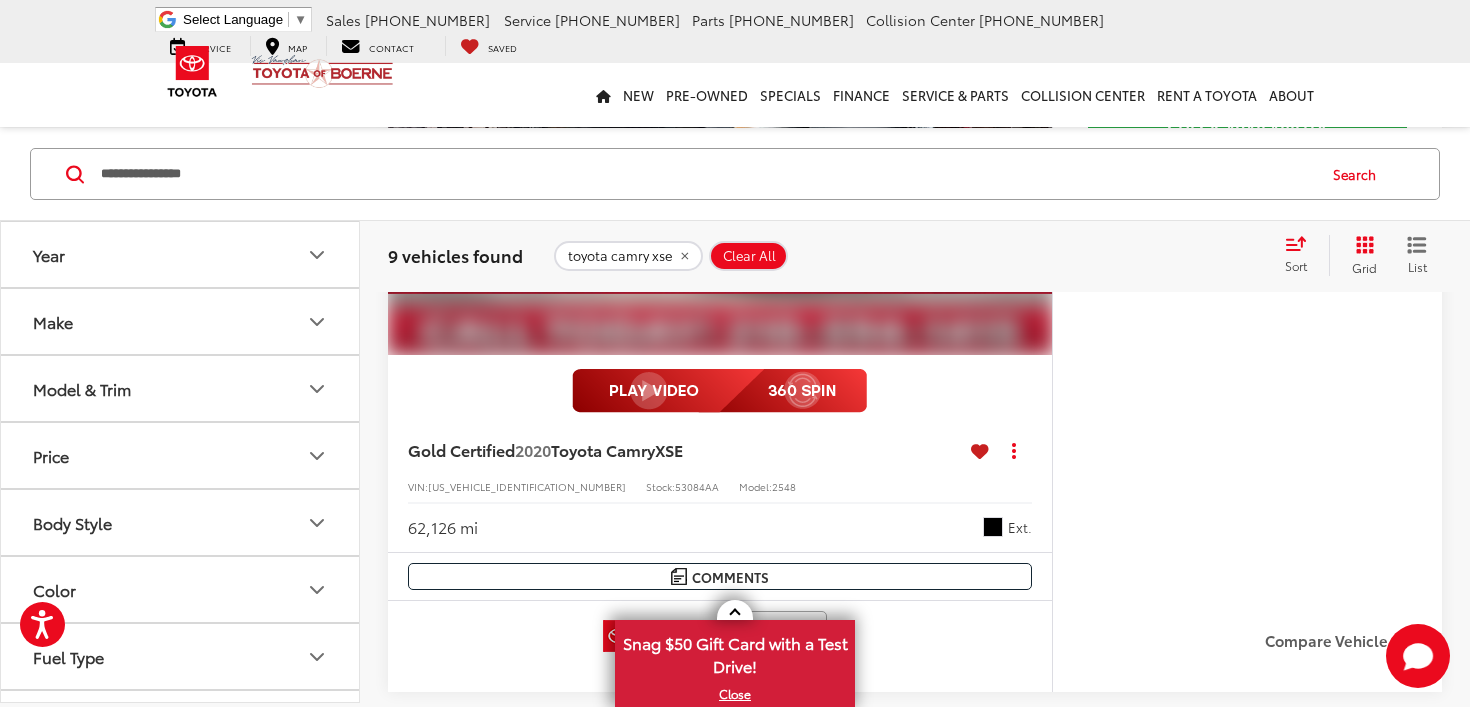 click at bounding box center [993, 527] 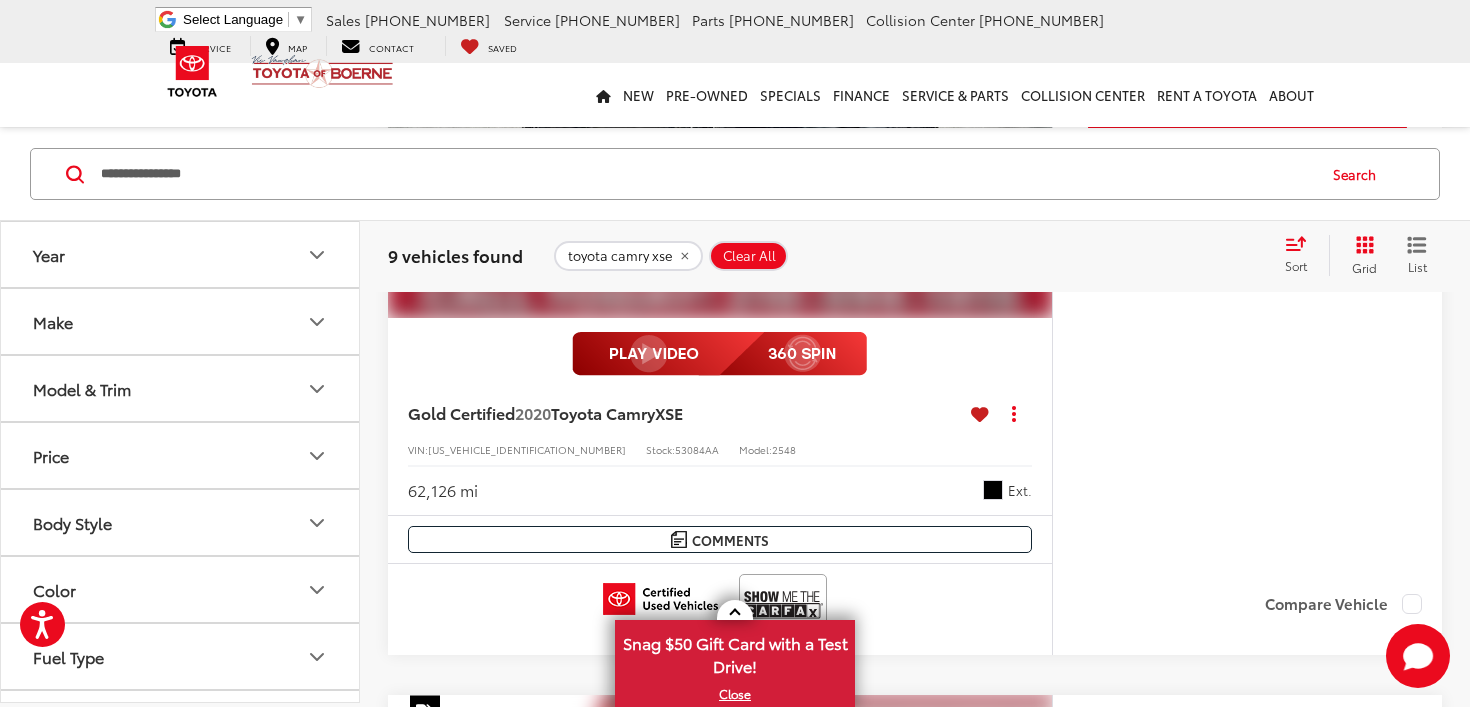 scroll, scrollTop: 3191, scrollLeft: 0, axis: vertical 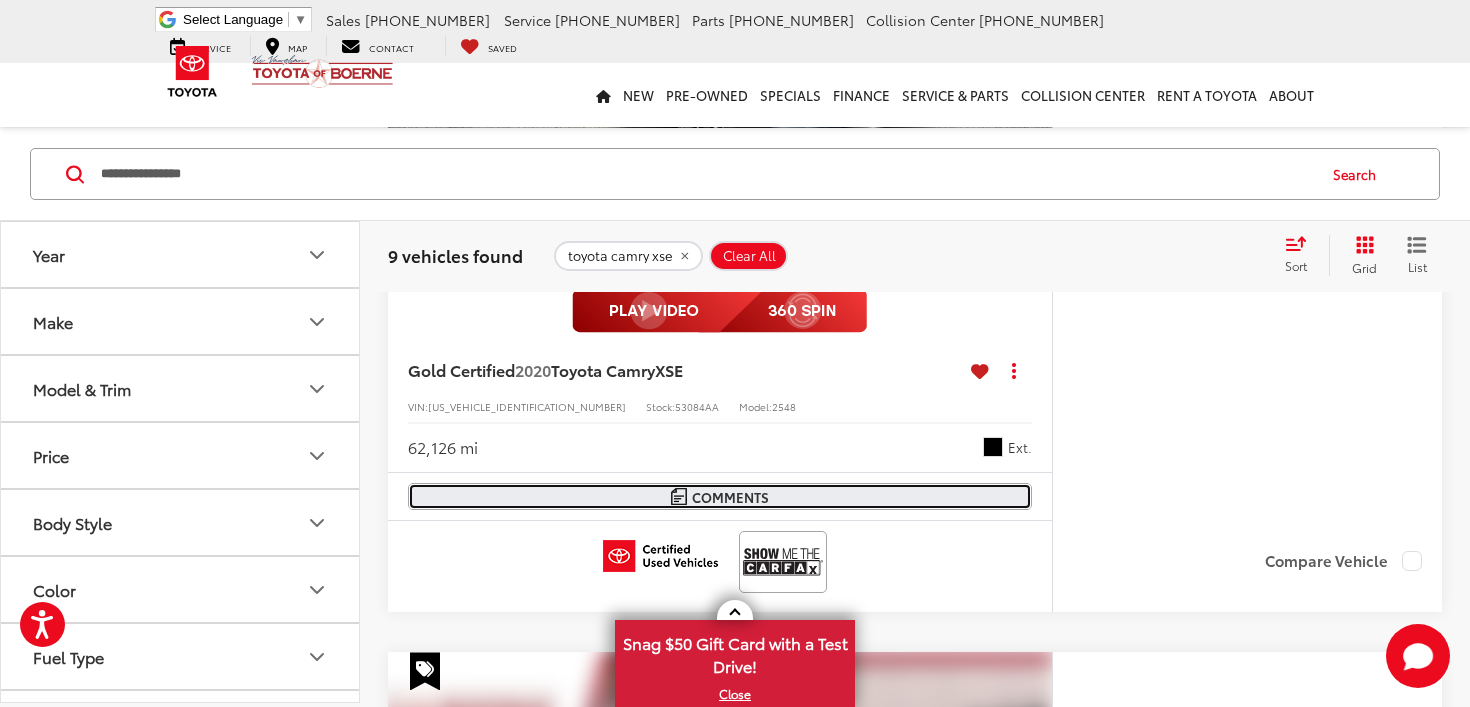 click on "Comments" at bounding box center (720, 496) 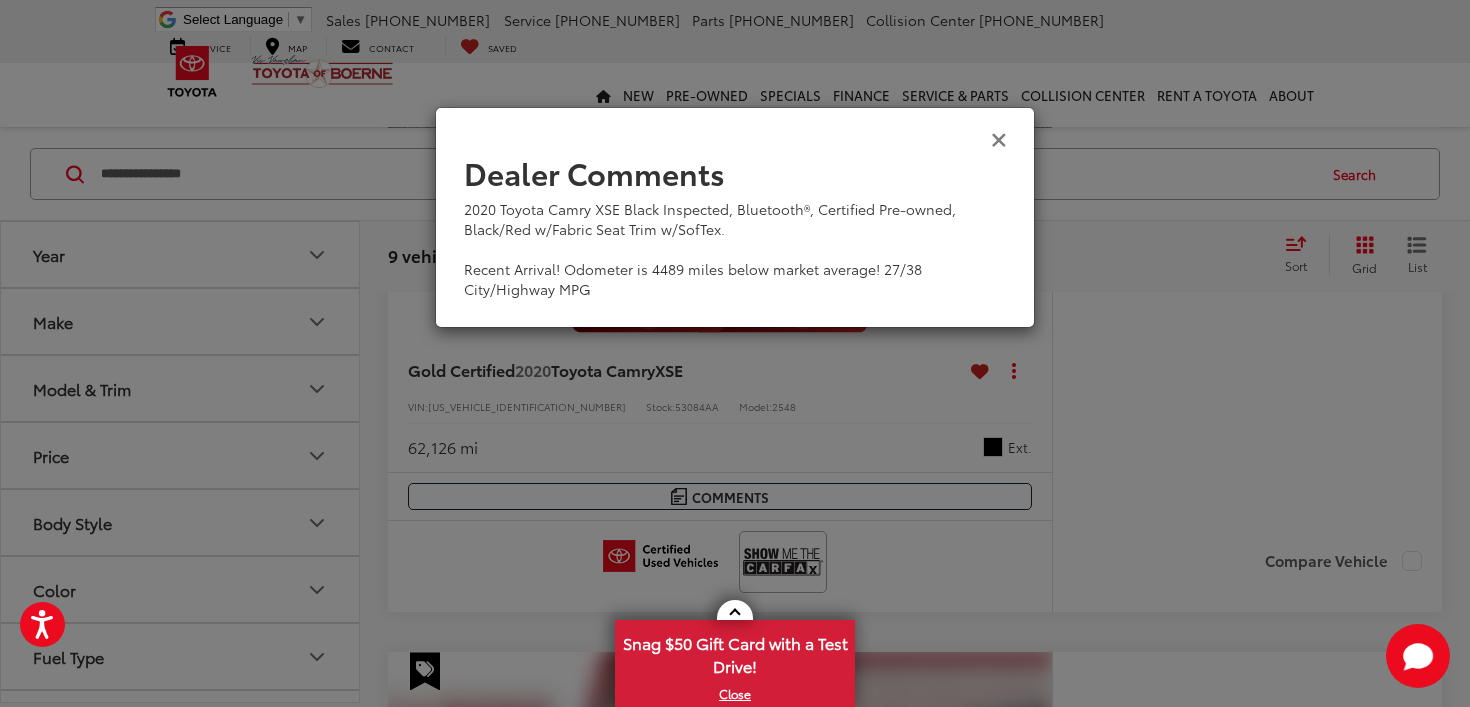 click at bounding box center [999, 138] 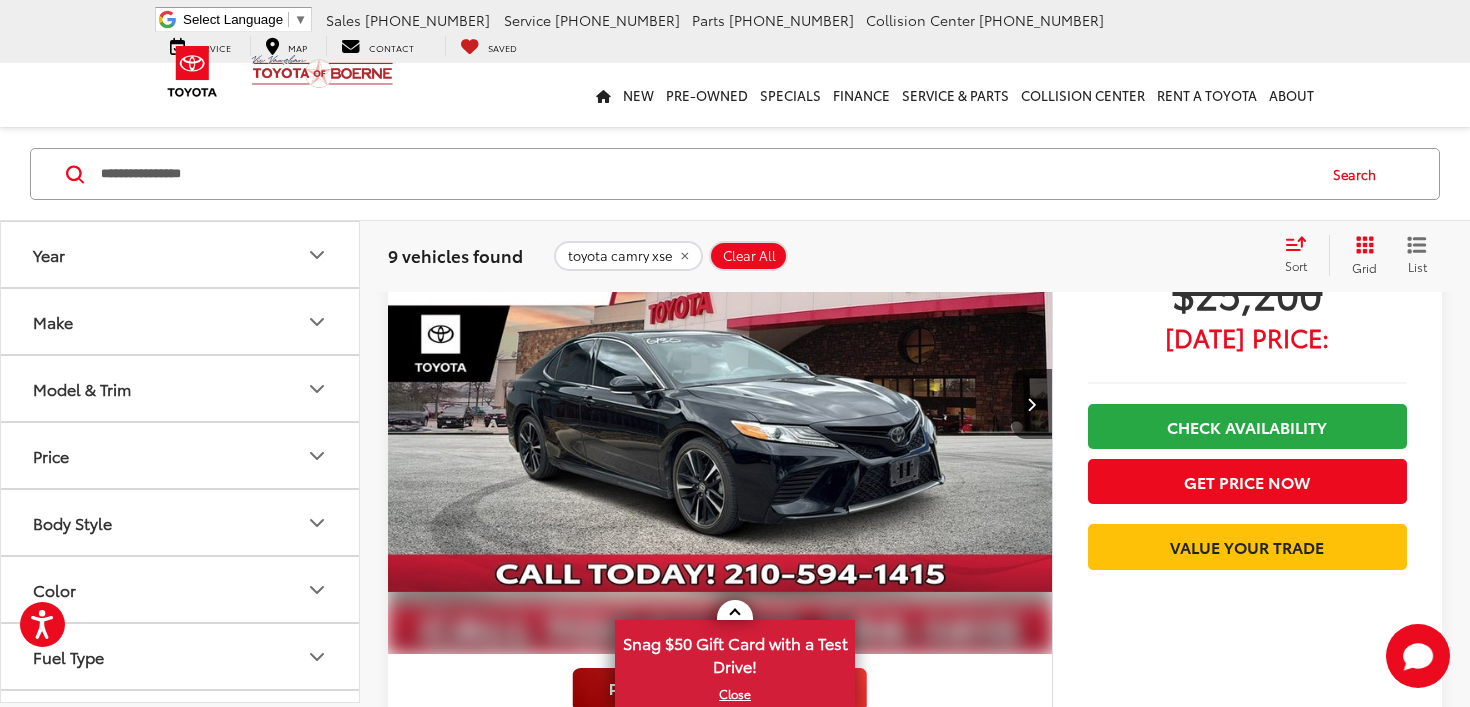 scroll, scrollTop: 2832, scrollLeft: 0, axis: vertical 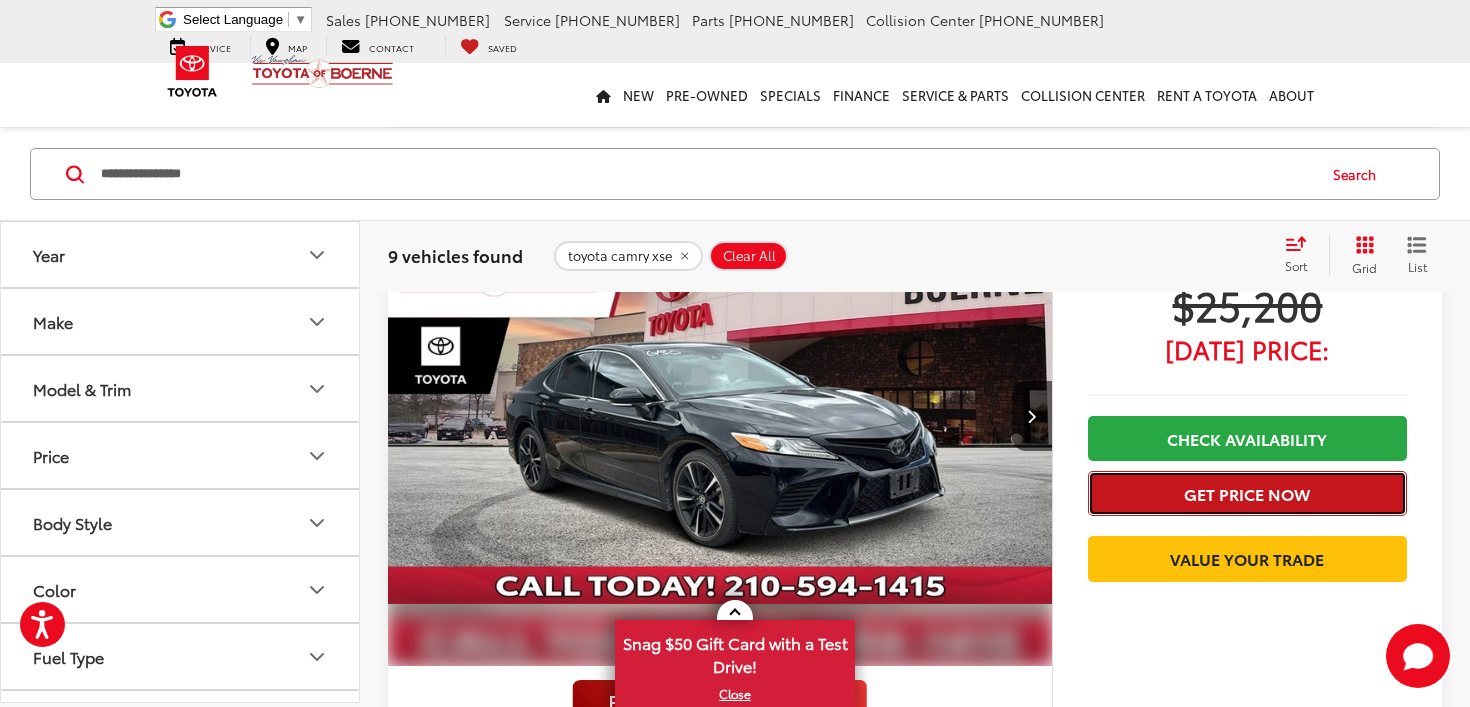 click on "Get Price Now" at bounding box center [1247, 493] 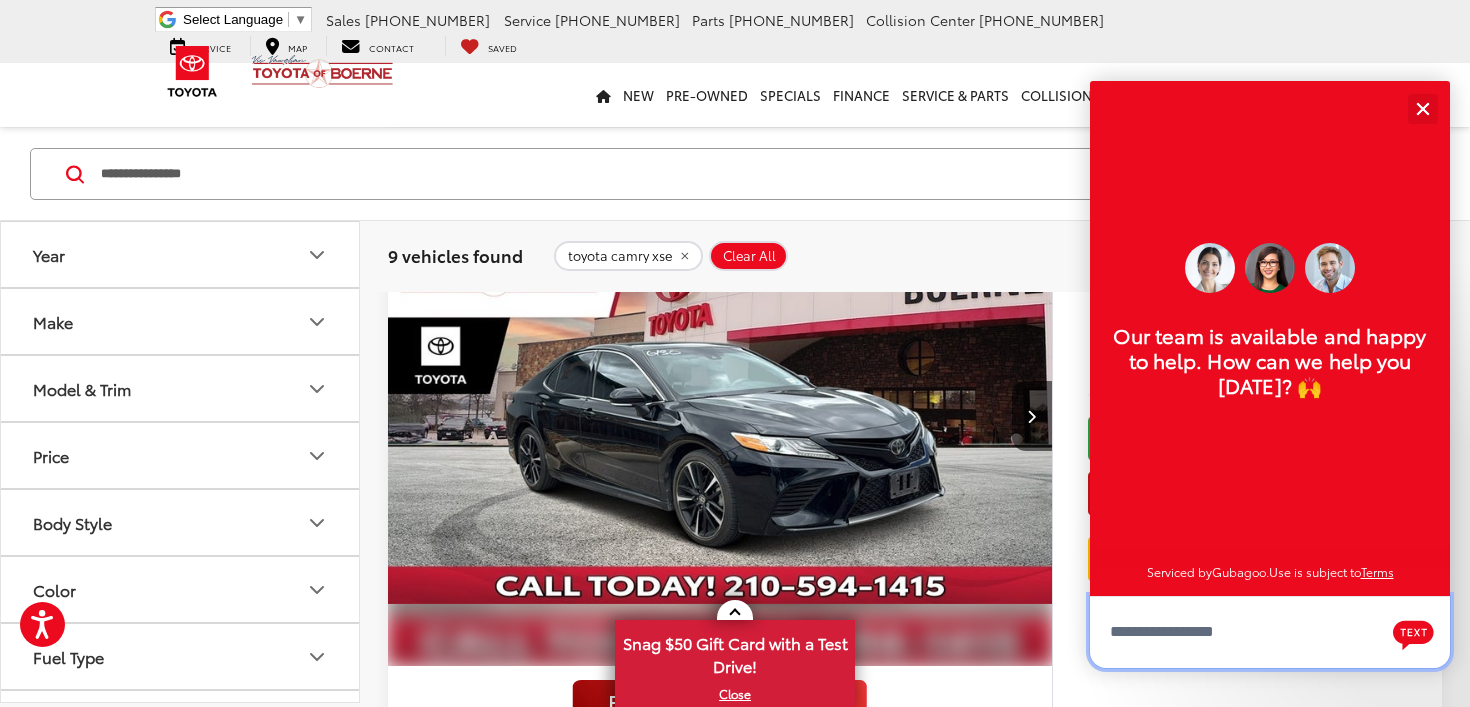 scroll, scrollTop: 24, scrollLeft: 0, axis: vertical 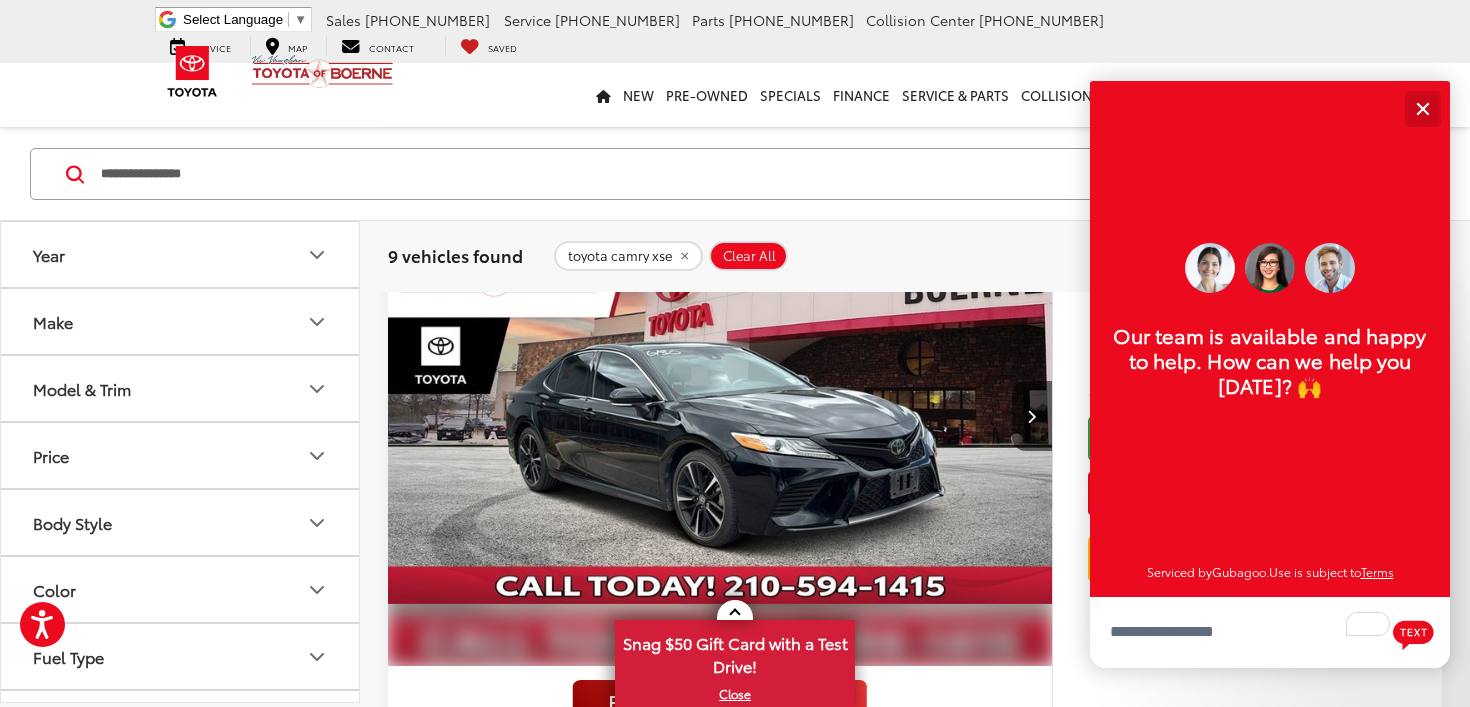 click at bounding box center (1422, 108) 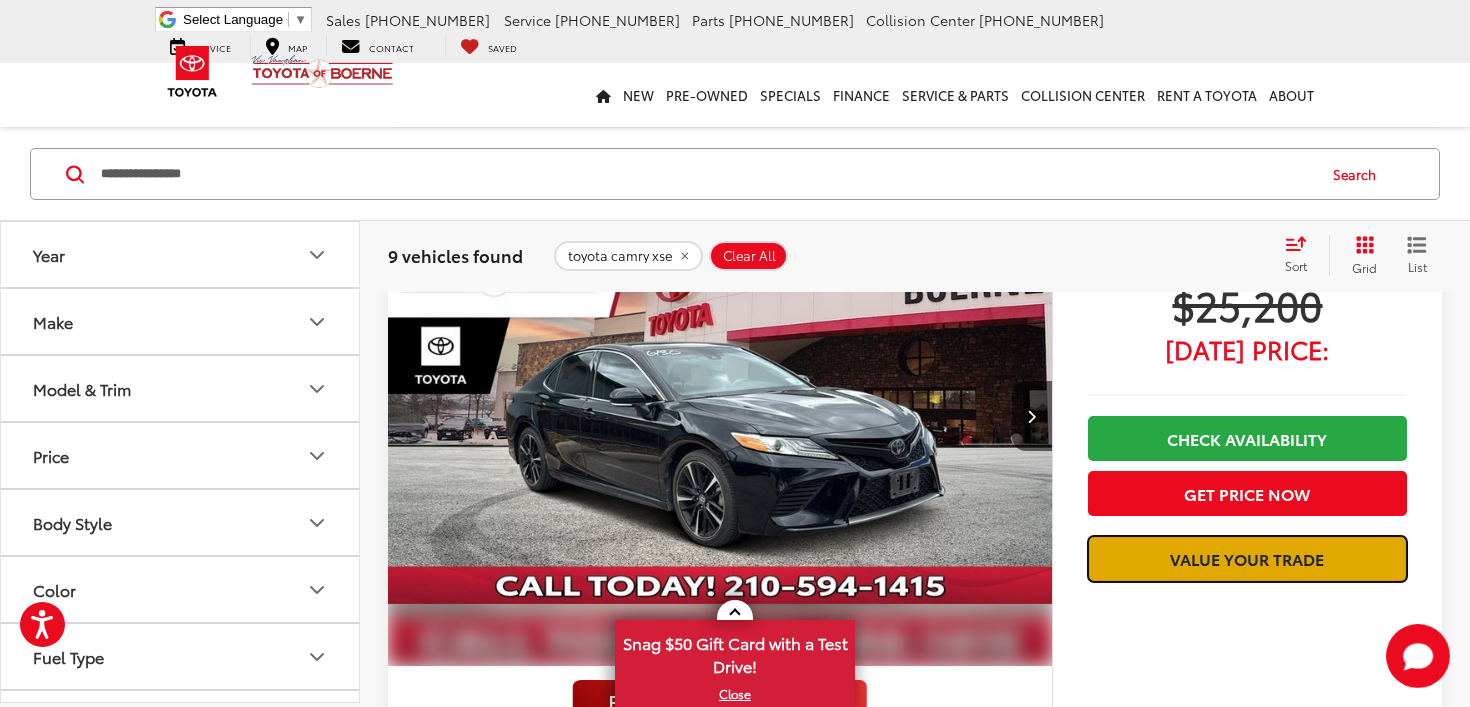 click on "Value Your Trade" at bounding box center (1247, 558) 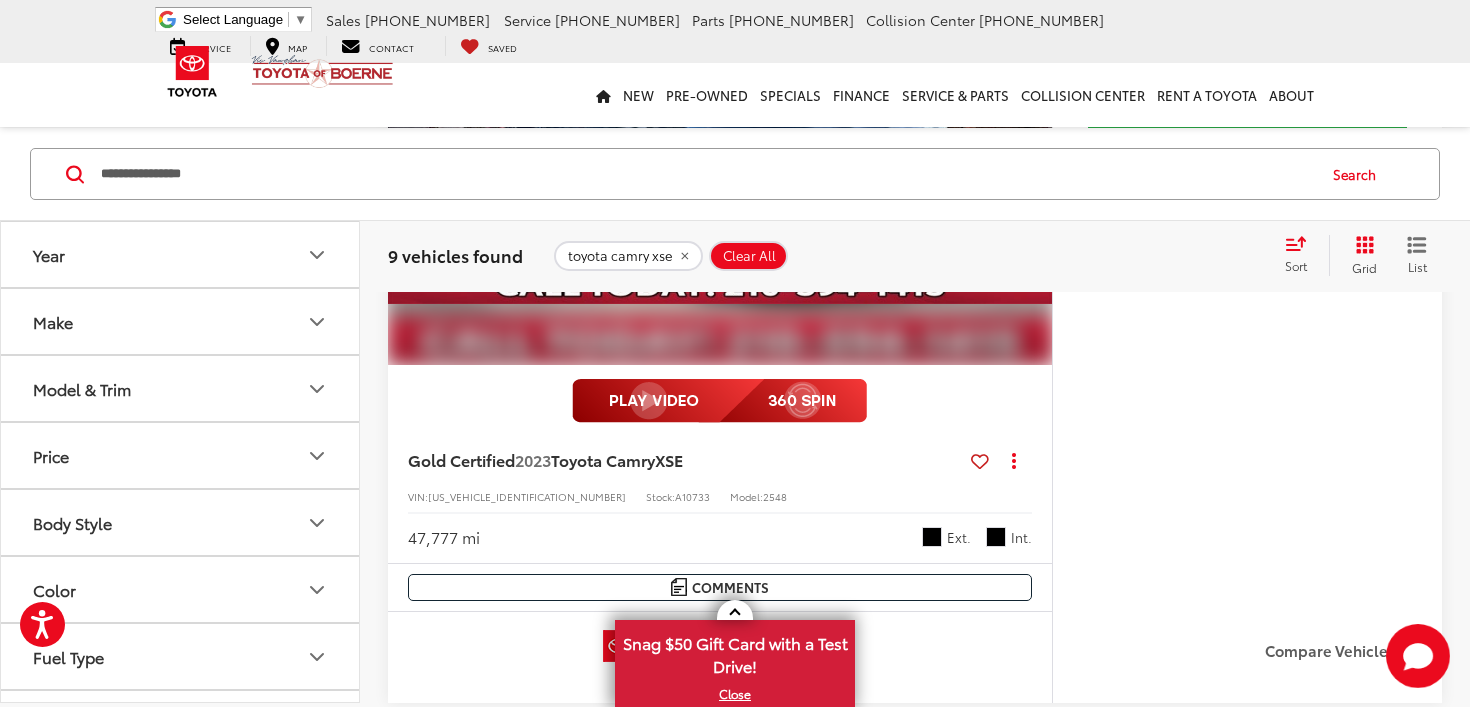 scroll, scrollTop: 4113, scrollLeft: 0, axis: vertical 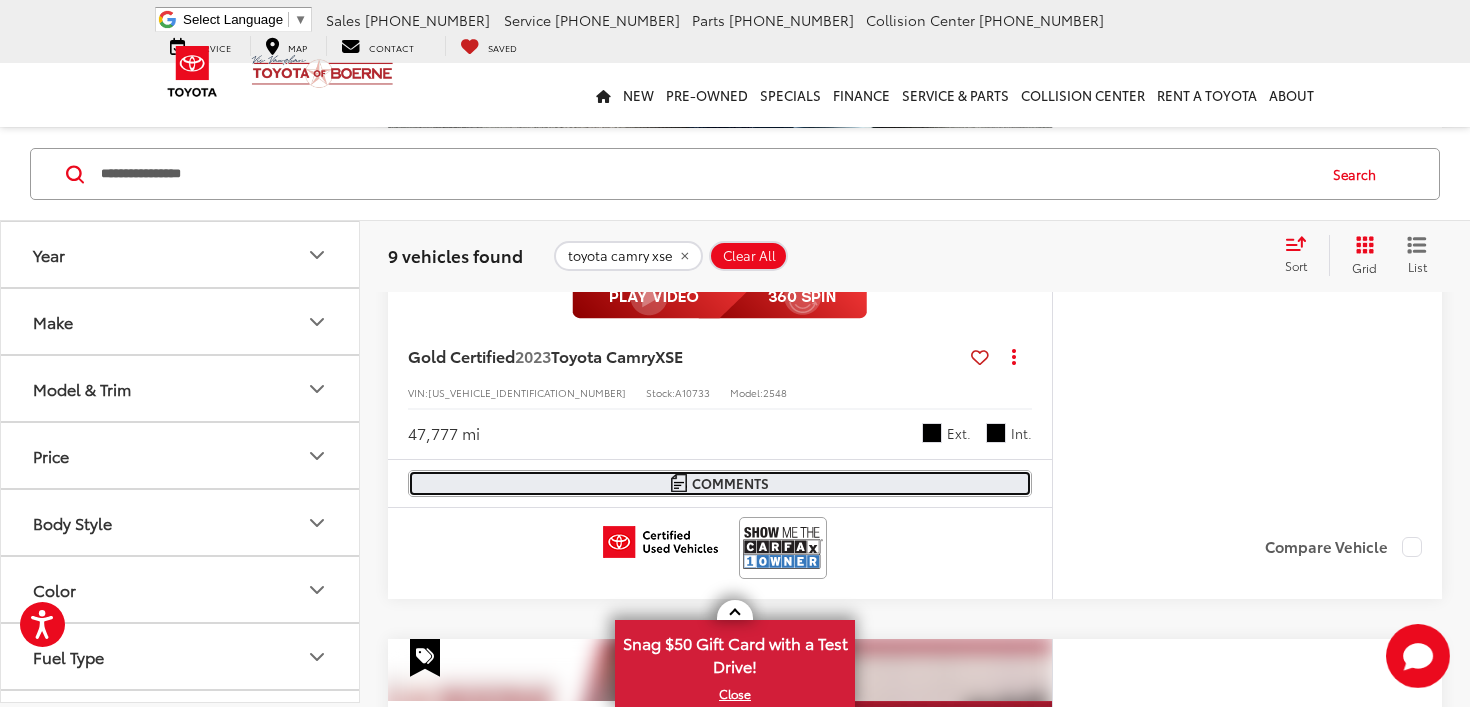 click on "Comments" at bounding box center [720, 483] 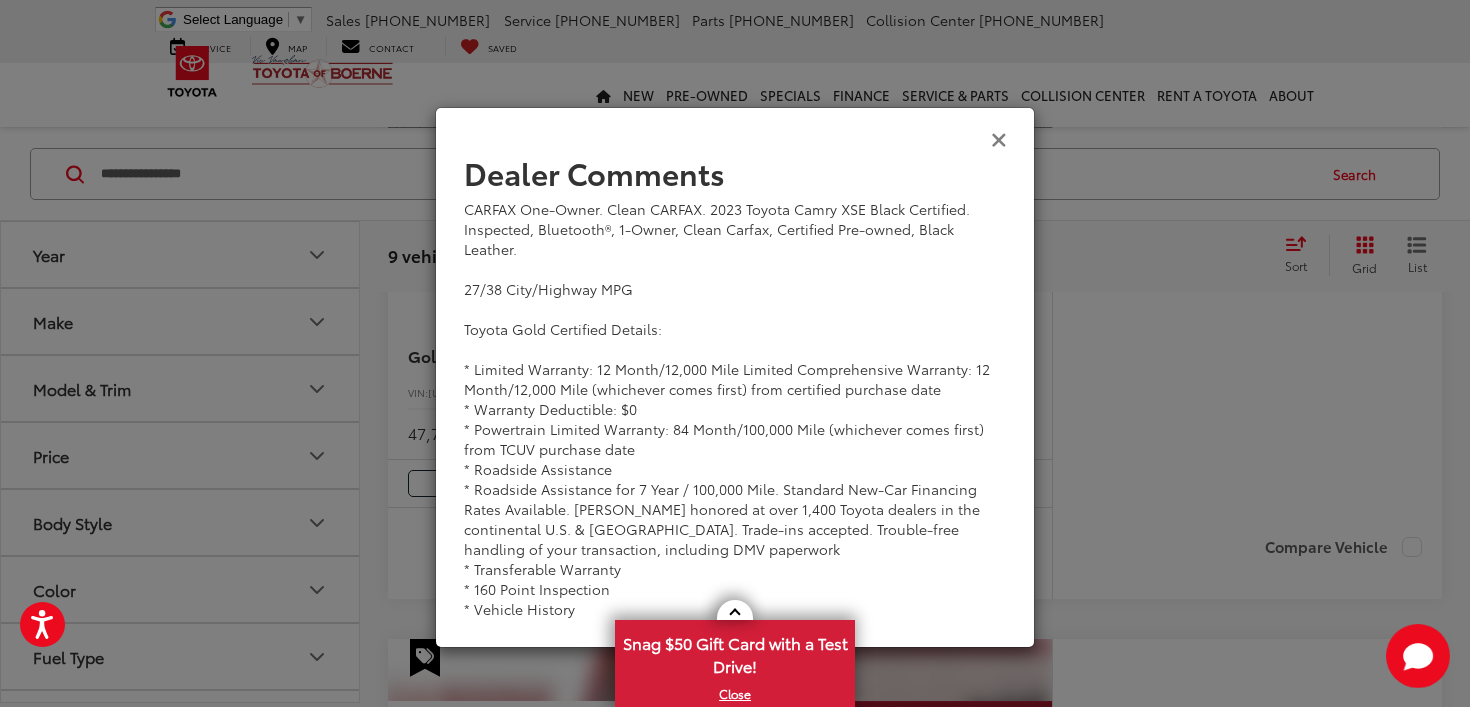 click at bounding box center (999, 138) 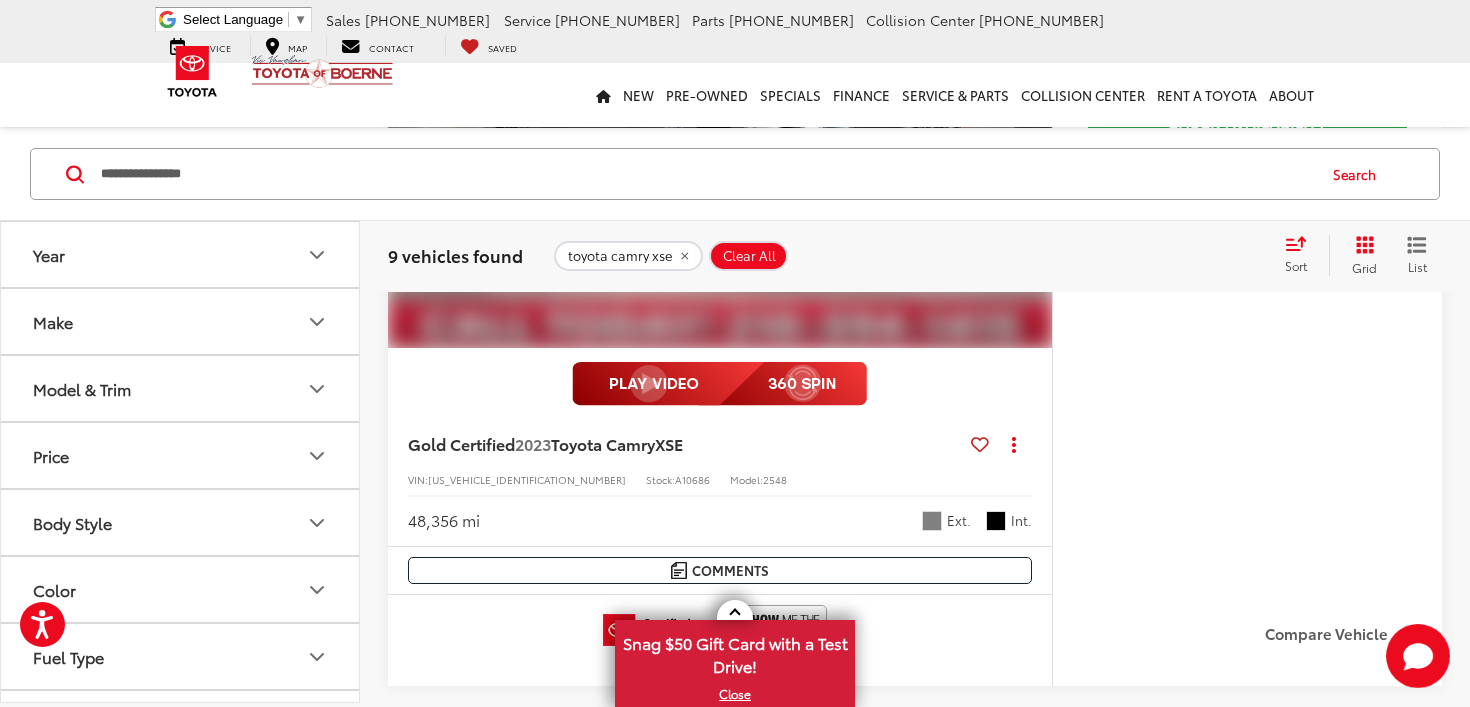 scroll, scrollTop: 4919, scrollLeft: 0, axis: vertical 